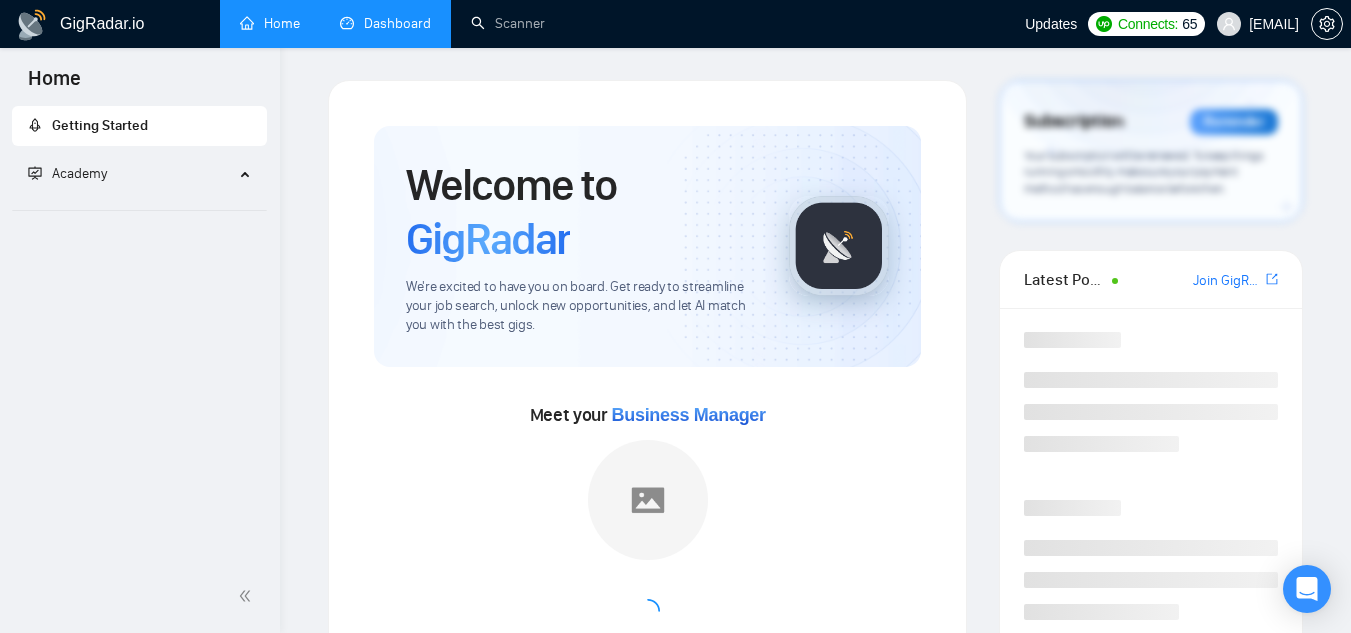scroll, scrollTop: 0, scrollLeft: 0, axis: both 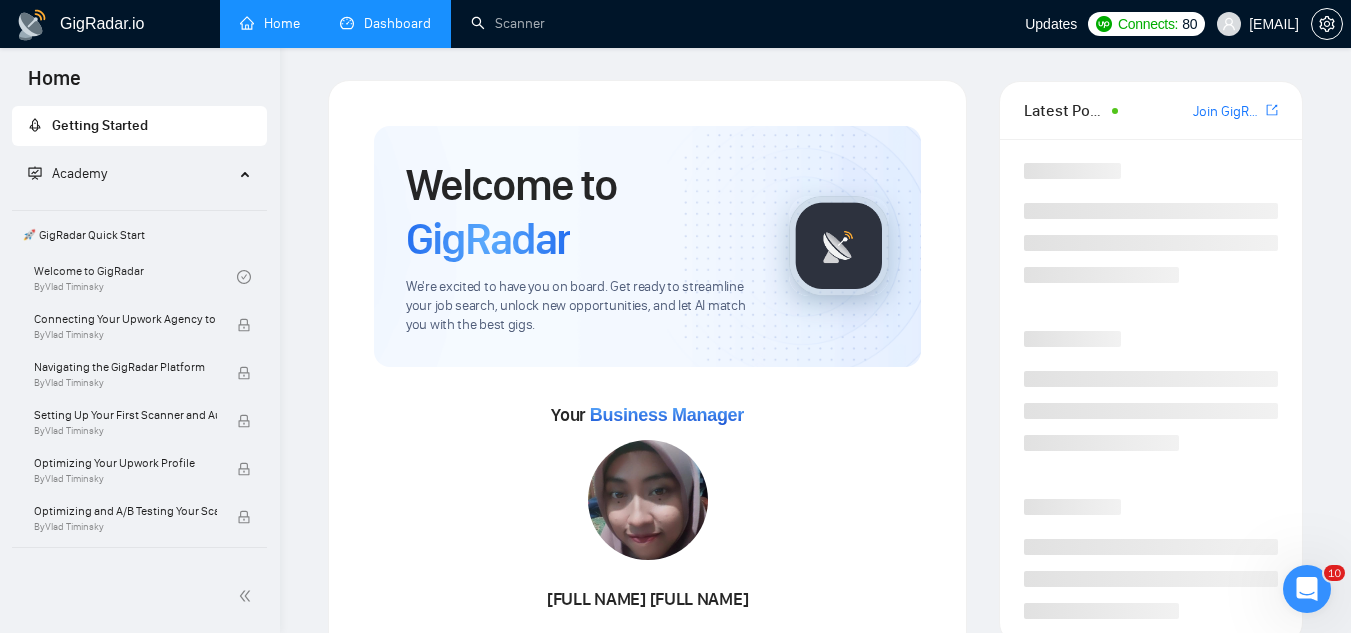 click on "Dashboard" at bounding box center (385, 23) 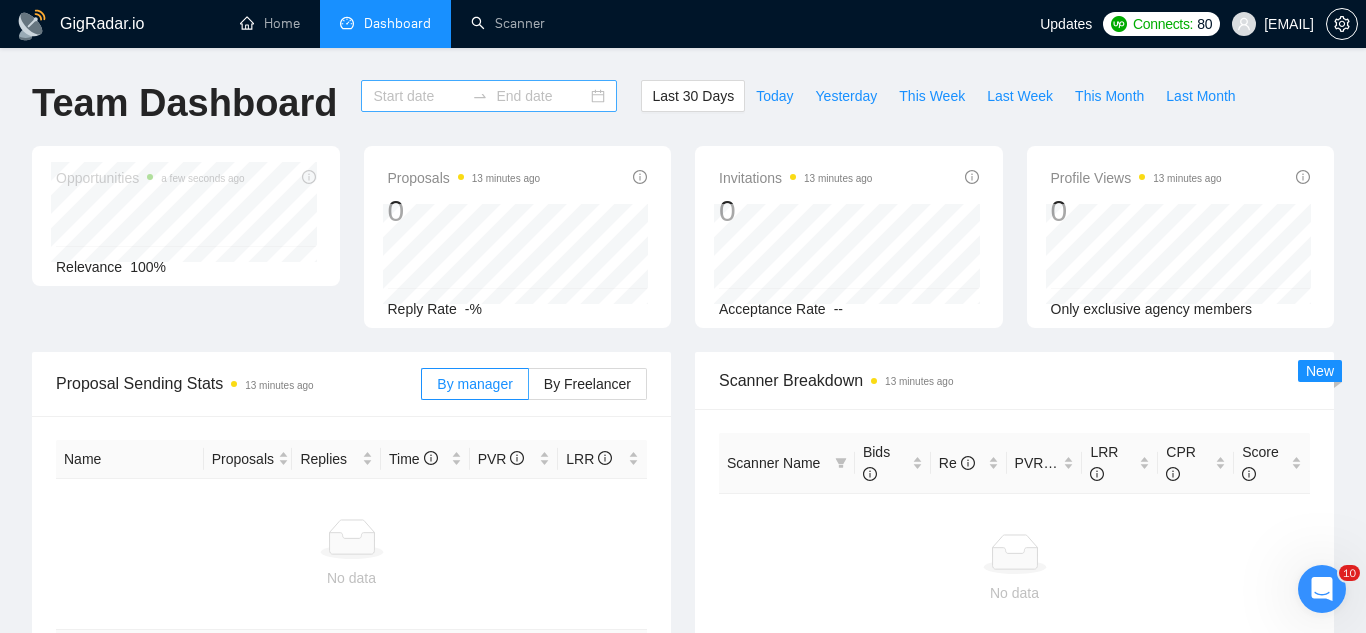 type on "2025-07-03" 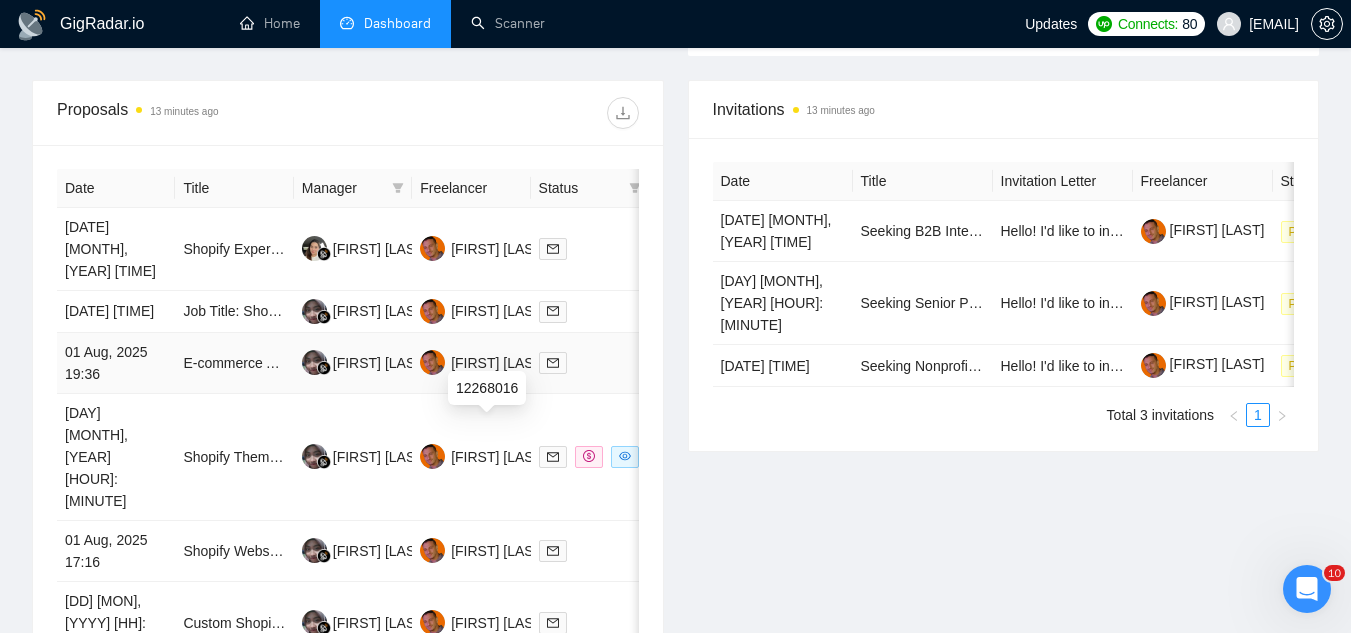 scroll, scrollTop: 700, scrollLeft: 0, axis: vertical 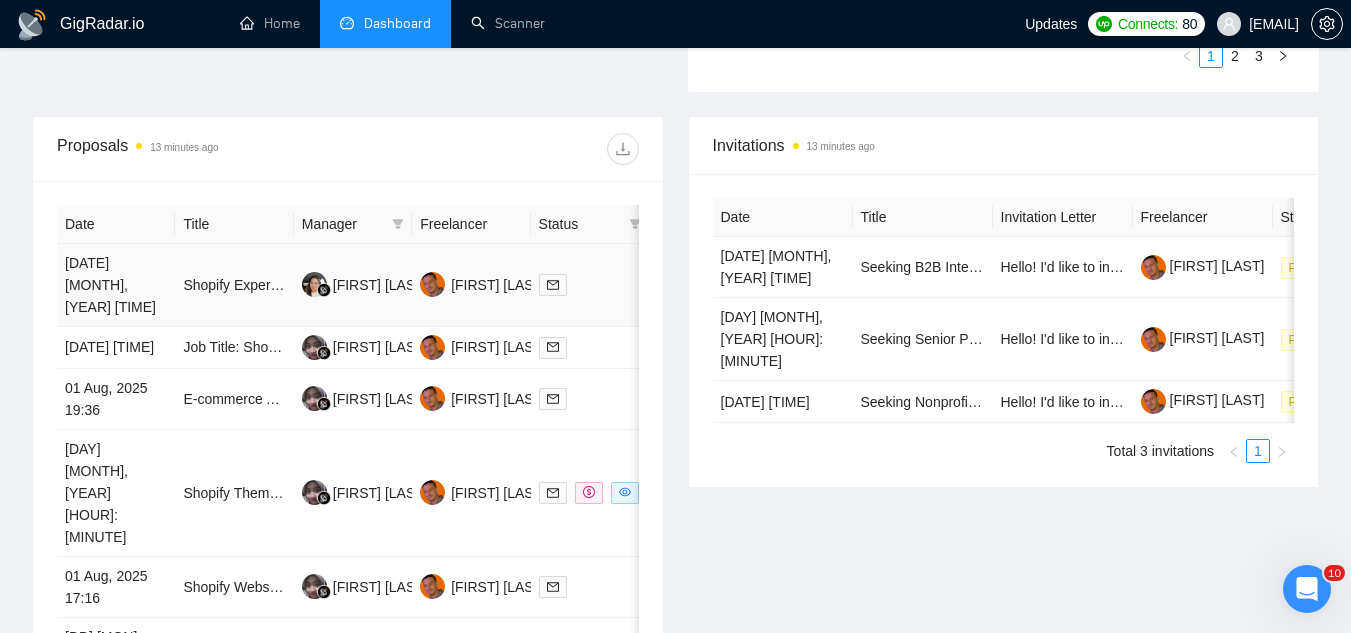 click on "Shopify Expert and Website Developer Needed for Ecommerce Site Updates" at bounding box center [234, 285] 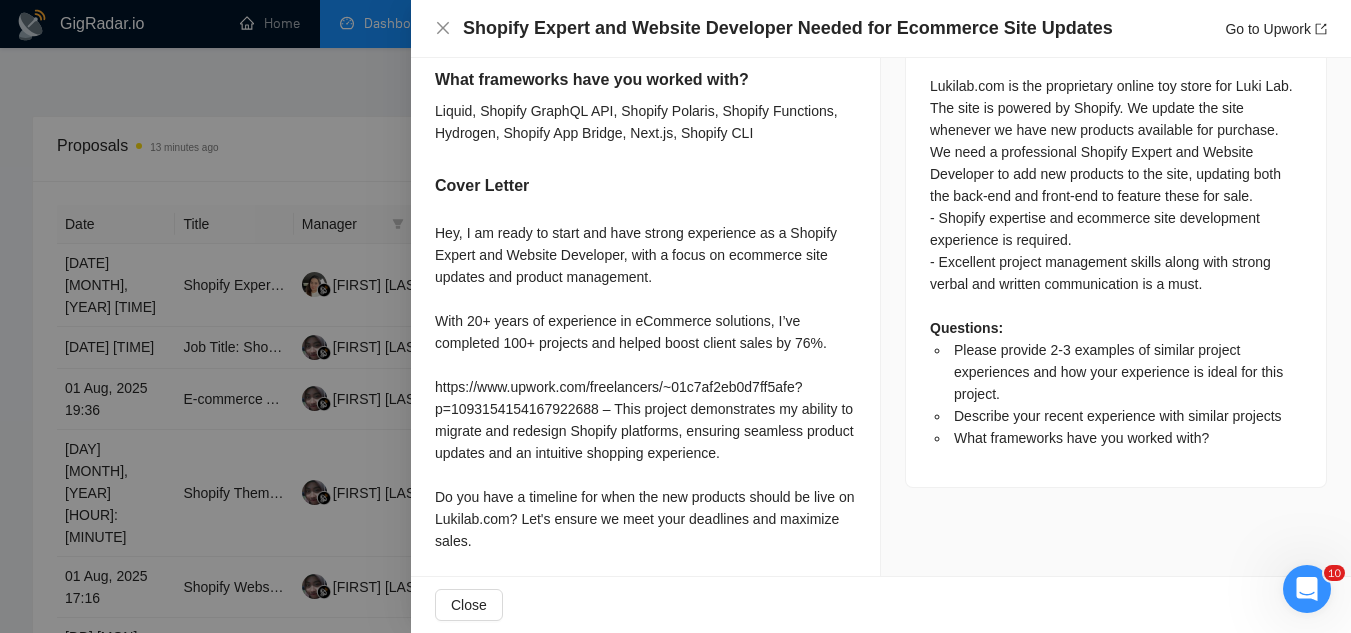 scroll, scrollTop: 951, scrollLeft: 0, axis: vertical 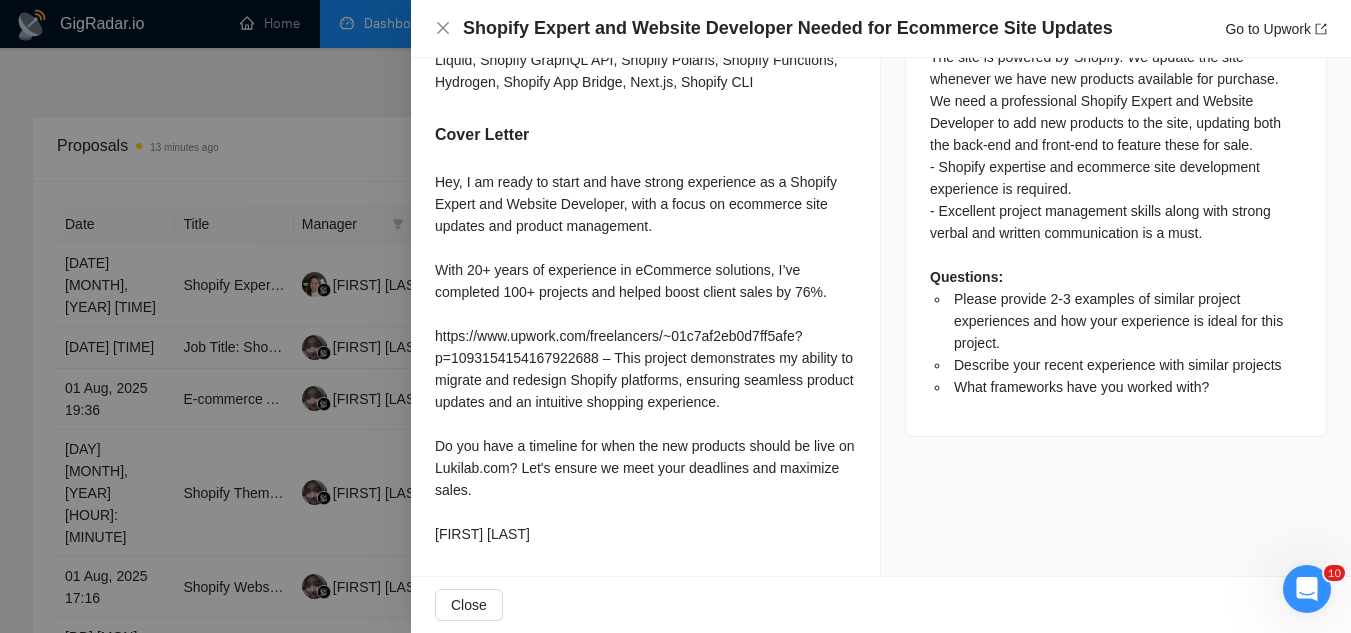 click at bounding box center (675, 316) 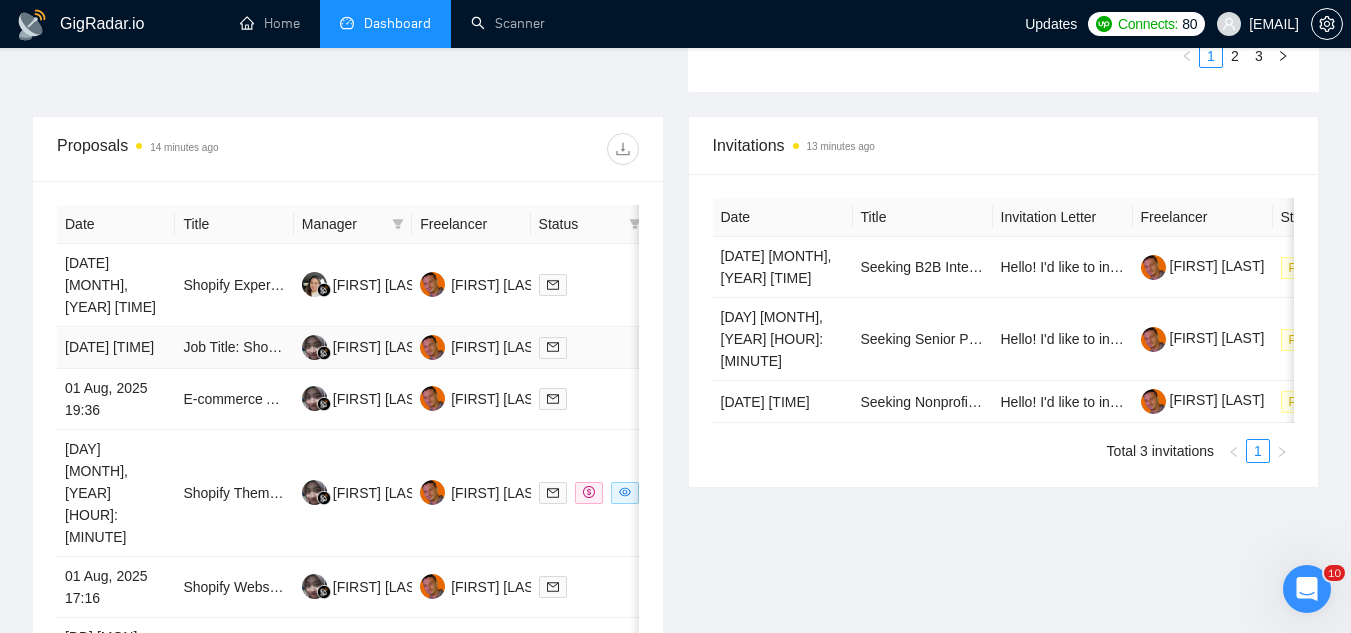 click on "Job Title: Shopify Web Designer for Custom Collections Landing + 4 Collection Pages (Theme: Minion)" at bounding box center [234, 348] 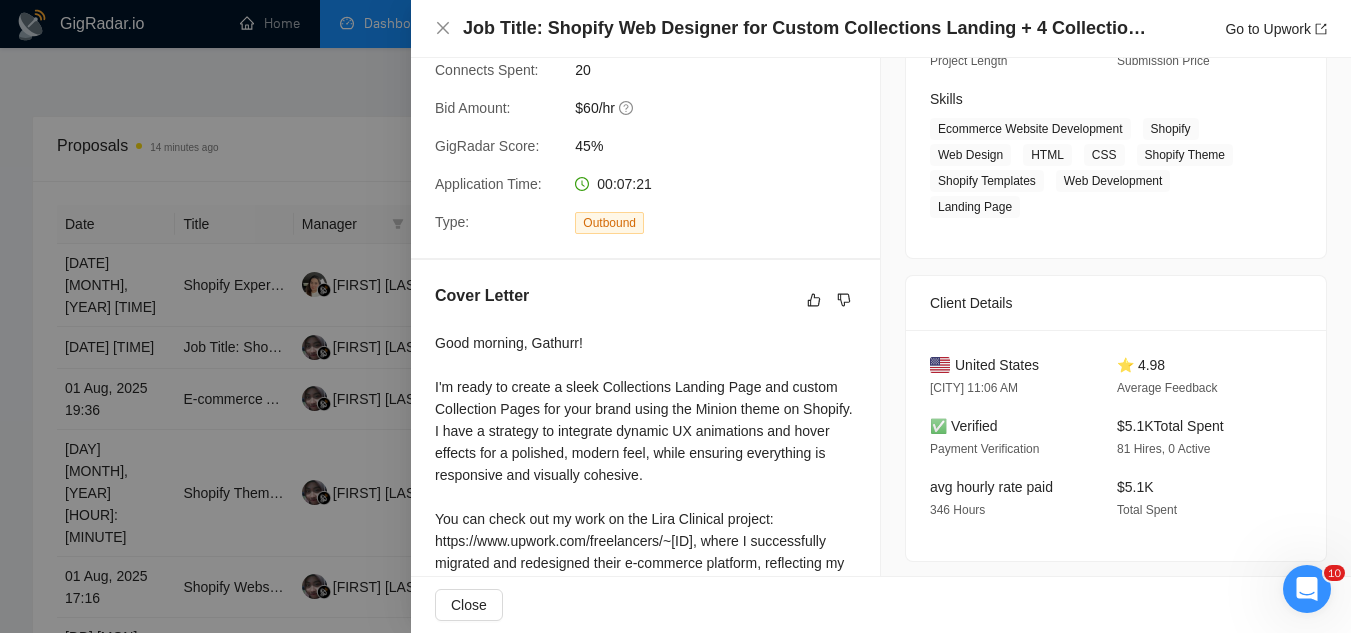 scroll, scrollTop: 400, scrollLeft: 0, axis: vertical 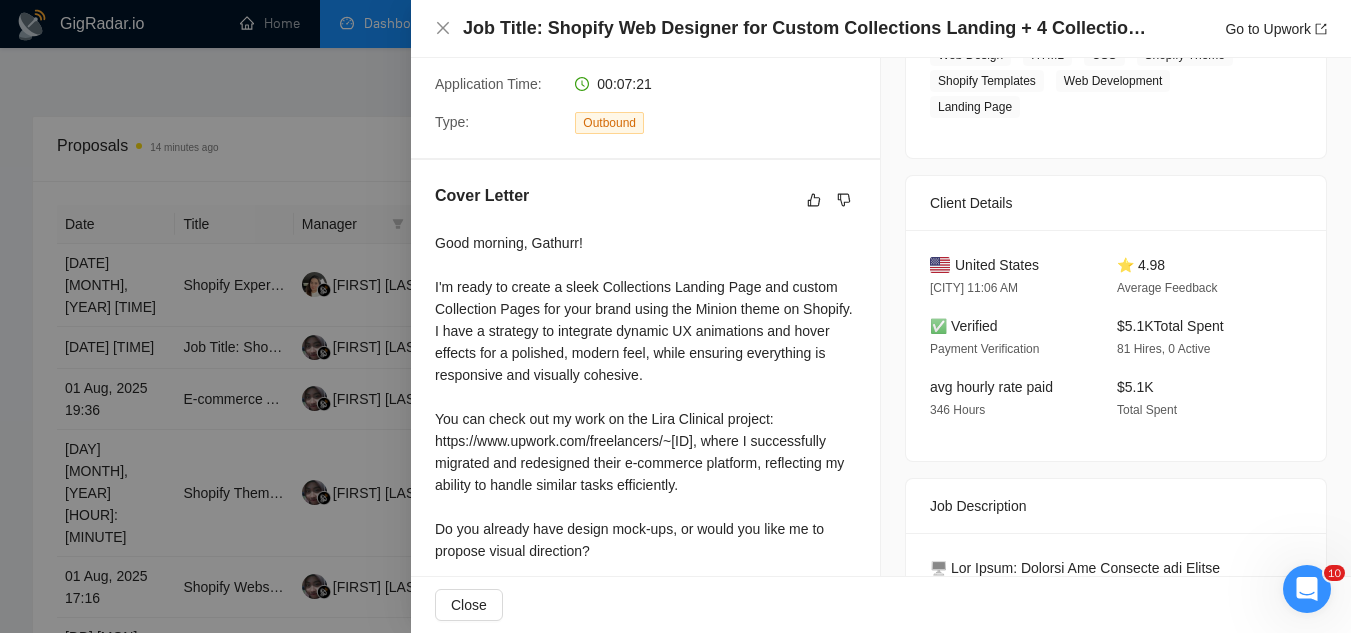 click on "Good morning, Gathurr!
I'm ready to create a sleek Collections Landing Page and custom Collection Pages for your brand using the Minion theme on Shopify. I have a strategy to integrate dynamic UX animations and hover effects for a polished, modern feel, while ensuring everything is responsive and visually cohesive.
You can check out my work on the Lira Clinical project: https://www.upwork.com/freelancers/~[ID], where I successfully migrated and redesigned their e-commerce platform, reflecting my ability to handle similar tasks efficiently.
Do you already have design mock-ups, or would you like me to propose visual direction?
[FIRST] [LAST]" at bounding box center [645, 419] 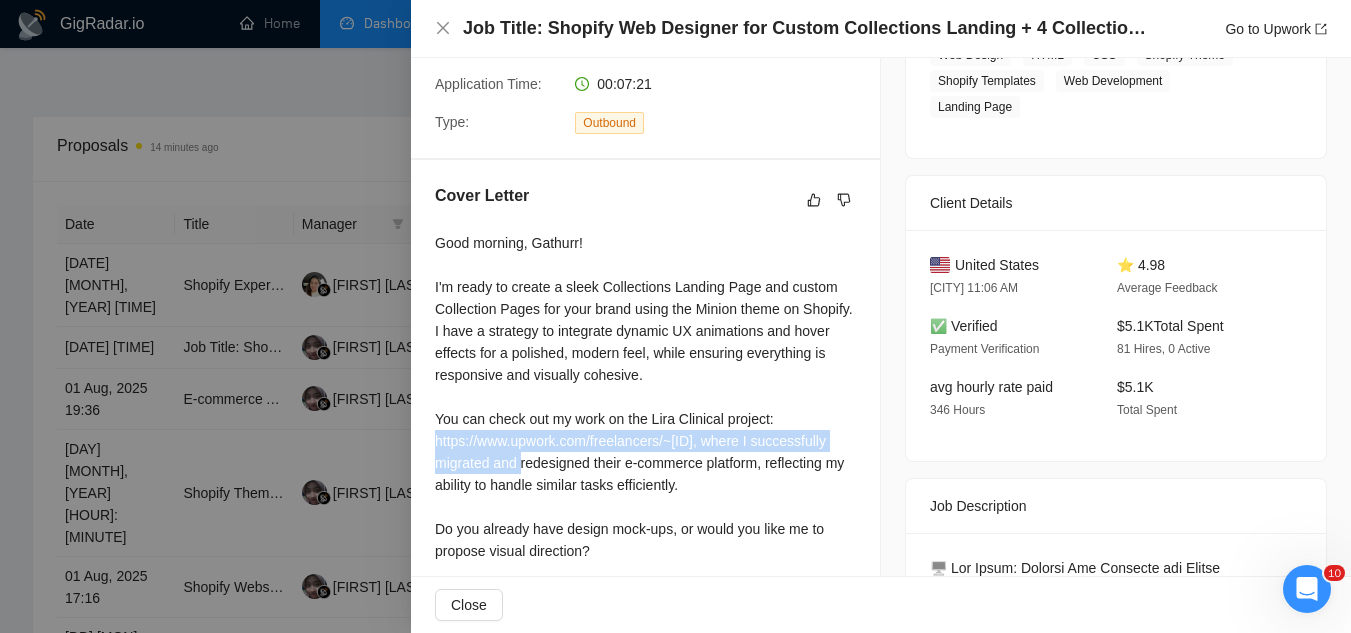 copy on "https://www.upwork.com/freelancers/~01c7af2eb0d7ff5afe?p=[ID]" 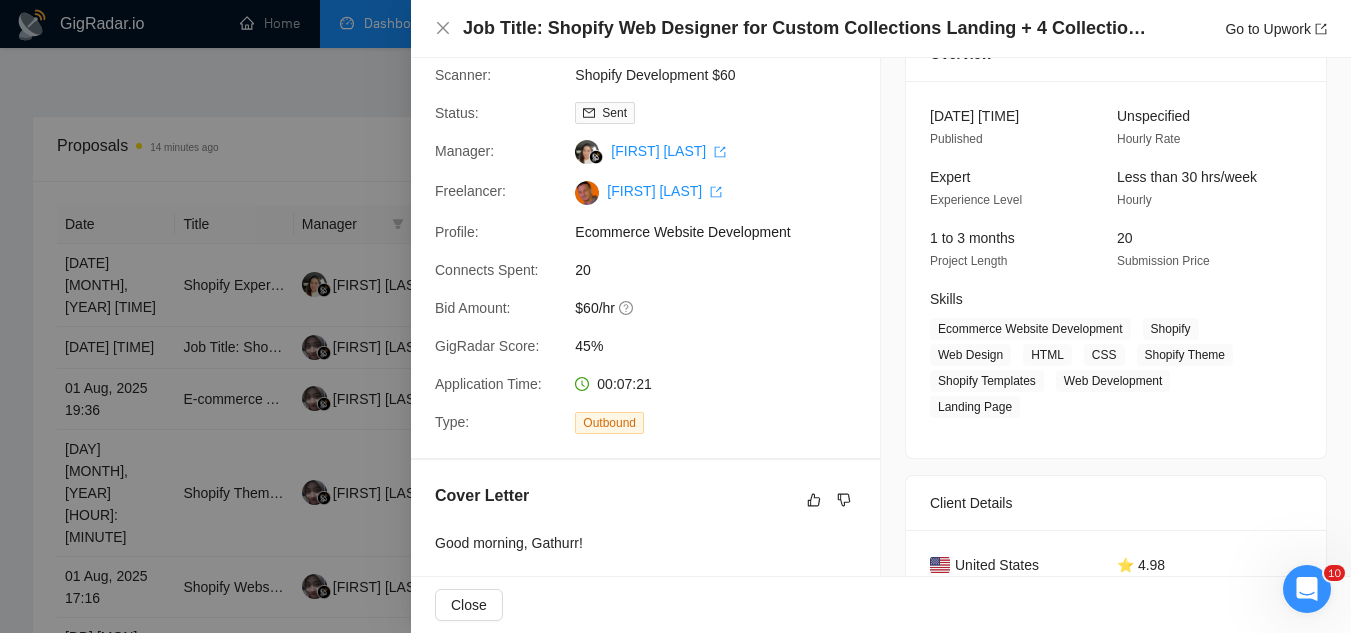 scroll, scrollTop: 0, scrollLeft: 0, axis: both 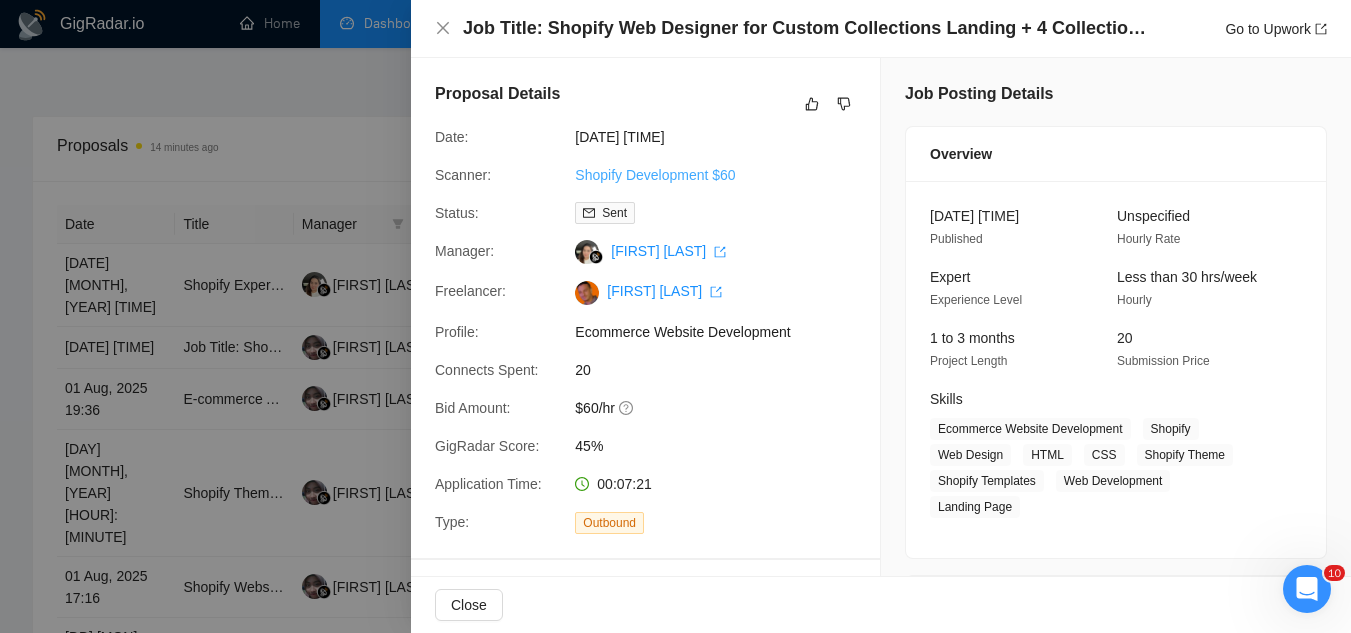 click on "Shopify Development $60" at bounding box center (655, 175) 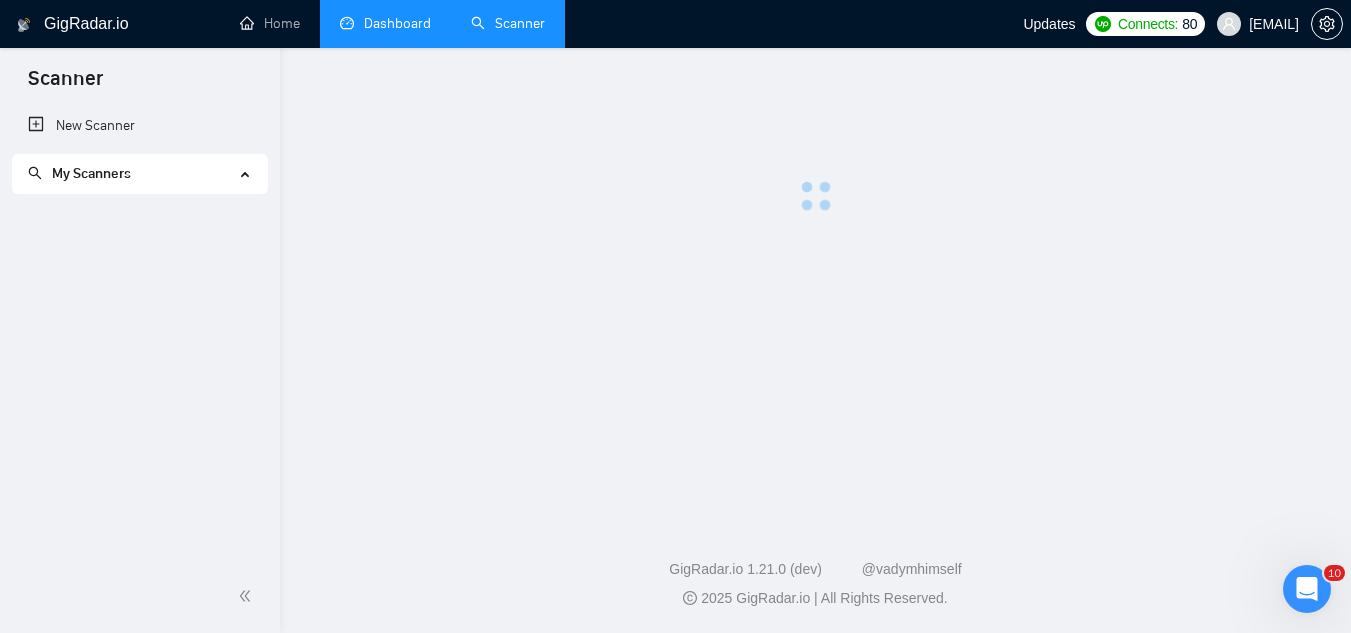scroll, scrollTop: 0, scrollLeft: 0, axis: both 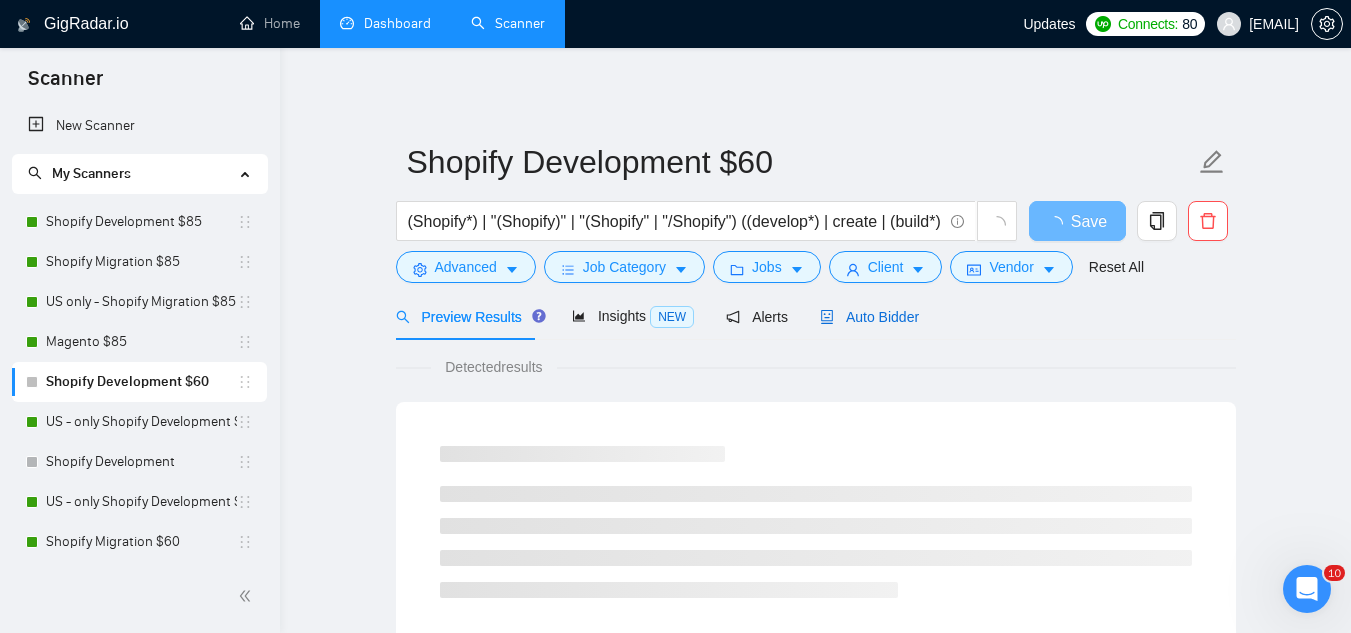 click on "Auto Bidder" at bounding box center [869, 317] 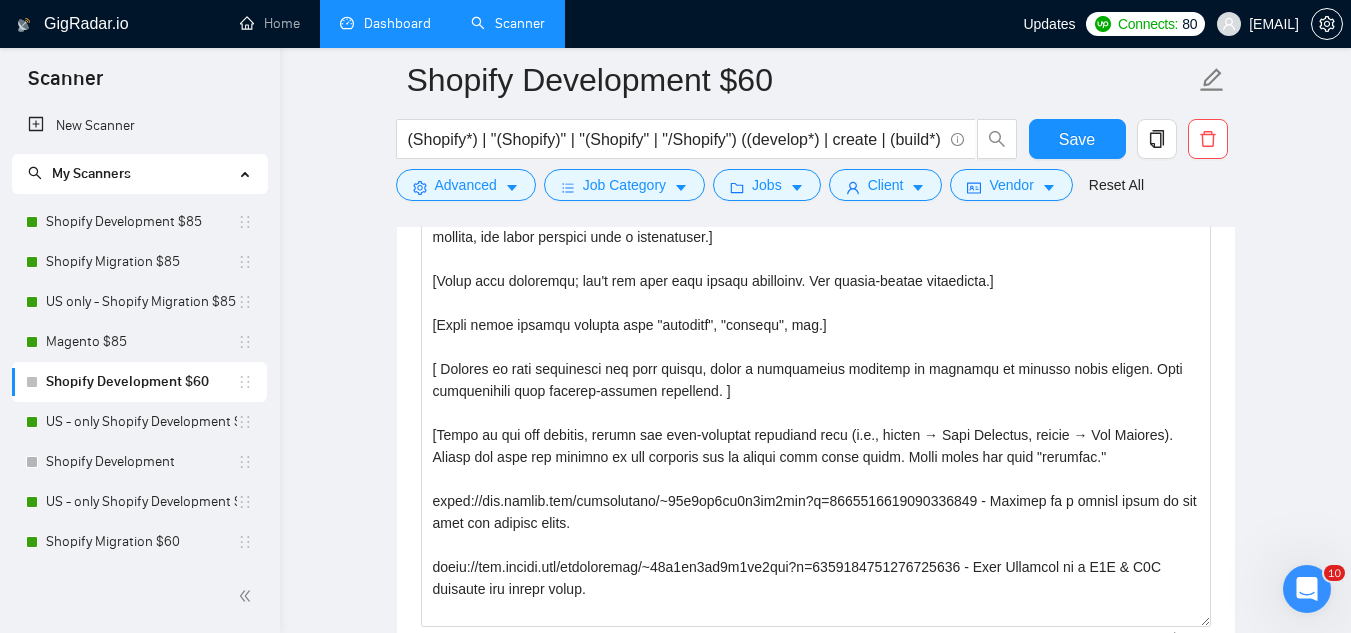 scroll, scrollTop: 2000, scrollLeft: 0, axis: vertical 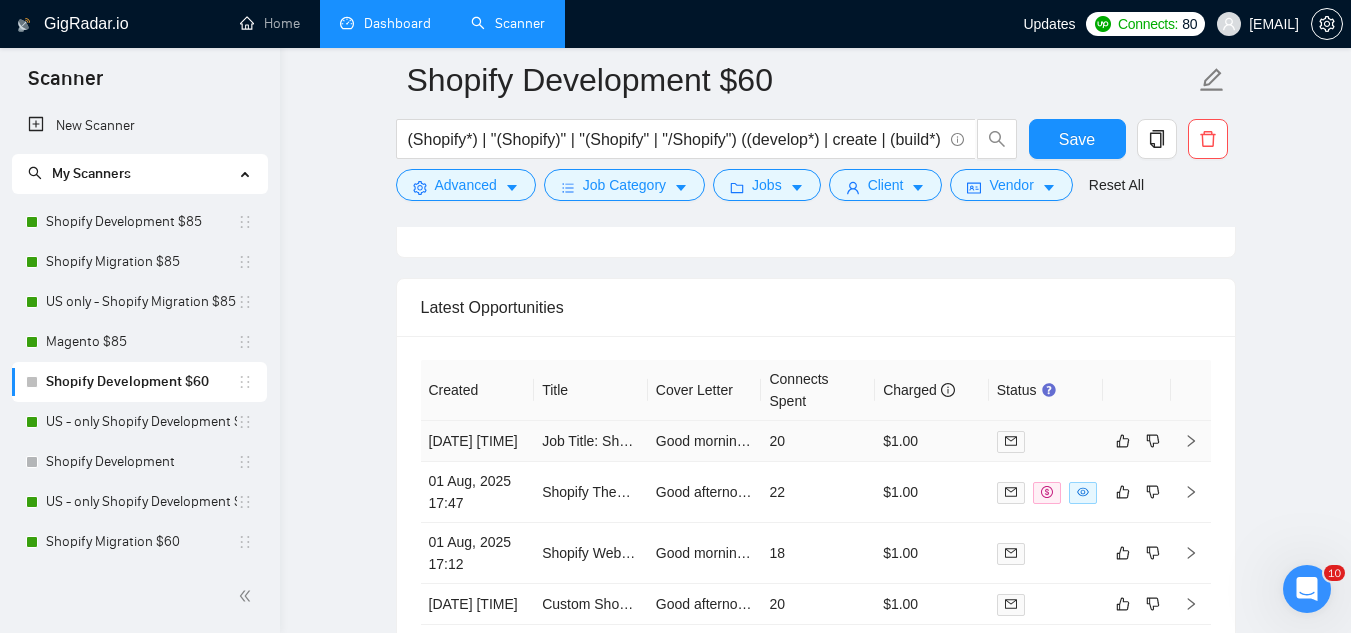 click on "Job Title: Shopify Web Designer for Custom Collections Landing + 4 Collection Pages (Theme: Minion)" at bounding box center [591, 441] 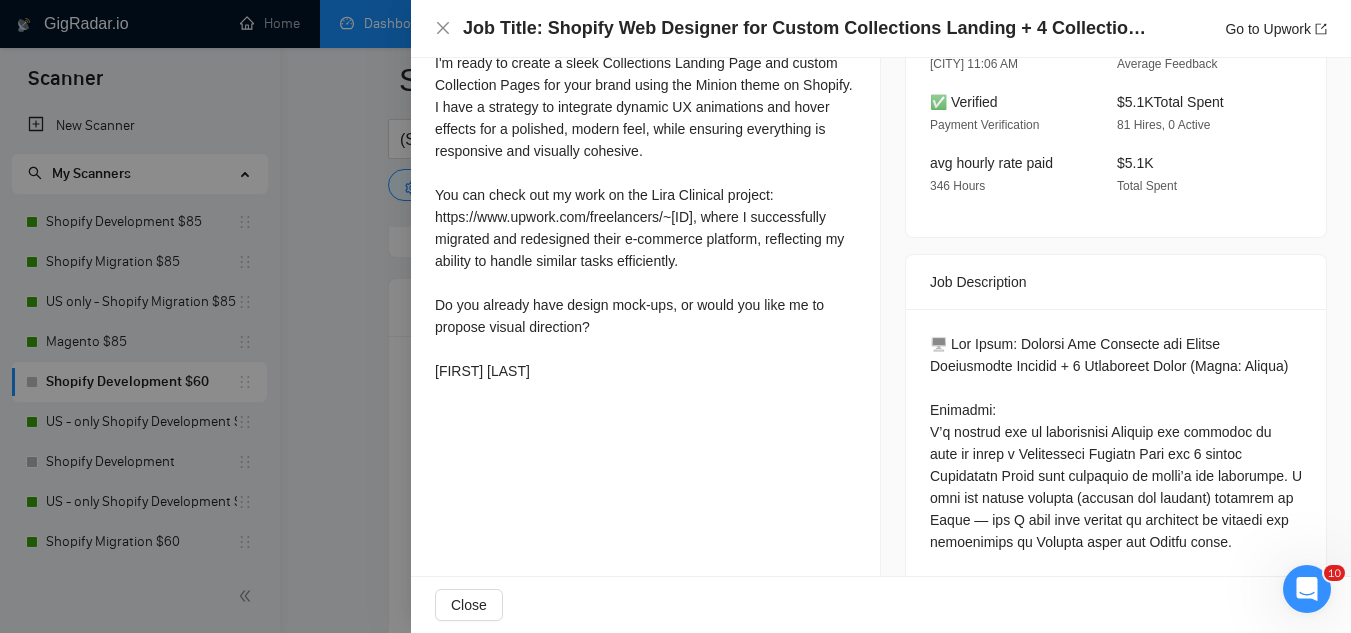 scroll, scrollTop: 400, scrollLeft: 0, axis: vertical 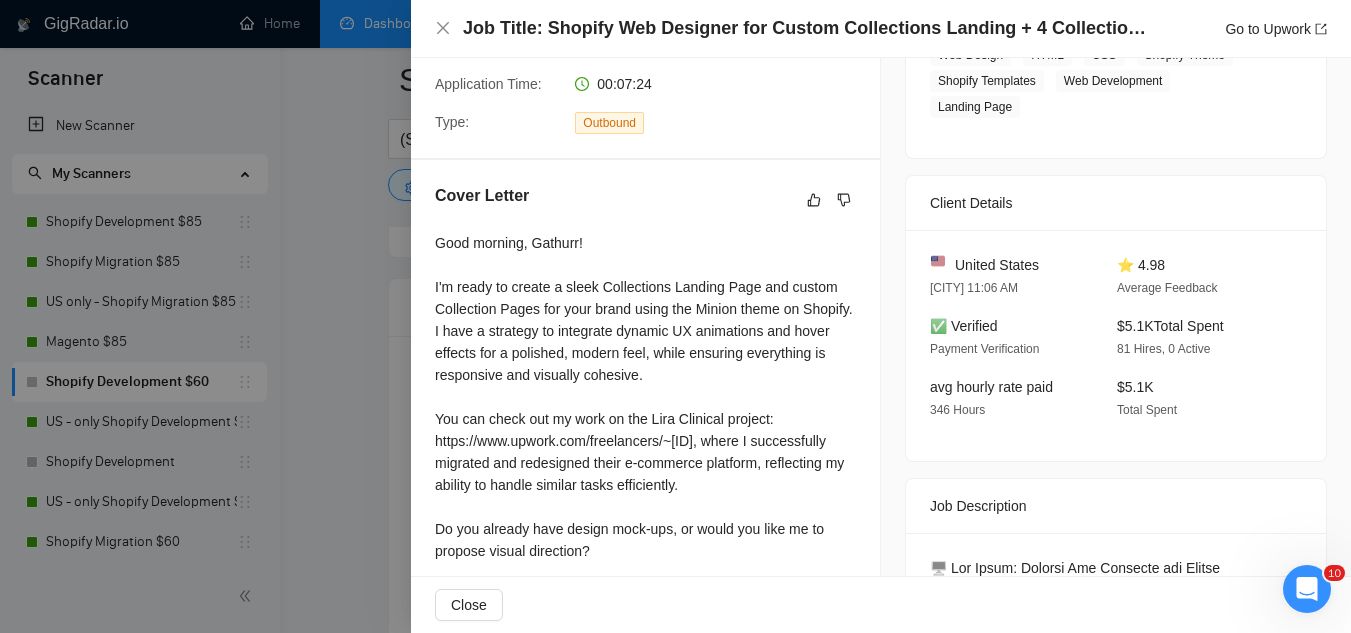 click at bounding box center (675, 316) 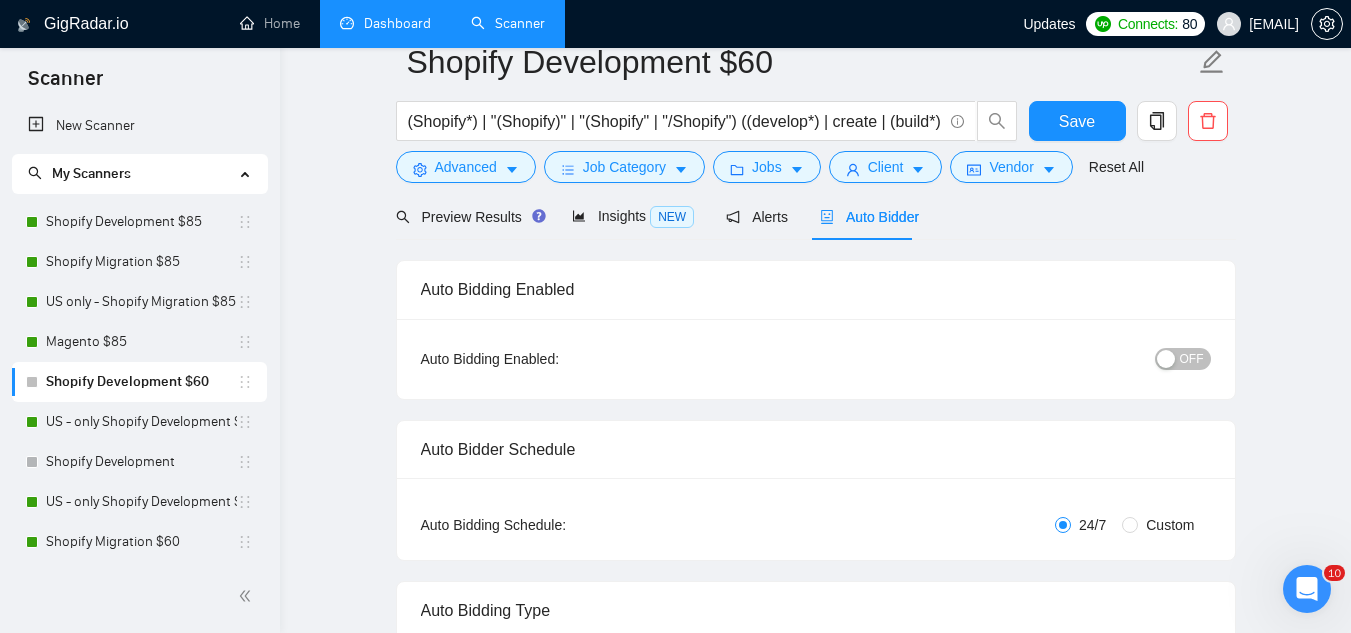 scroll, scrollTop: 0, scrollLeft: 0, axis: both 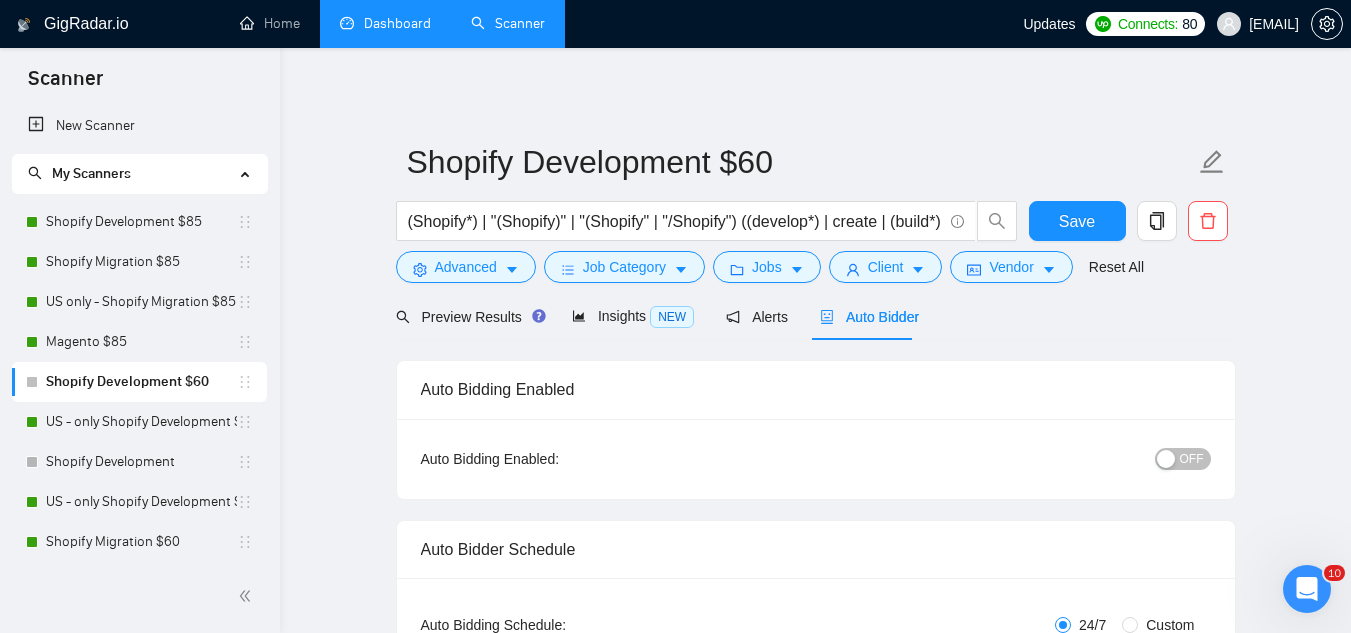 click on "OFF" at bounding box center (1192, 459) 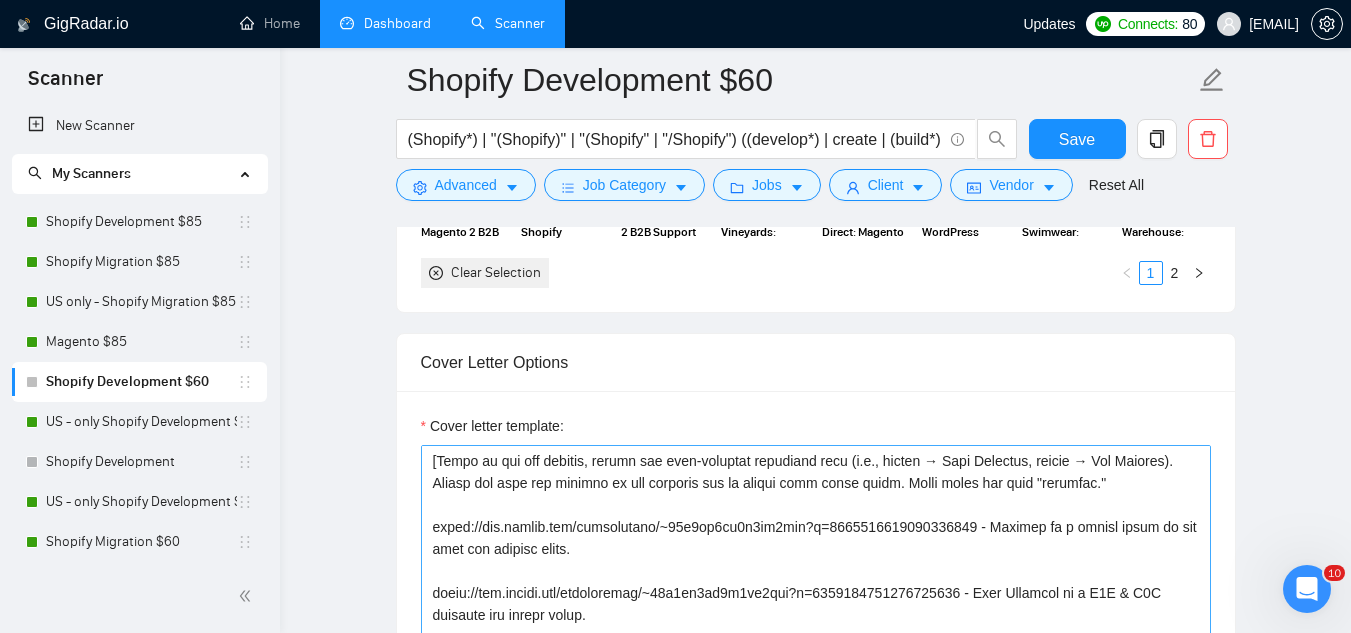 scroll, scrollTop: 1700, scrollLeft: 0, axis: vertical 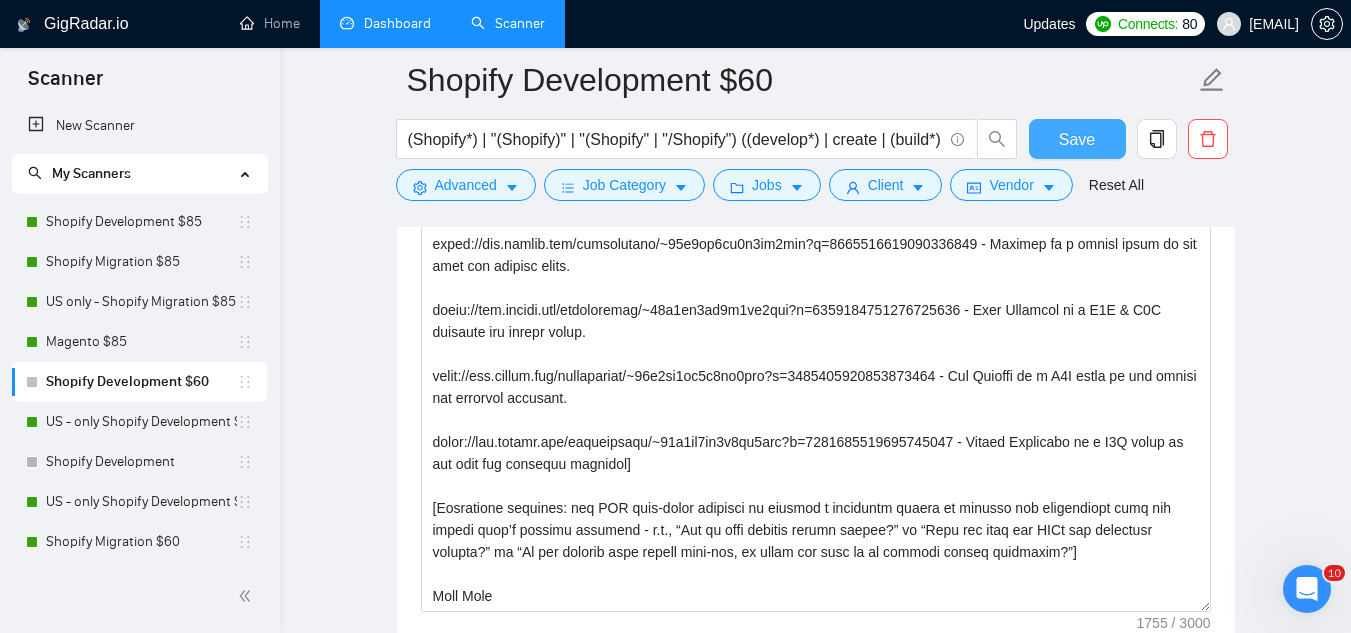 click on "Save" at bounding box center [1077, 139] 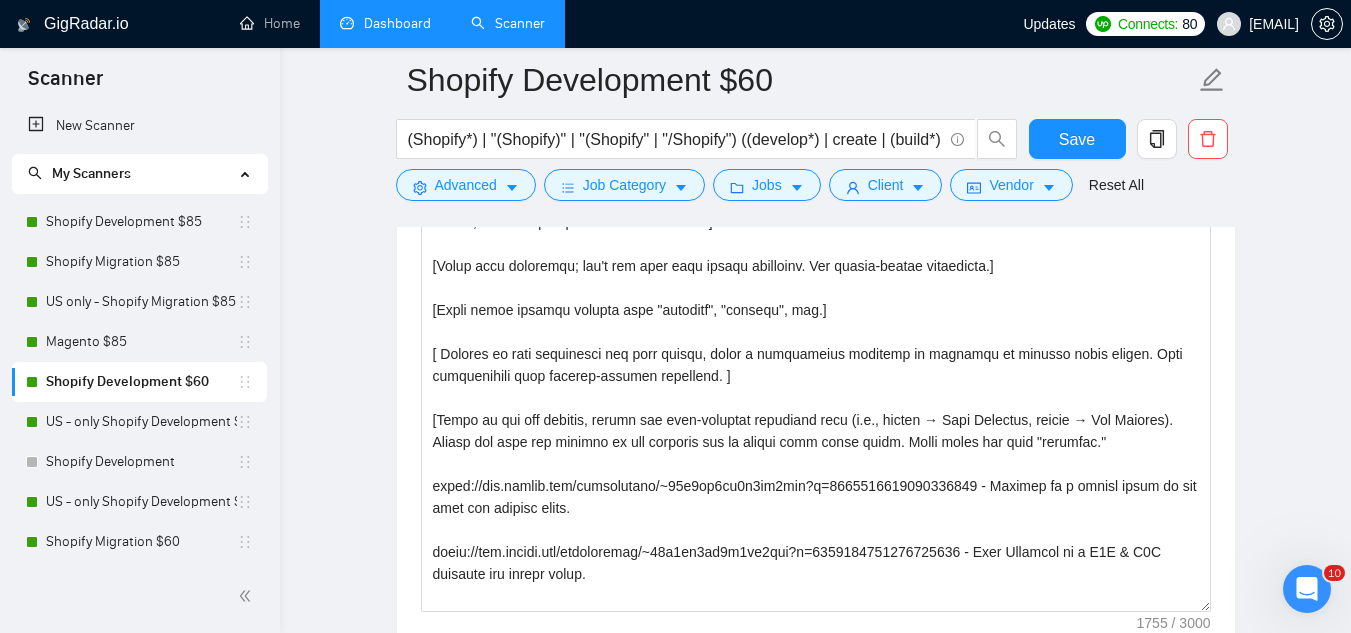 click on "Dashboard" at bounding box center [385, 23] 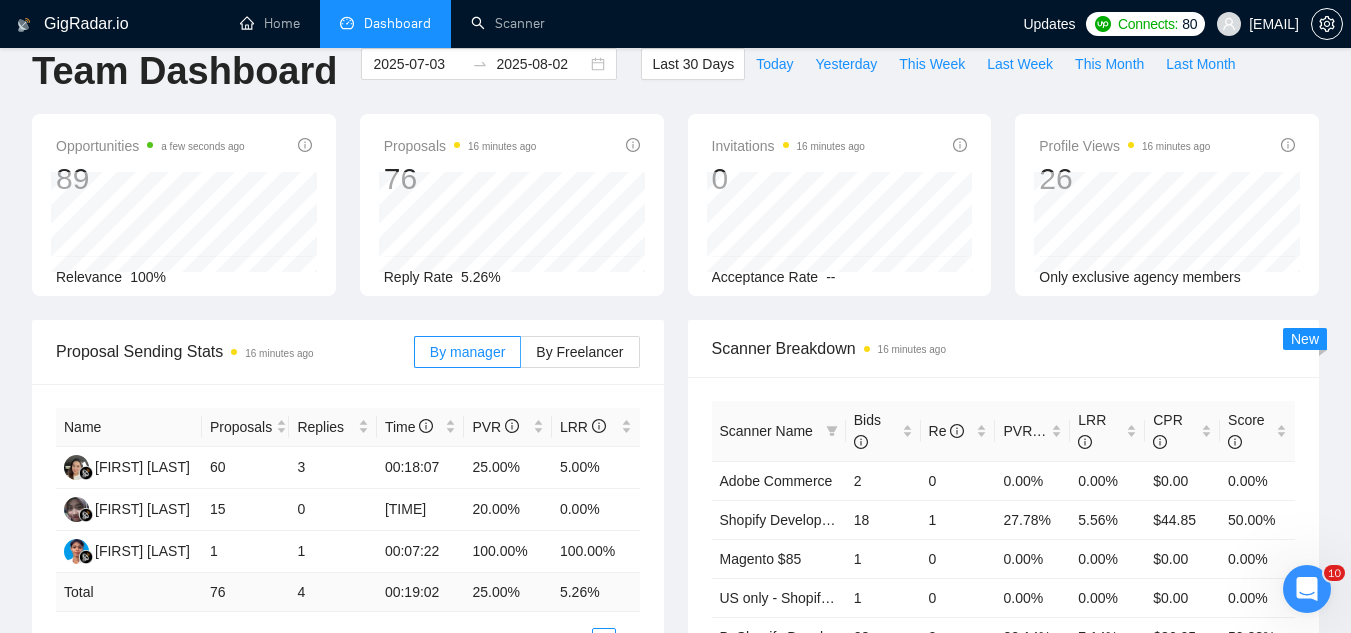 scroll, scrollTop: 0, scrollLeft: 0, axis: both 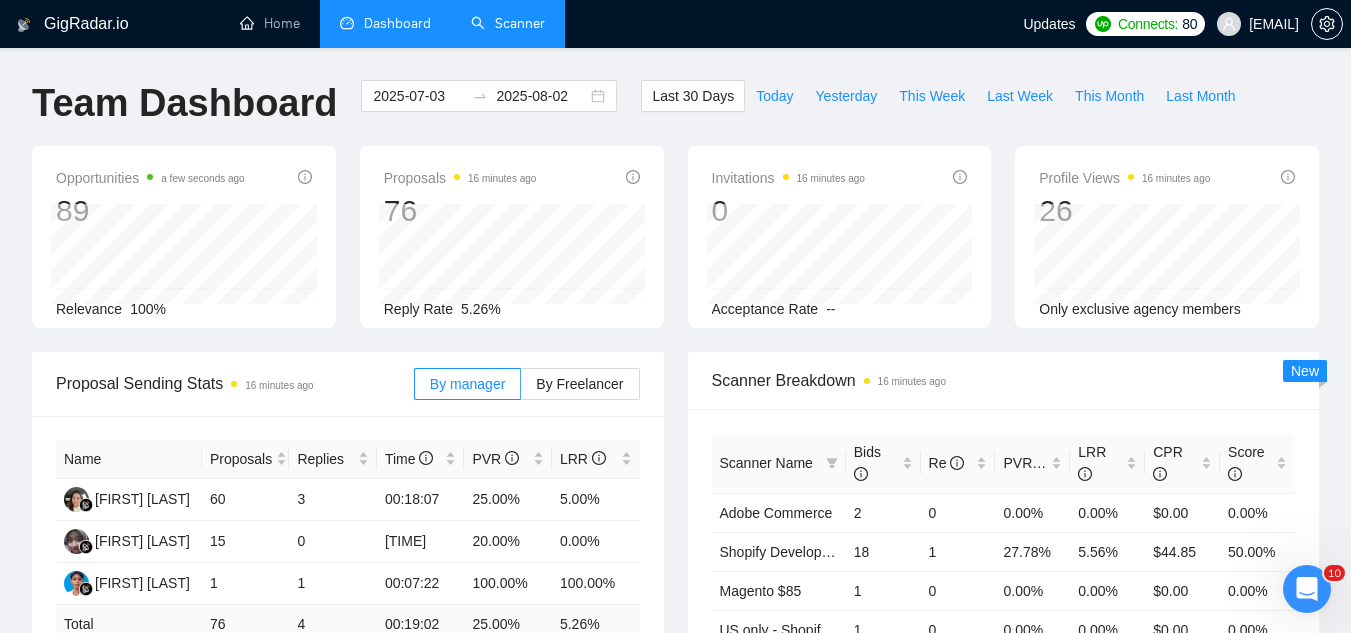 click on "Scanner" at bounding box center (508, 23) 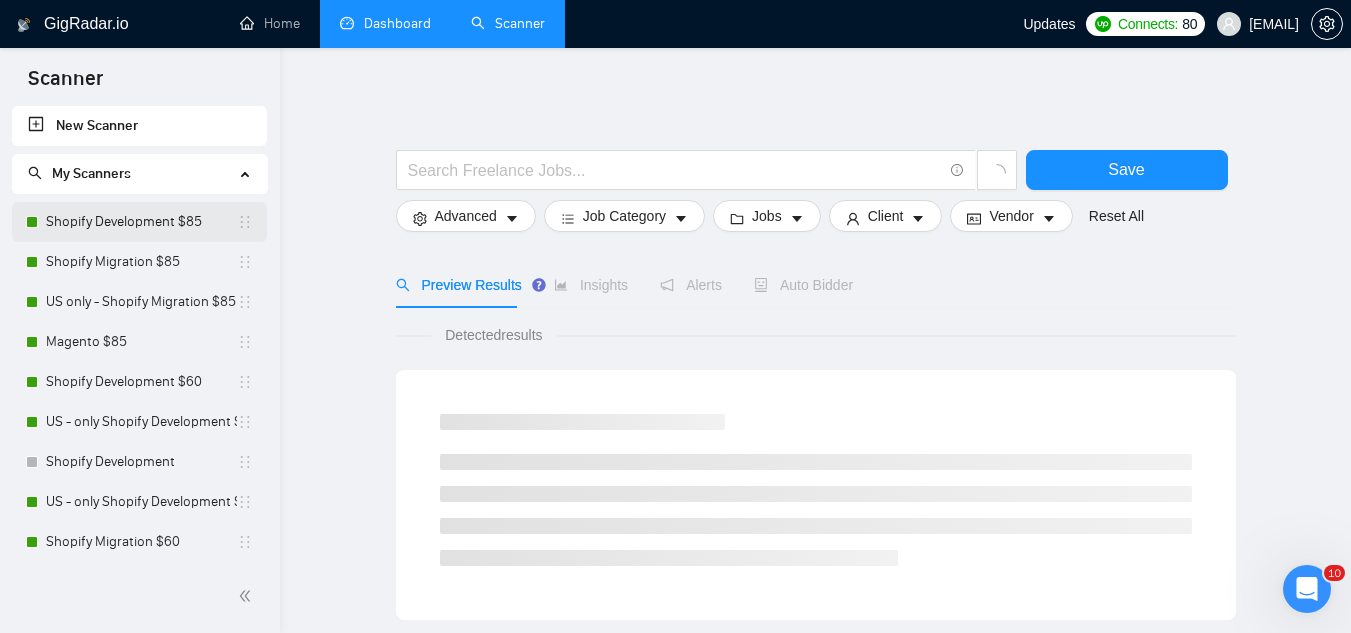 click on "Shopify Development $85" at bounding box center [141, 222] 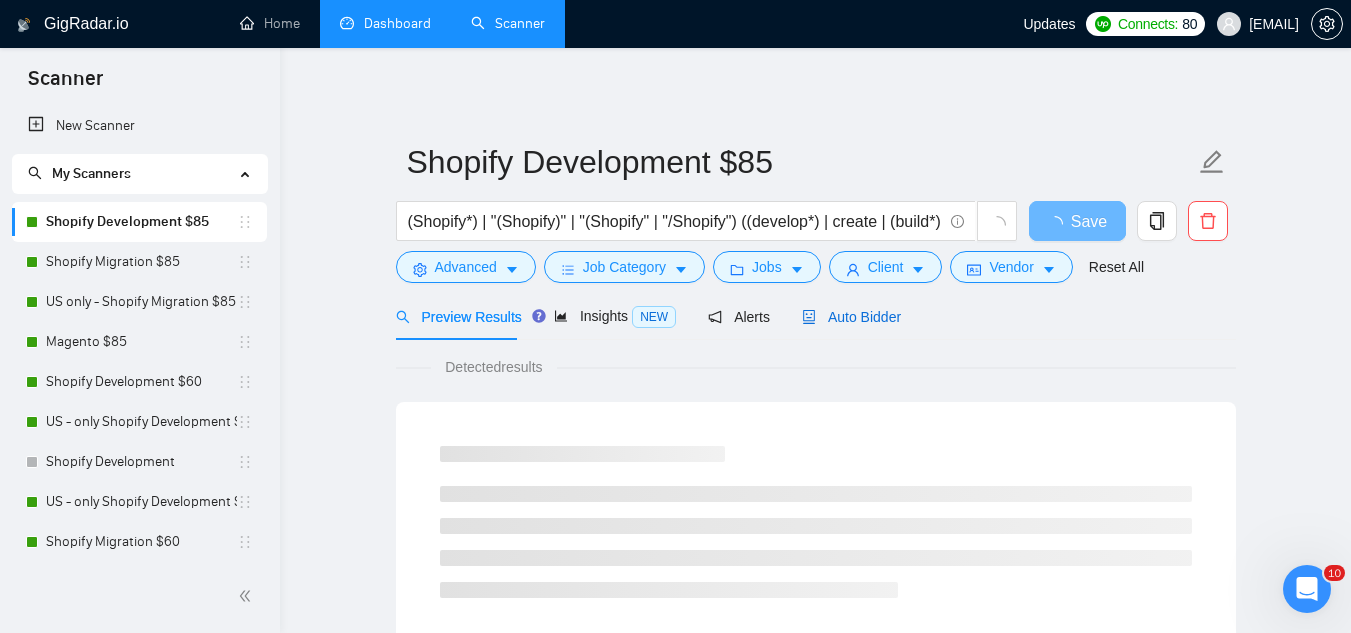click on "Auto Bidder" at bounding box center [851, 317] 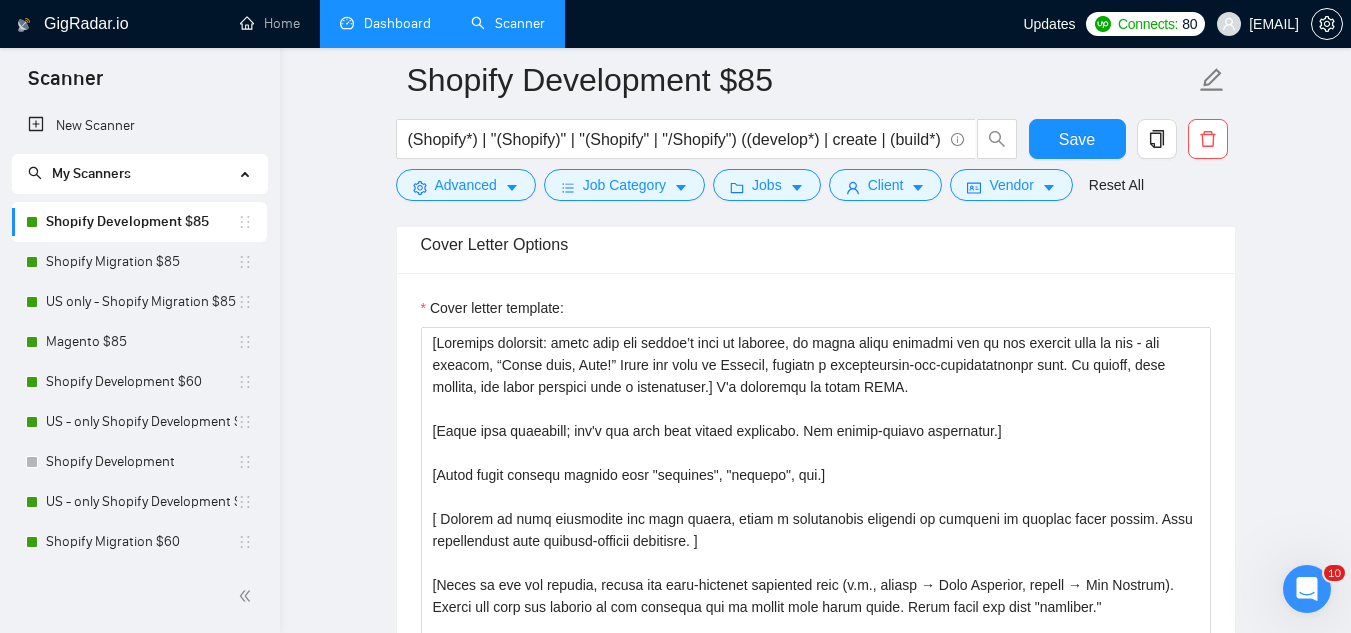 scroll, scrollTop: 1800, scrollLeft: 0, axis: vertical 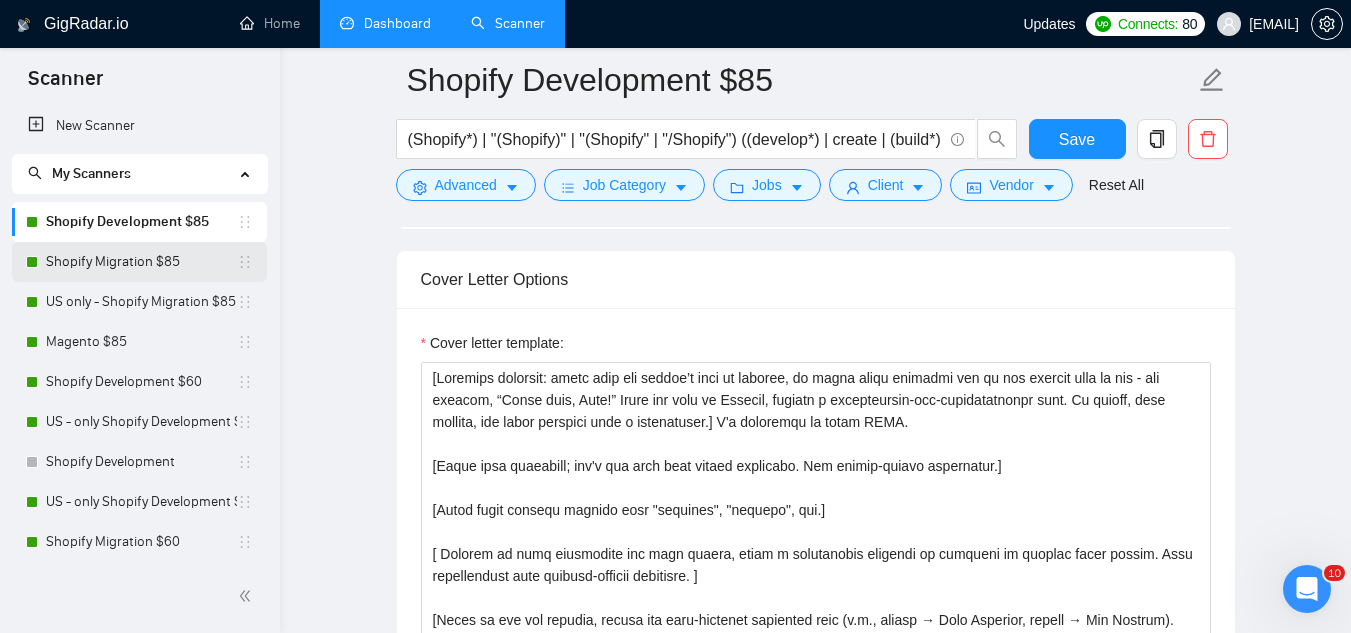 click on "Shopify Migration $85" at bounding box center [141, 262] 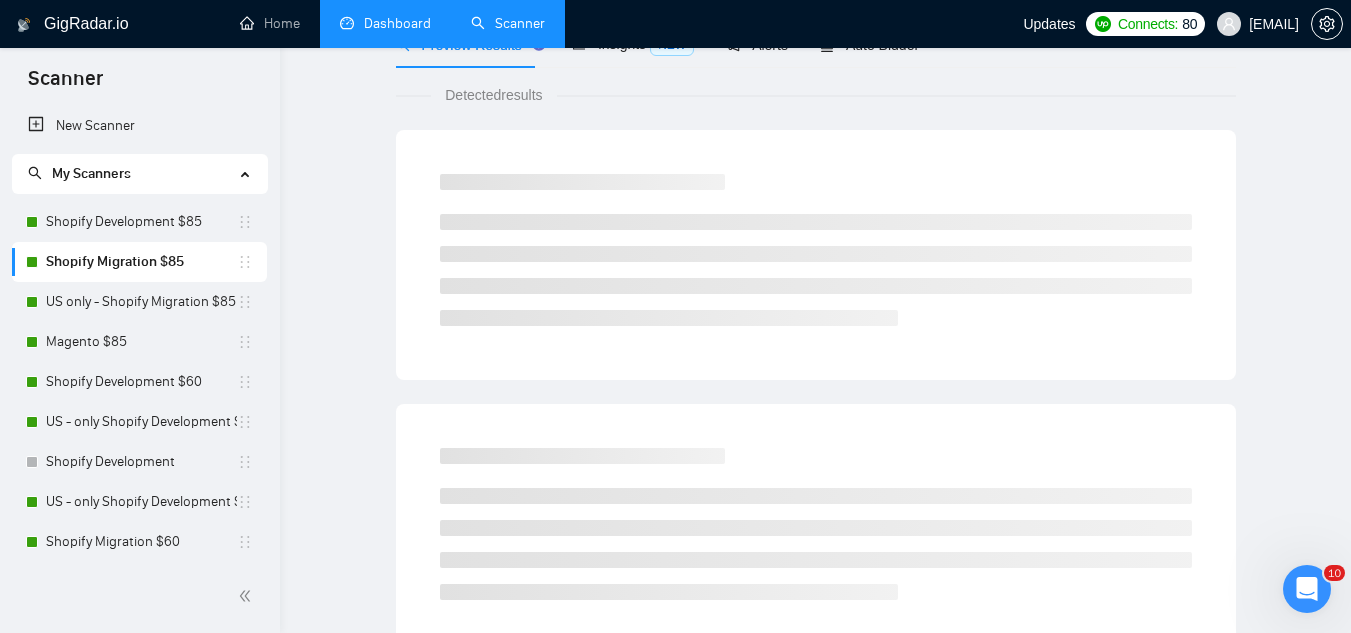 scroll, scrollTop: 0, scrollLeft: 0, axis: both 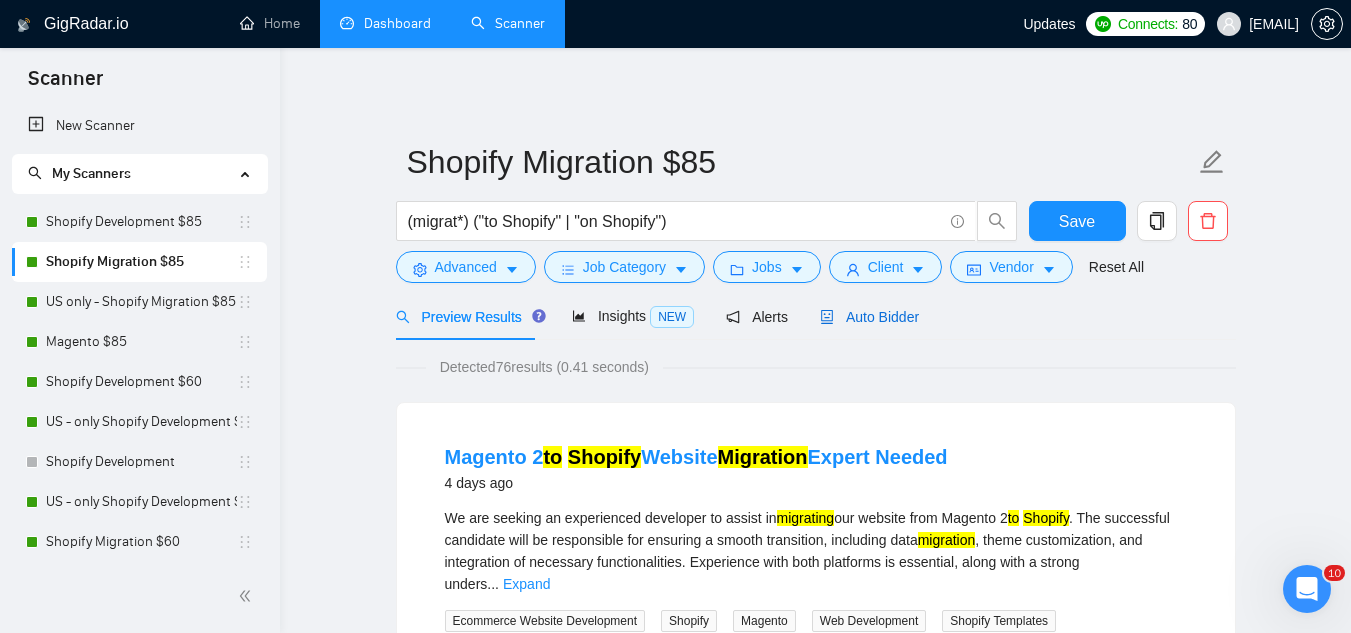click on "Auto Bidder" at bounding box center [869, 317] 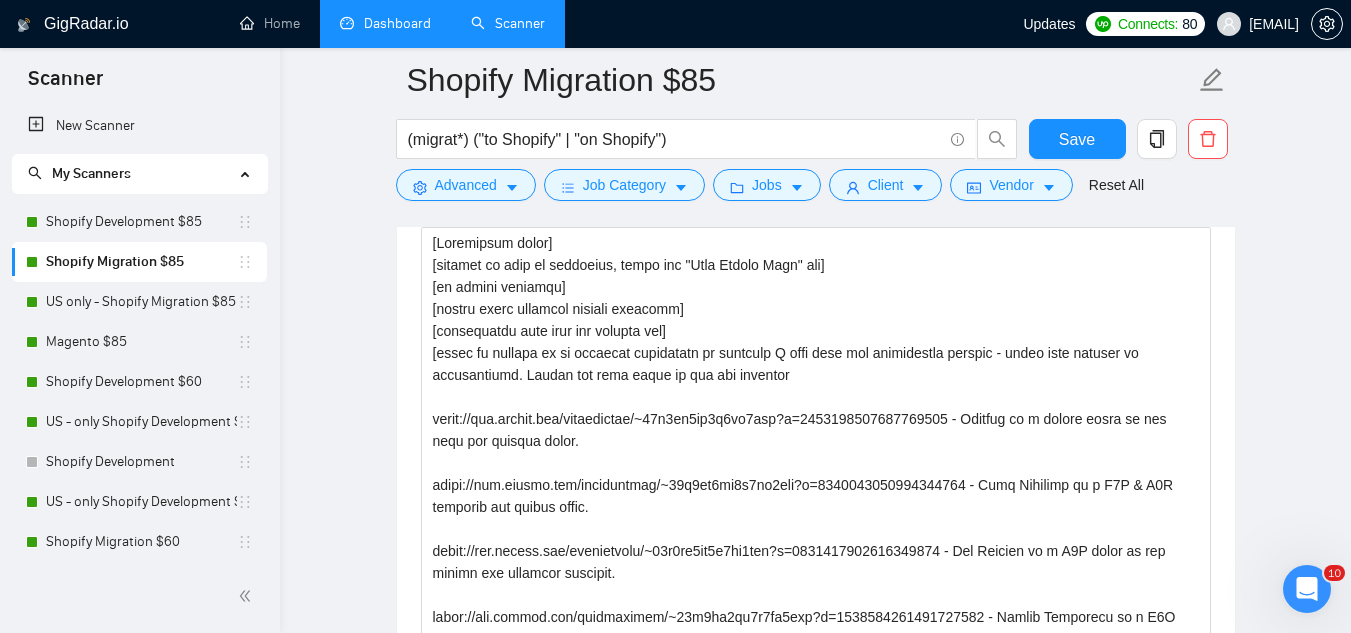 scroll, scrollTop: 1900, scrollLeft: 0, axis: vertical 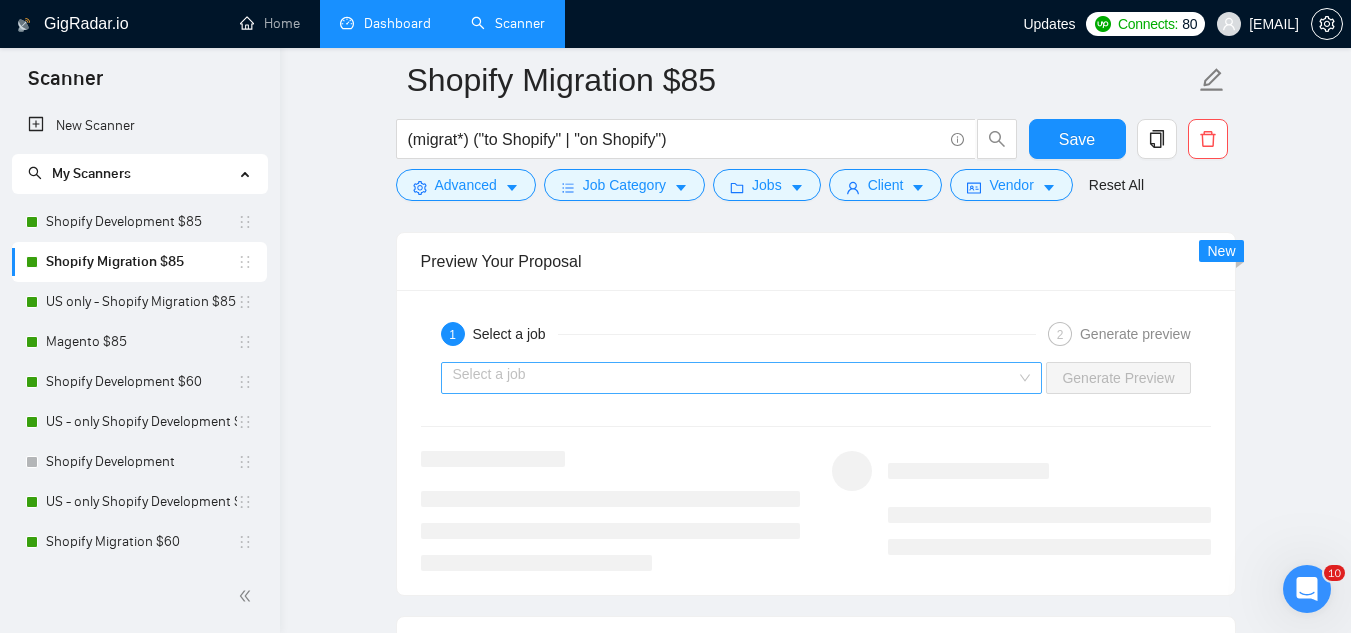 click at bounding box center (735, 378) 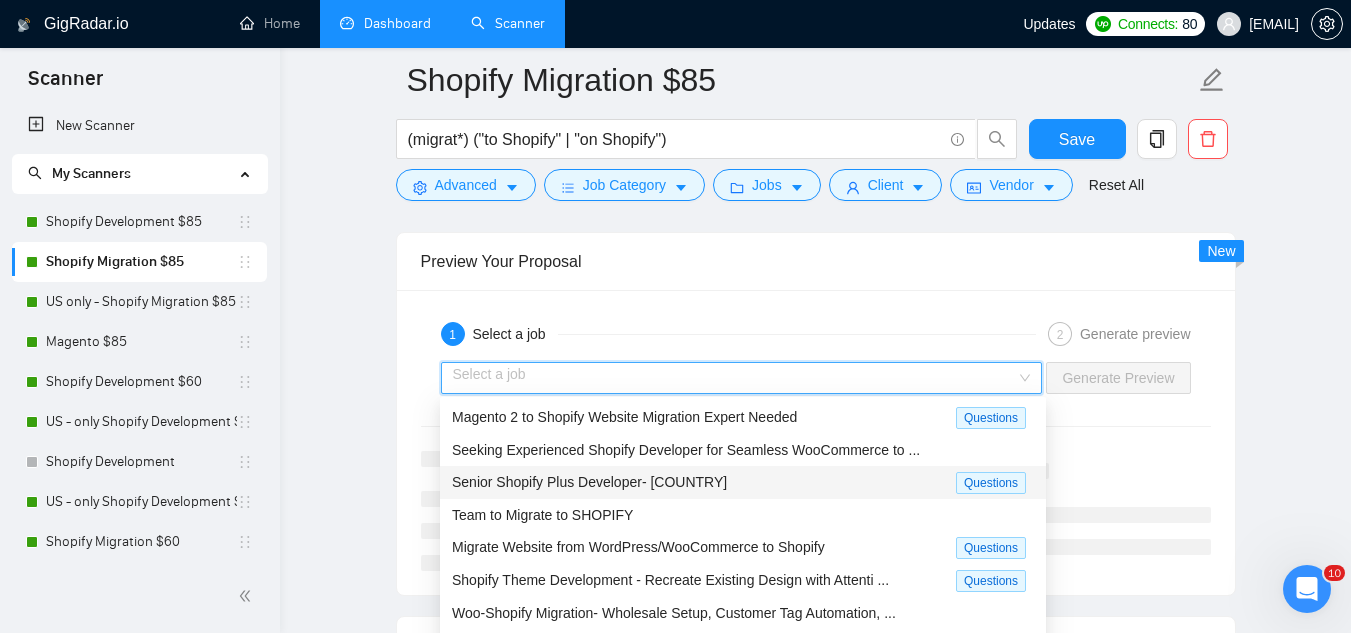 click on "Senior Shopify Plus Developer- [COUNTRY]" at bounding box center (704, 482) 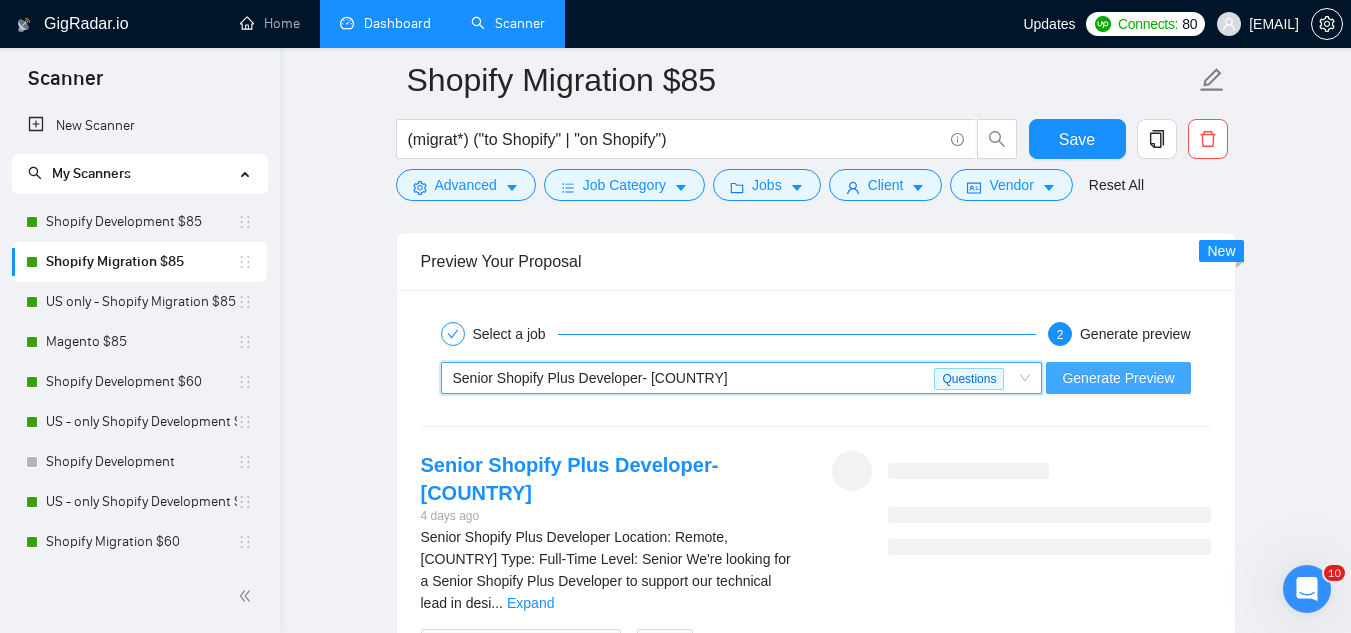 click on "Generate Preview" at bounding box center (1118, 378) 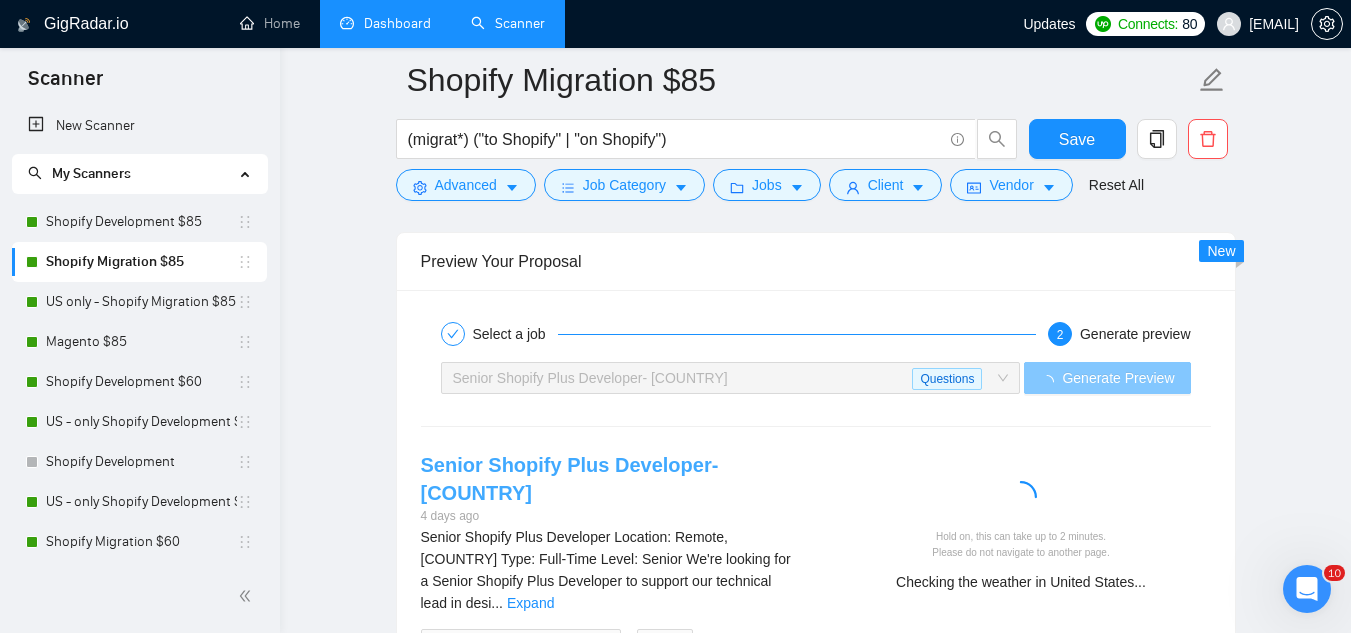 scroll, scrollTop: 3600, scrollLeft: 0, axis: vertical 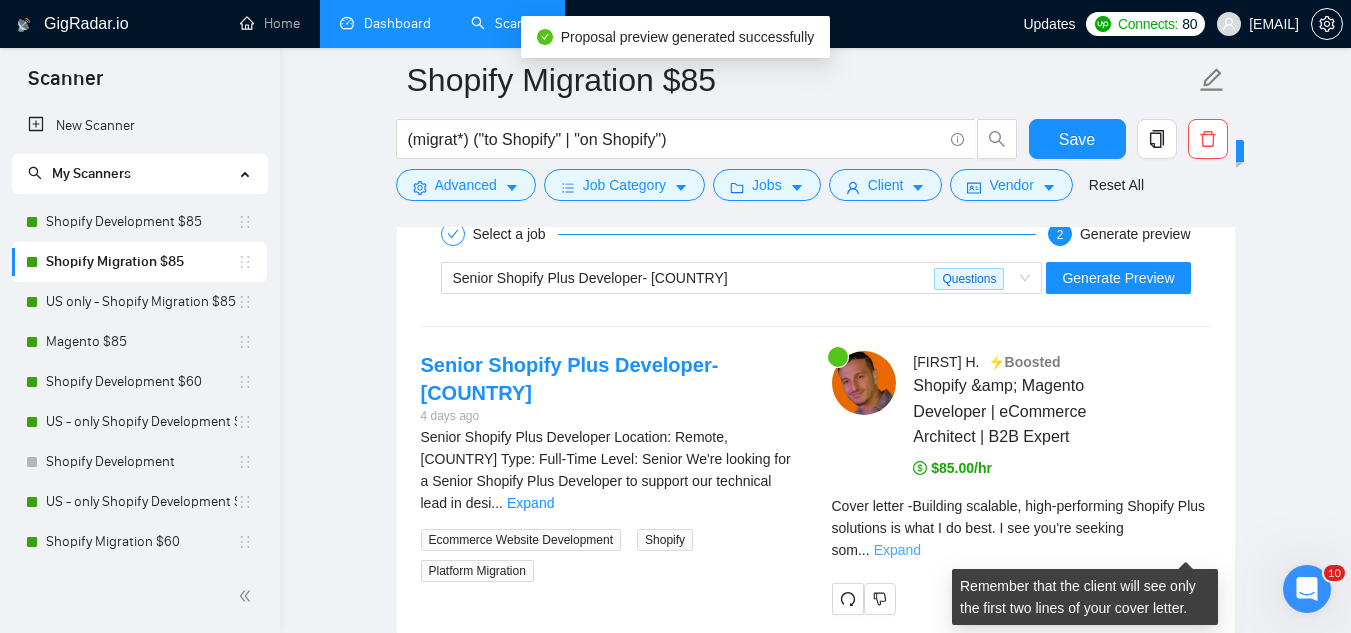 click on "Expand" at bounding box center (897, 550) 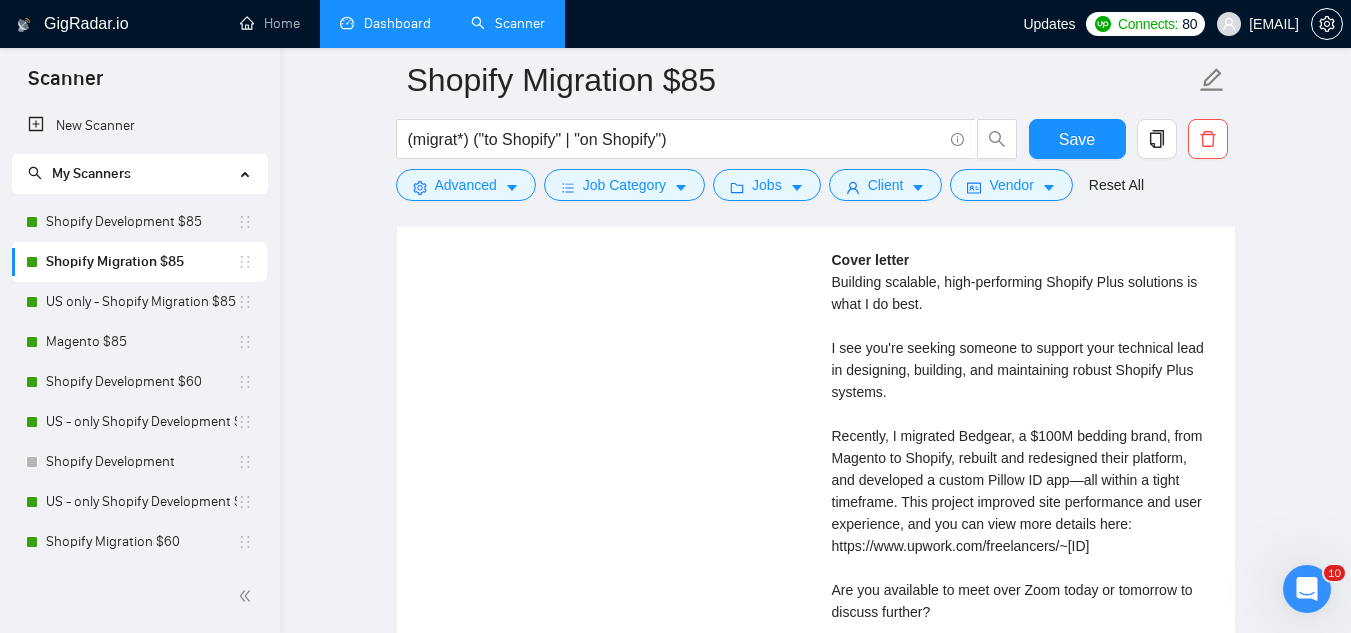 scroll, scrollTop: 4700, scrollLeft: 0, axis: vertical 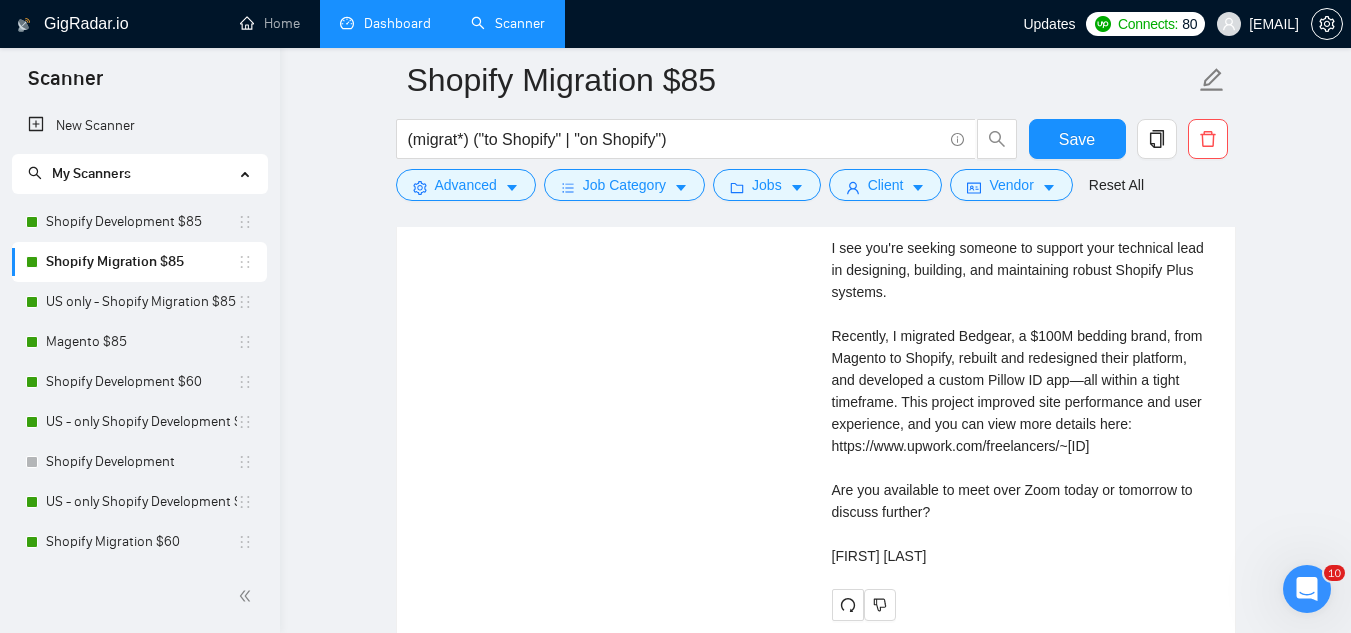 click on "[FIRST] [LAST]   H .       ⚡️Boosted Shopify & Magento Developer | eCommerce Architect | B2B Expert   $[PRICE]/hr How do you handle performance optimization in Shopify (theme speed, third-party scripts, etc.)? I handle performance optimization in Shopify by minimizing the use of heavy scripts, optimizing images, leveraging lazy loading, and ensuring that third-party apps are essential and well-integrated. I also regularly audit site speed to identify and resolve bottlenecks. Let's discuss more in detail over DMs. Jot down your Shopify Certificates I currently do not hold specific Shopify certificates, but my extensive experience with Shopify Plus projects speaks to my proficiency. I'm happy to discuss further in DMs. Walk us through how you’d migrate a multi-store Magento site to Shopify Plus. Can you explain how checkout extensibility works in Shopify Plus and provide a use case? Cover letter" at bounding box center (1021, -65) 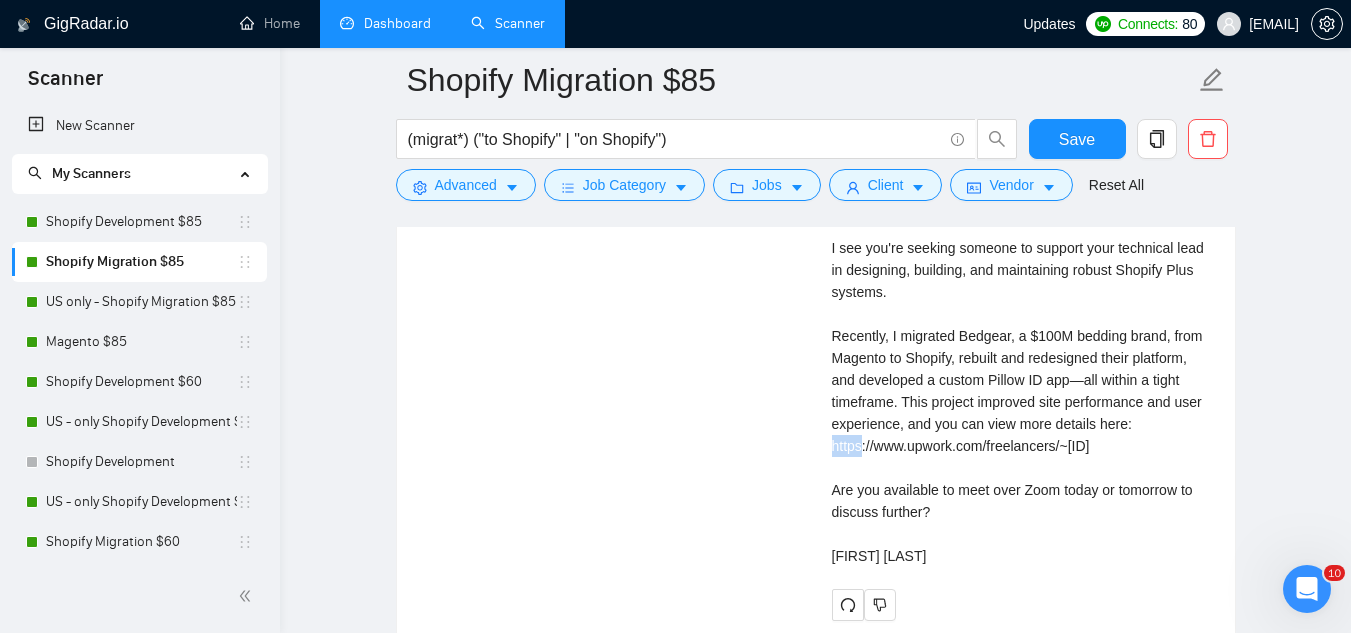 click on "[FIRST] [LAST]   H .       ⚡️Boosted Shopify & Magento Developer | eCommerce Architect | B2B Expert   $[PRICE]/hr How do you handle performance optimization in Shopify (theme speed, third-party scripts, etc.)? I handle performance optimization in Shopify by minimizing the use of heavy scripts, optimizing images, leveraging lazy loading, and ensuring that third-party apps are essential and well-integrated. I also regularly audit site speed to identify and resolve bottlenecks. Let's discuss more in detail over DMs. Jot down your Shopify Certificates I currently do not hold specific Shopify certificates, but my extensive experience with Shopify Plus projects speaks to my proficiency. I'm happy to discuss further in DMs. Walk us through how you’d migrate a multi-store Magento site to Shopify Plus. Can you explain how checkout extensibility works in Shopify Plus and provide a use case? Cover letter" at bounding box center [1021, -65] 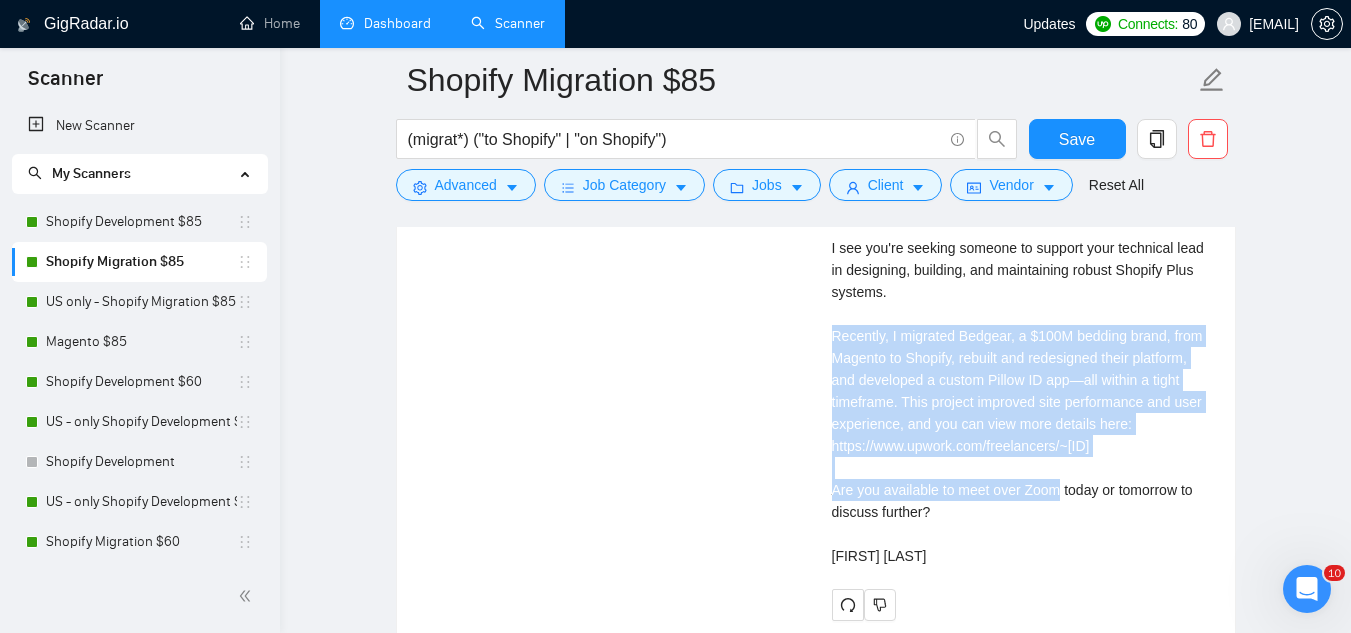 click on "[FIRST] [LAST]   H .       ⚡️Boosted Shopify & Magento Developer | eCommerce Architect | B2B Expert   $[PRICE]/hr How do you handle performance optimization in Shopify (theme speed, third-party scripts, etc.)? I handle performance optimization in Shopify by minimizing the use of heavy scripts, optimizing images, leveraging lazy loading, and ensuring that third-party apps are essential and well-integrated. I also regularly audit site speed to identify and resolve bottlenecks. Let's discuss more in detail over DMs. Jot down your Shopify Certificates I currently do not hold specific Shopify certificates, but my extensive experience with Shopify Plus projects speaks to my proficiency. I'm happy to discuss further in DMs. Walk us through how you’d migrate a multi-store Magento site to Shopify Plus. Can you explain how checkout extensibility works in Shopify Plus and provide a use case? Cover letter" at bounding box center (1021, -65) 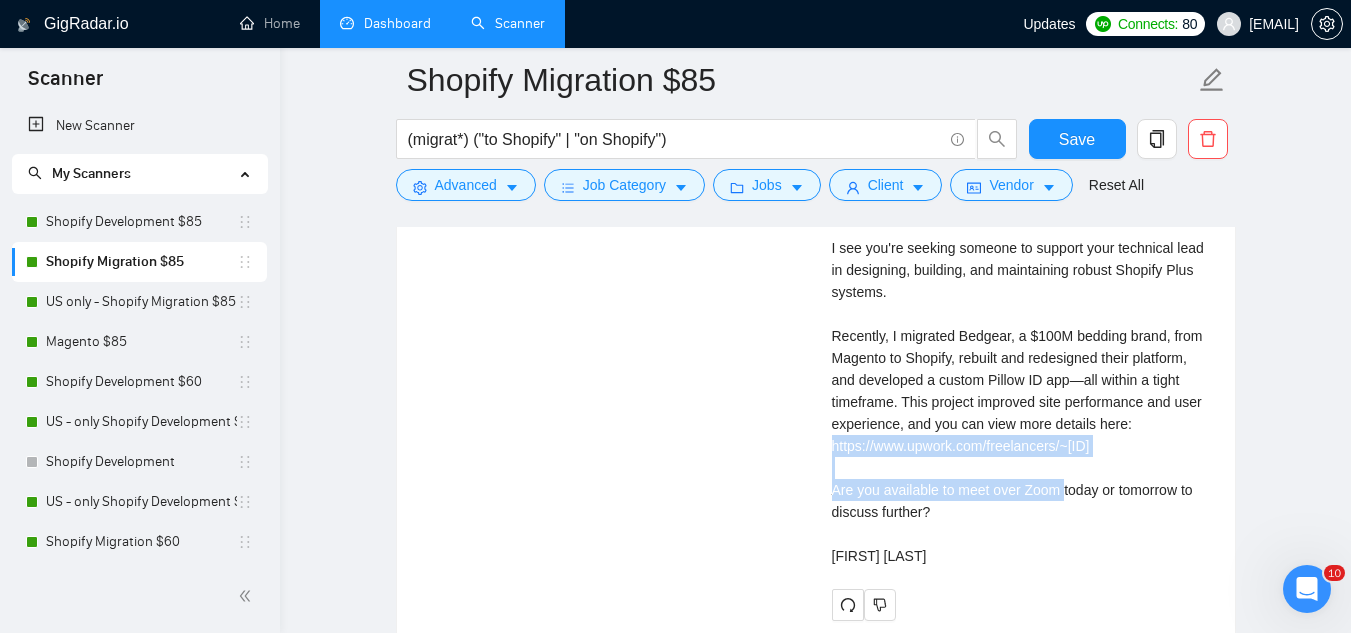 drag, startPoint x: 830, startPoint y: 468, endPoint x: 992, endPoint y: 520, distance: 170.14111 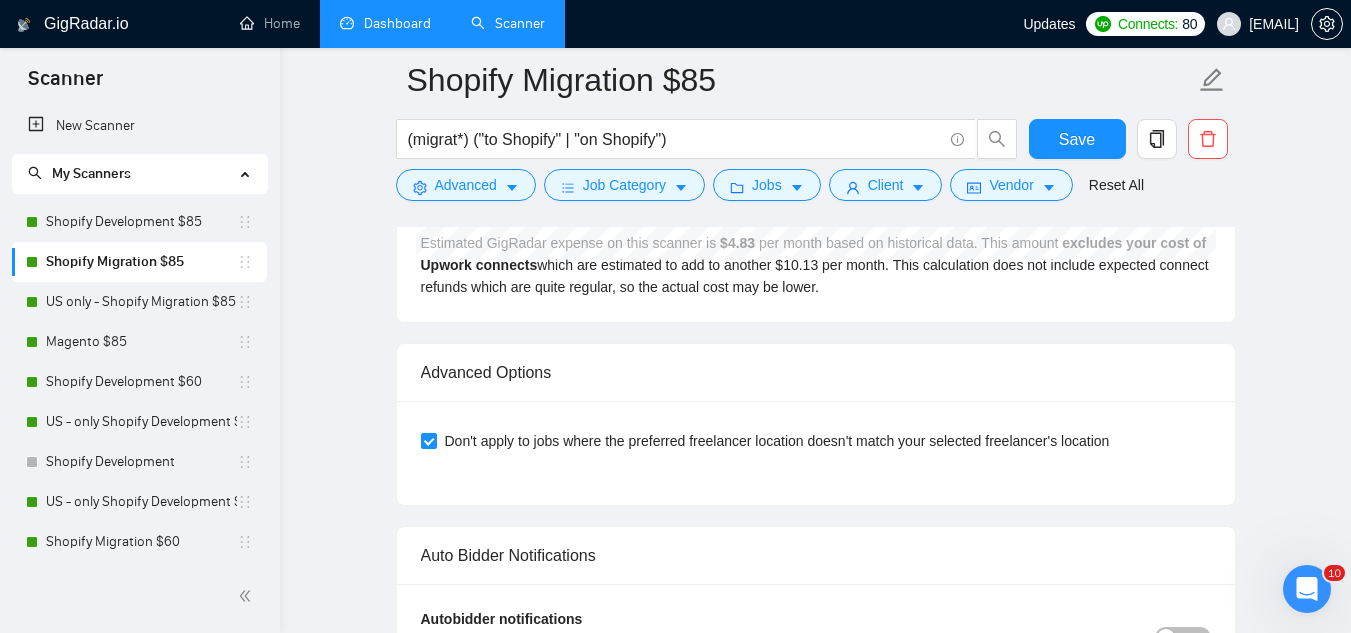 scroll, scrollTop: 5600, scrollLeft: 0, axis: vertical 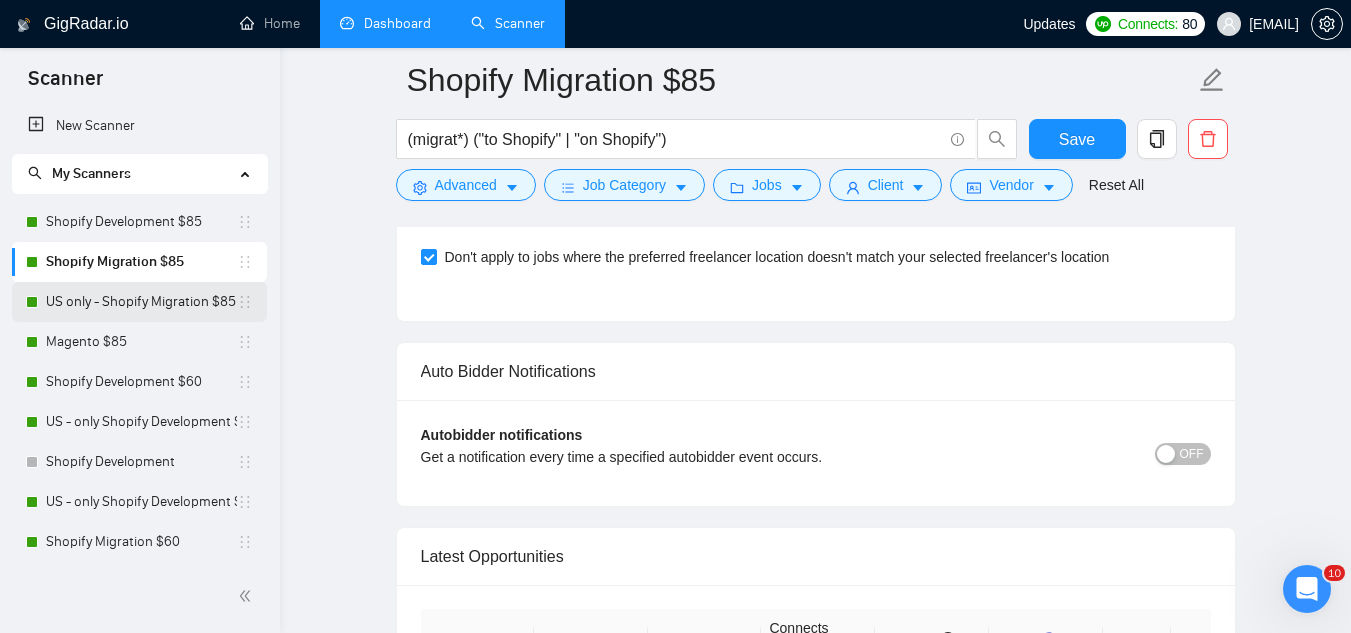 click on "US only - Shopify Migration $85" at bounding box center (141, 302) 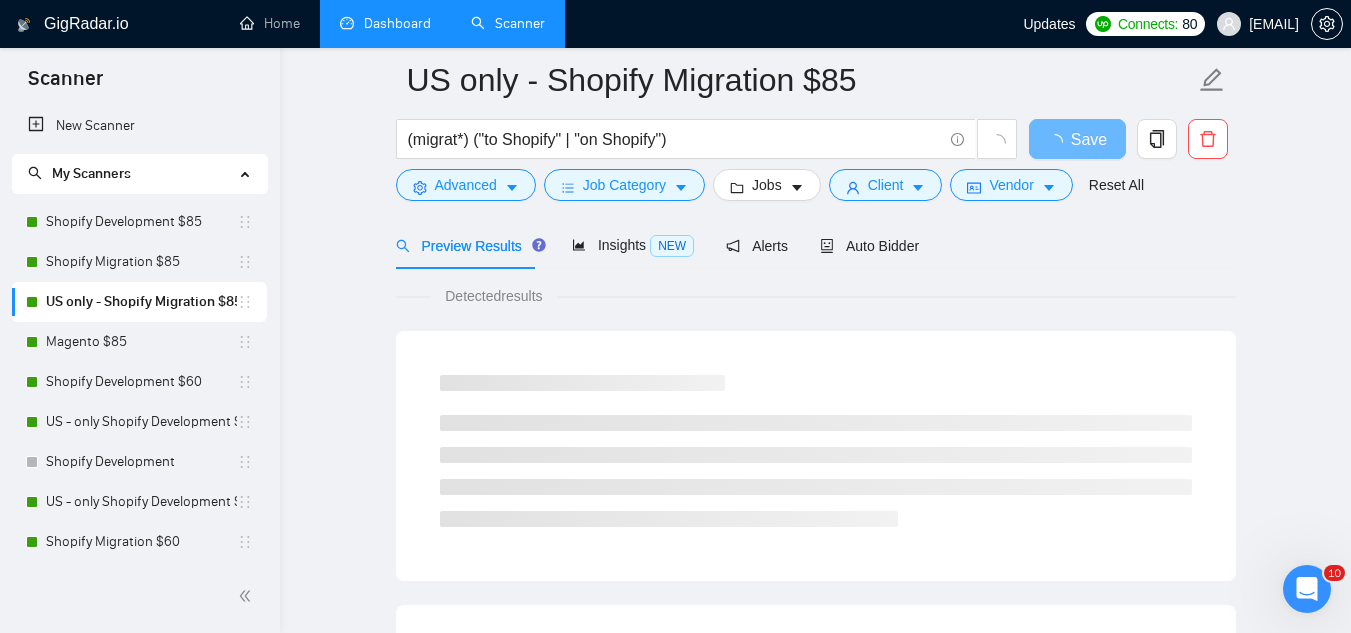 scroll, scrollTop: 0, scrollLeft: 0, axis: both 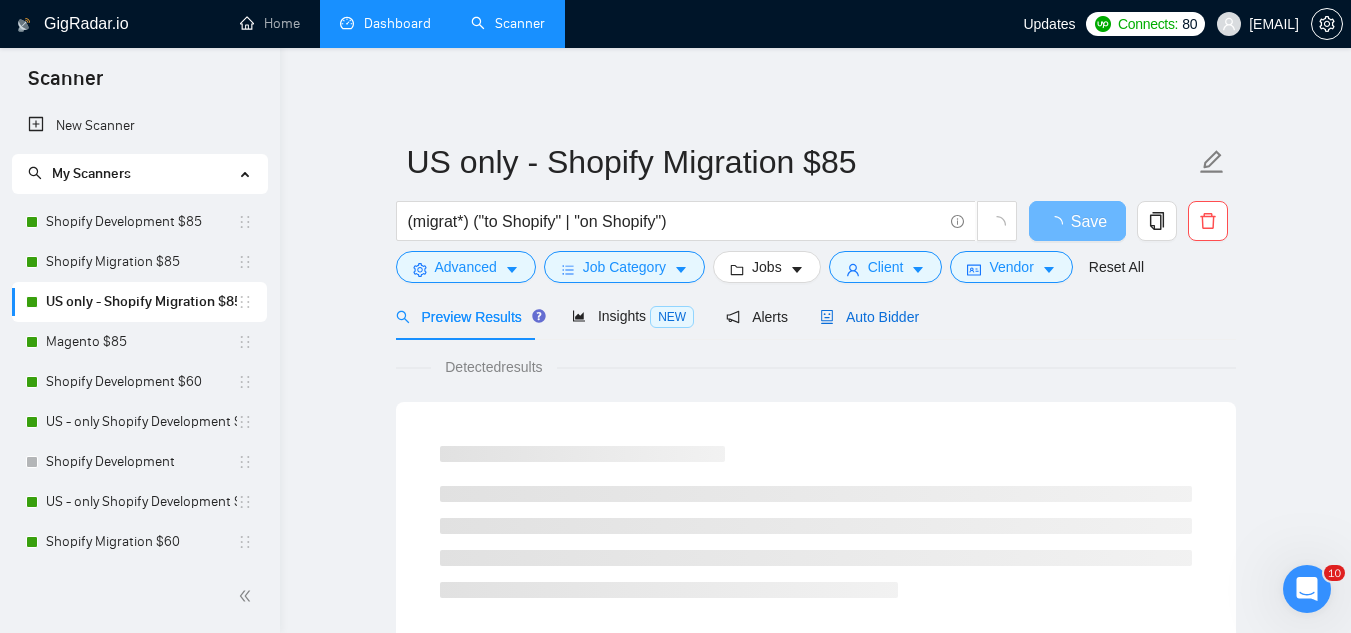 click on "Auto Bidder" at bounding box center [869, 317] 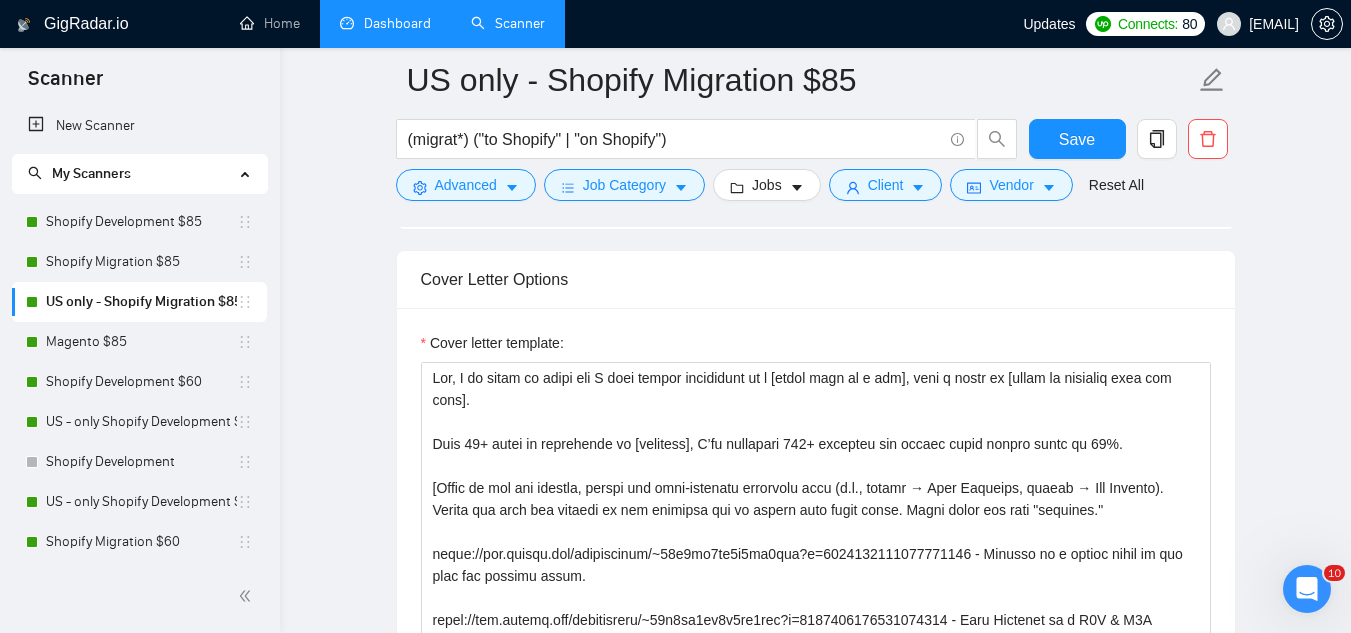 scroll, scrollTop: 1900, scrollLeft: 0, axis: vertical 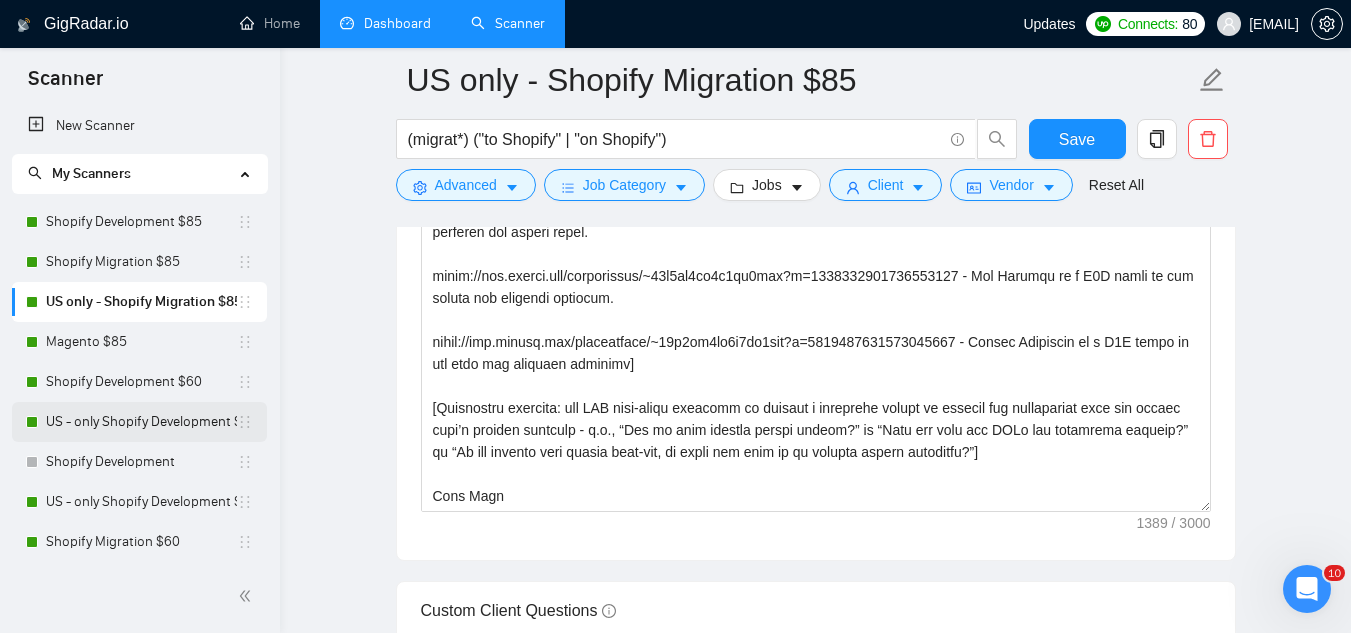 click on "US - only Shopify Development $85" at bounding box center (141, 422) 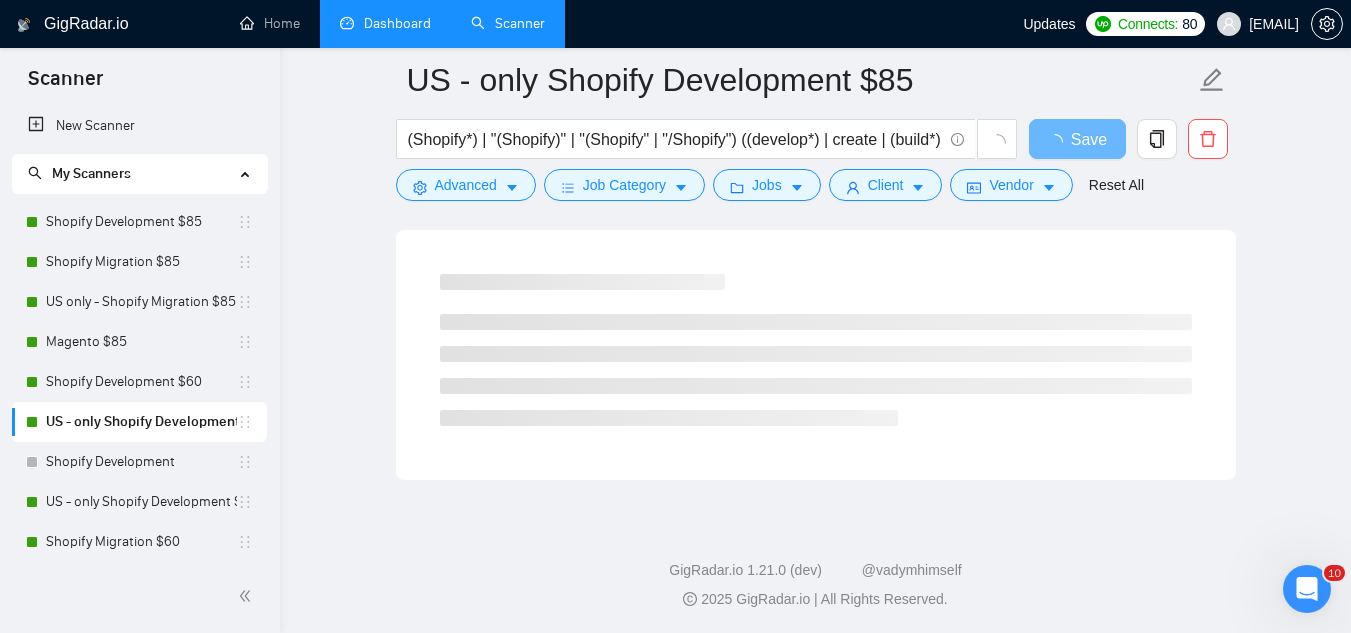 scroll, scrollTop: 784, scrollLeft: 0, axis: vertical 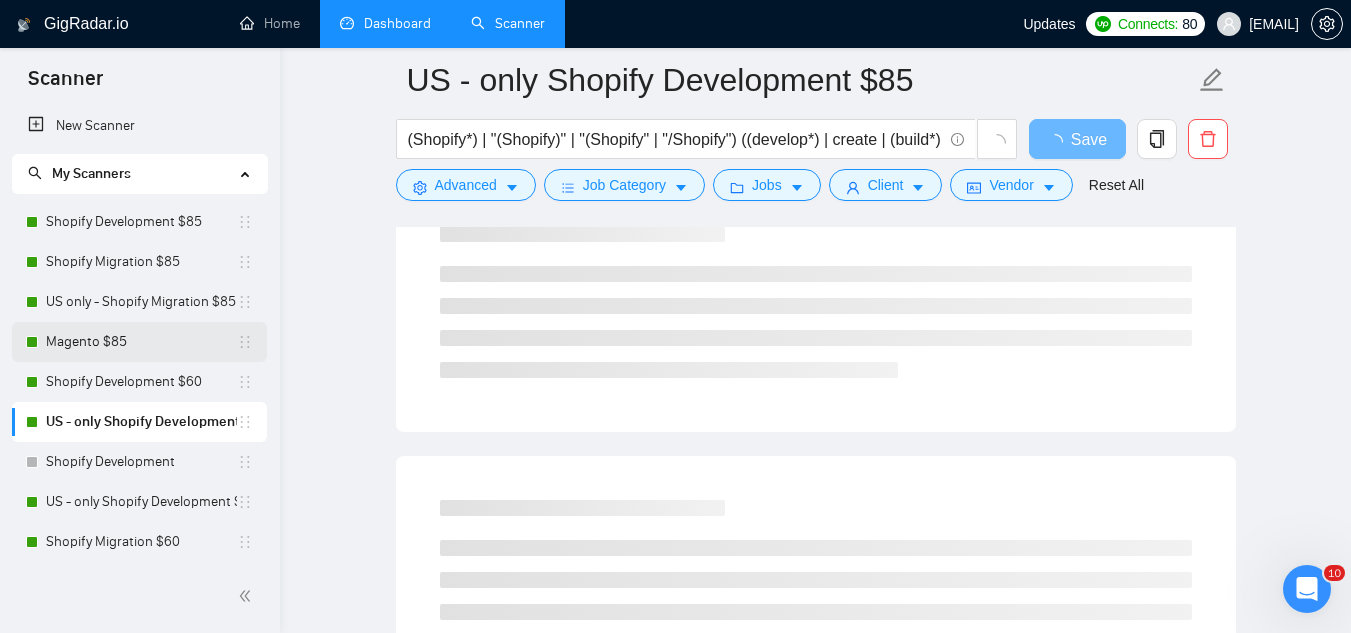 click on "Magento $85" at bounding box center (141, 342) 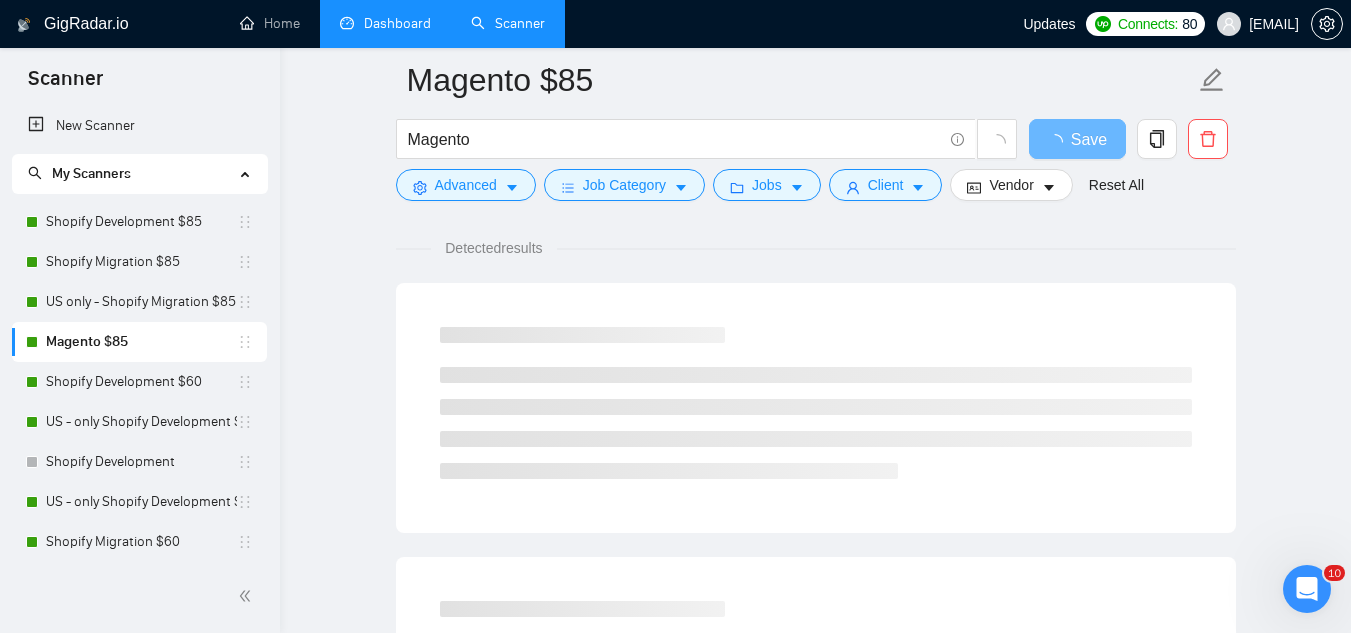 scroll, scrollTop: 0, scrollLeft: 0, axis: both 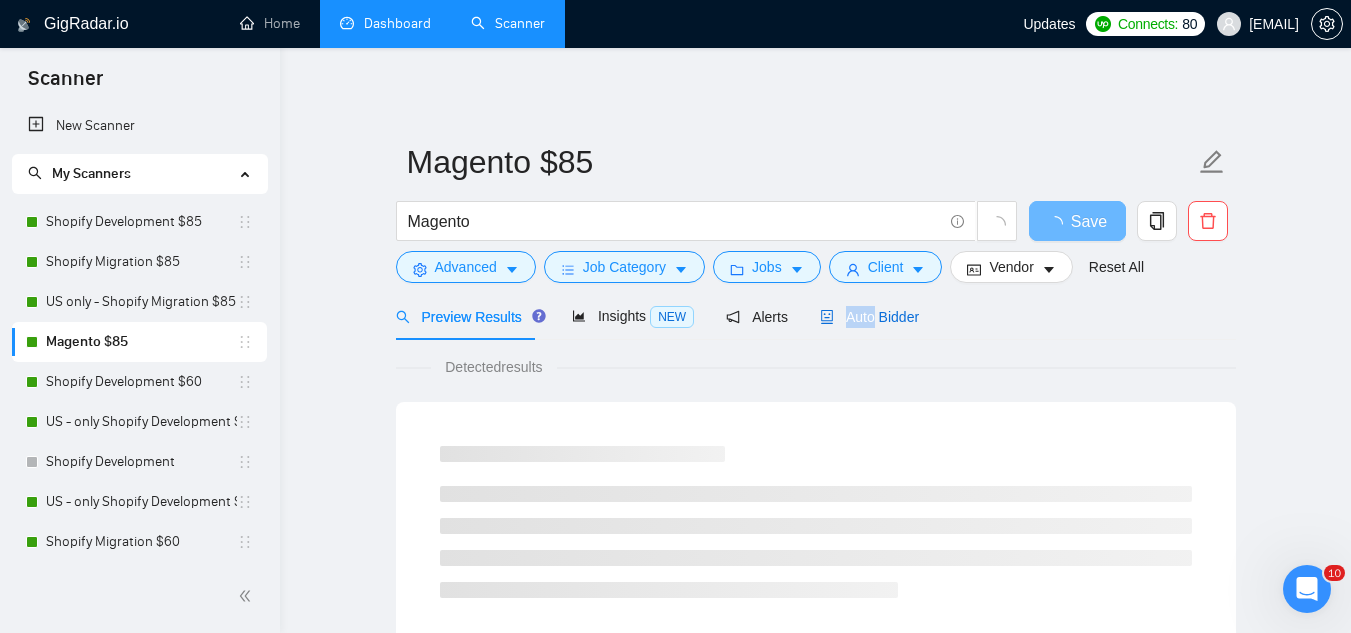click on "Auto Bidder" at bounding box center [869, 317] 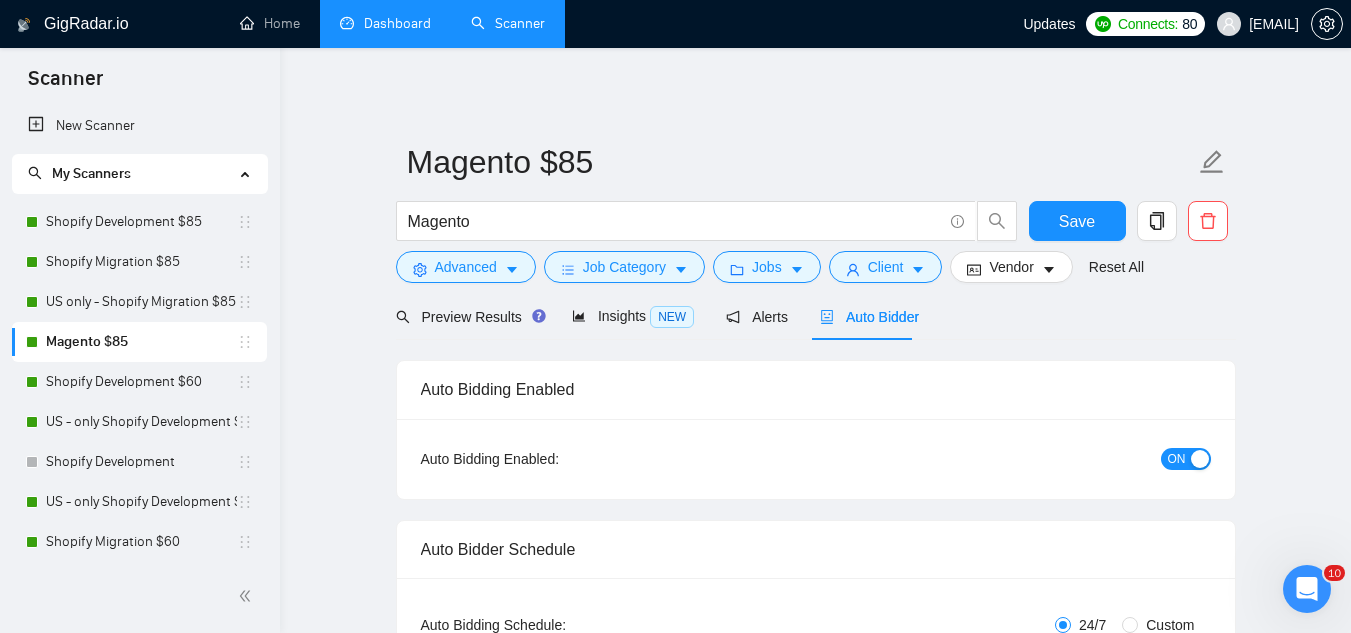 type 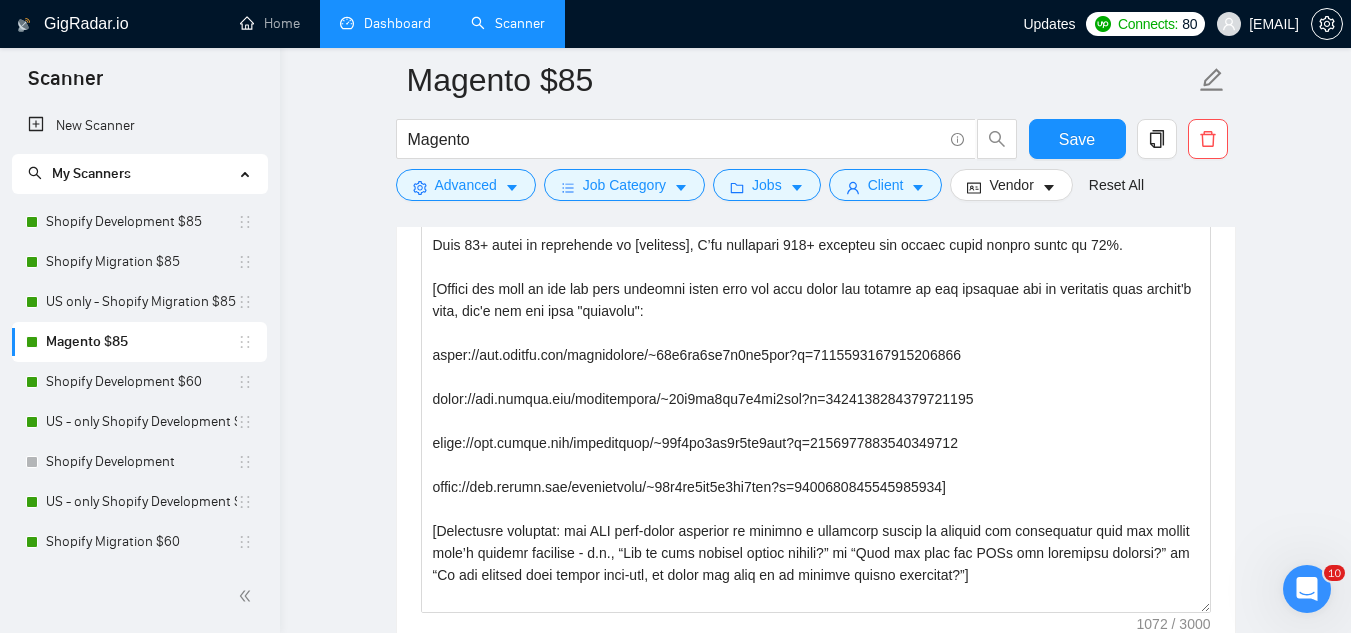 scroll, scrollTop: 2000, scrollLeft: 0, axis: vertical 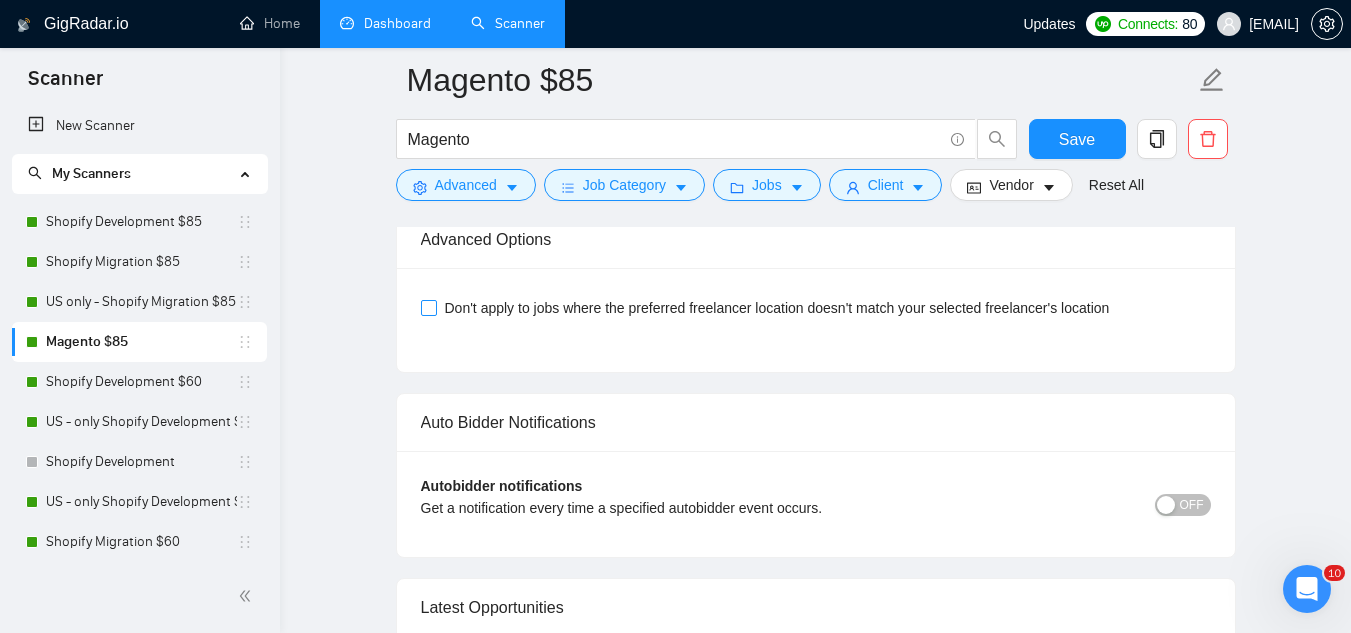click on "Don't apply to jobs where the preferred freelancer location doesn't match your selected freelancer's location" at bounding box center [428, 307] 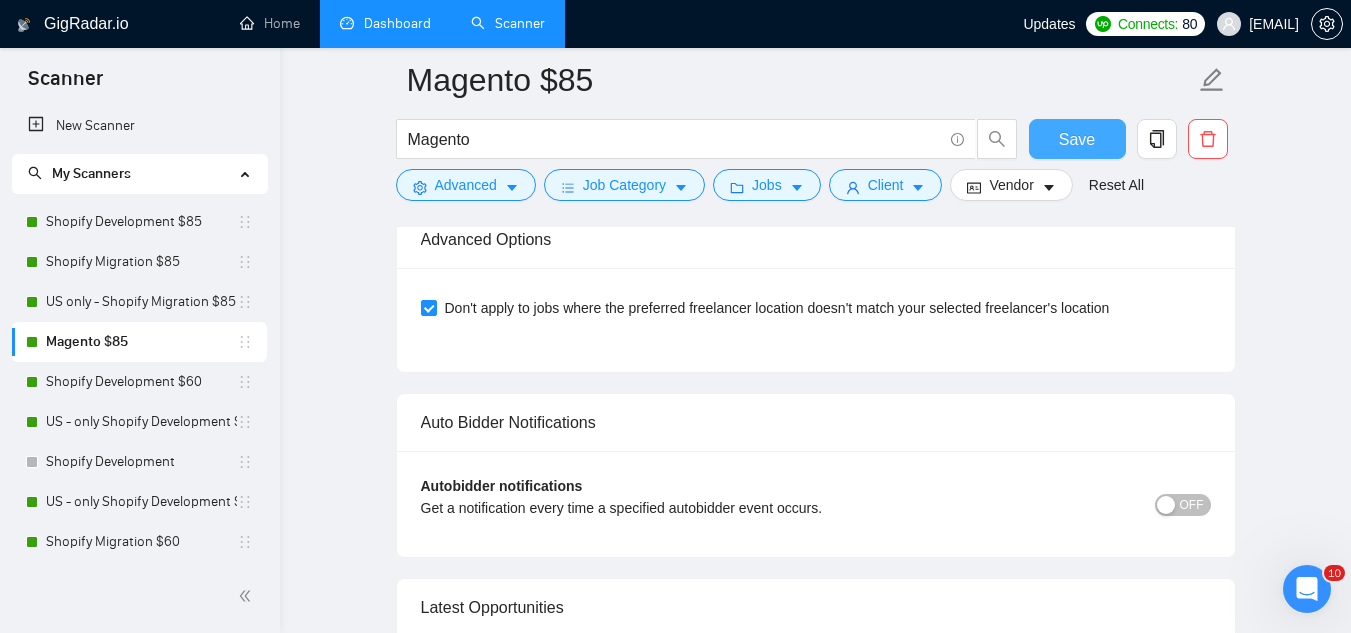 click on "Save" at bounding box center (1077, 139) 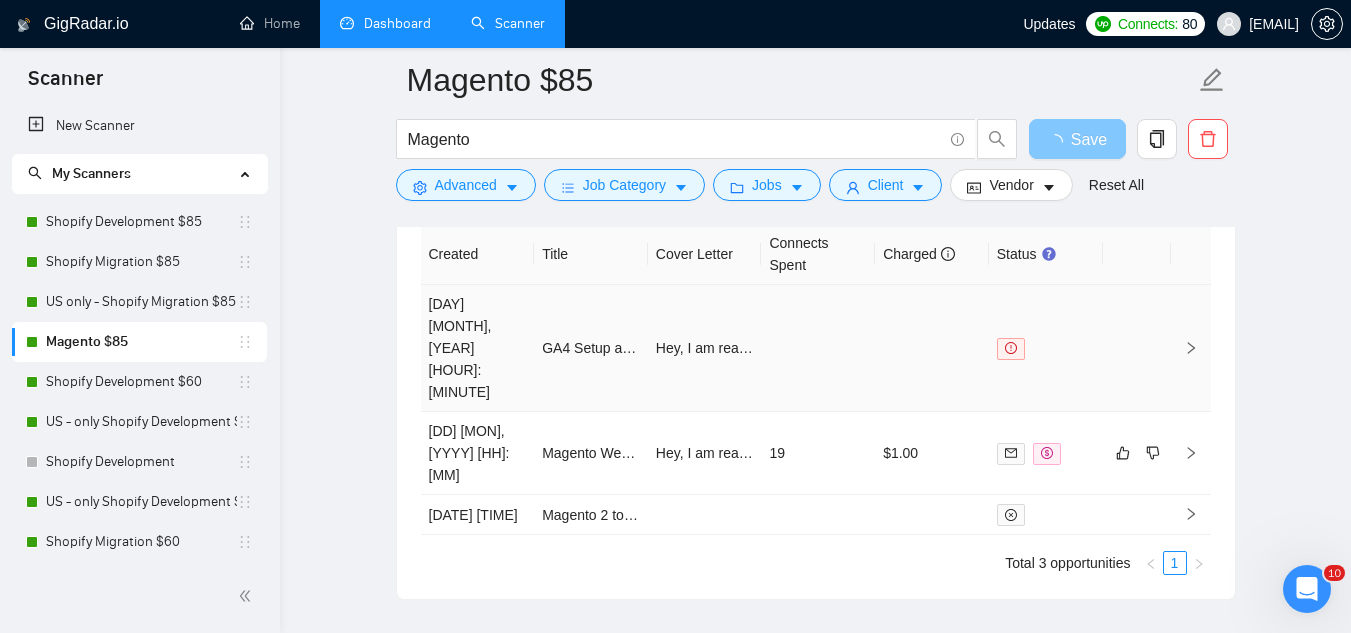 scroll, scrollTop: 4689, scrollLeft: 0, axis: vertical 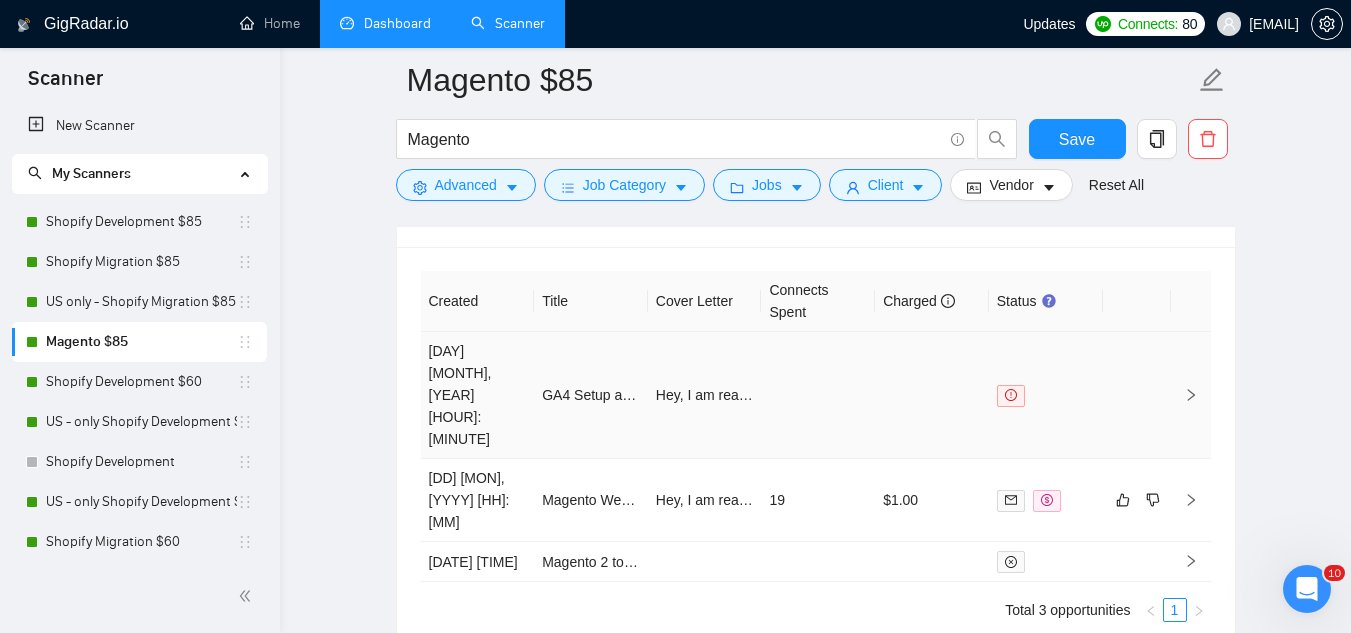 click on "Hey, I am ready to start and I have strong experience as a Google Analytics Integration Specialist, with a focus on Magento architecture.
With 20+ years of experience in eCommerce solutions, I’ve completed 100+ projects and helped boost client sales by 76%.
https://www.upwork.com/freelancers/~01c7af2eb0d7ff5afe?p=1514357412141608960 – This project involved building a customized online prescribing solution on Magento, which required advanced tracking and integration, similar to the GA4 setup and data flow you need.
What are your top KPIs for measuring success?
[FIRST] [LAST]undefined" at bounding box center [705, 395] 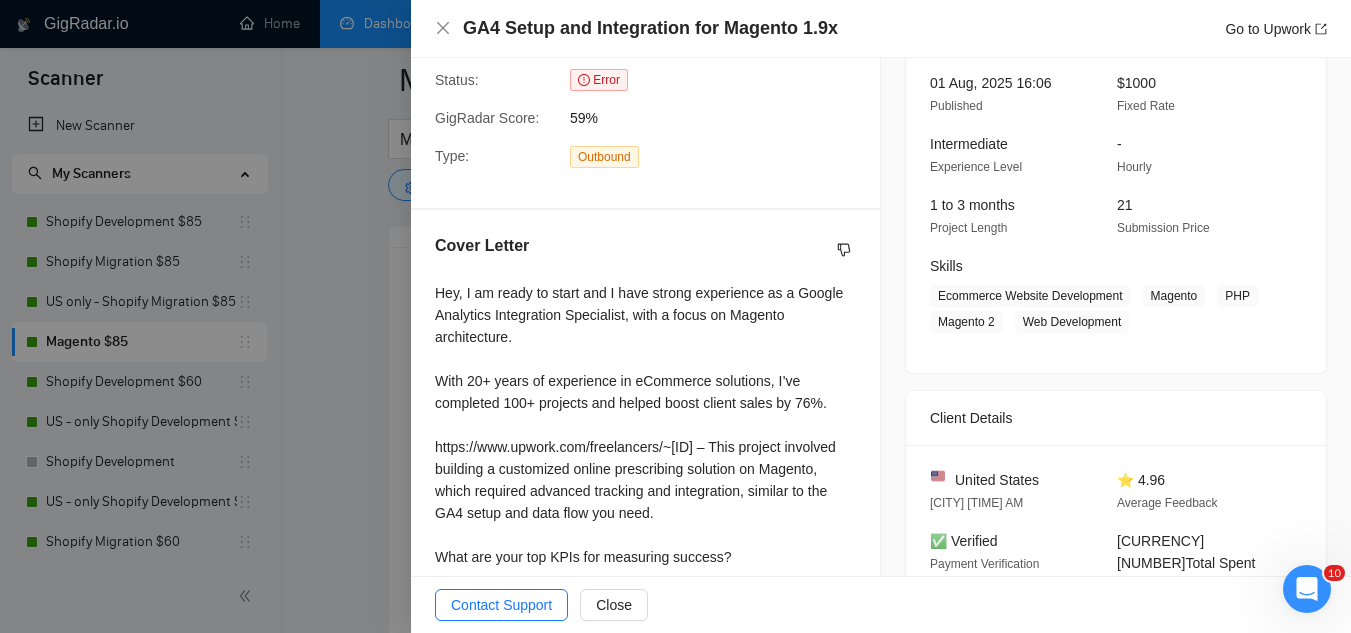 scroll, scrollTop: 300, scrollLeft: 0, axis: vertical 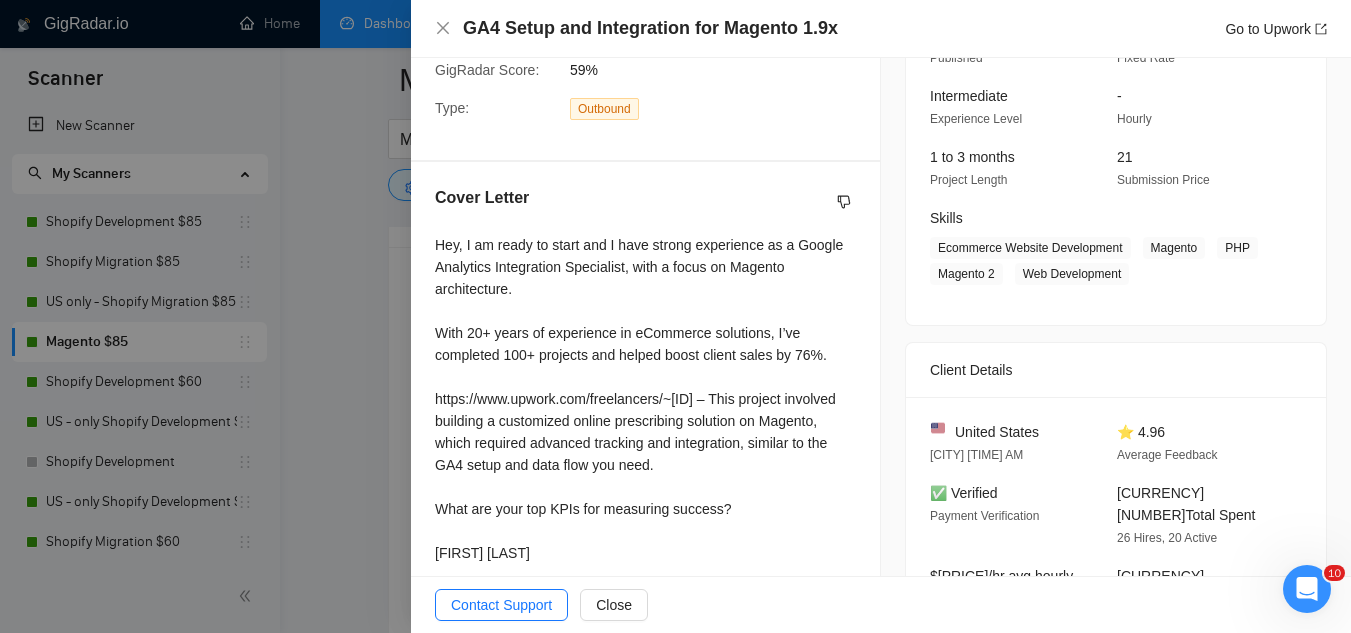 click at bounding box center (675, 316) 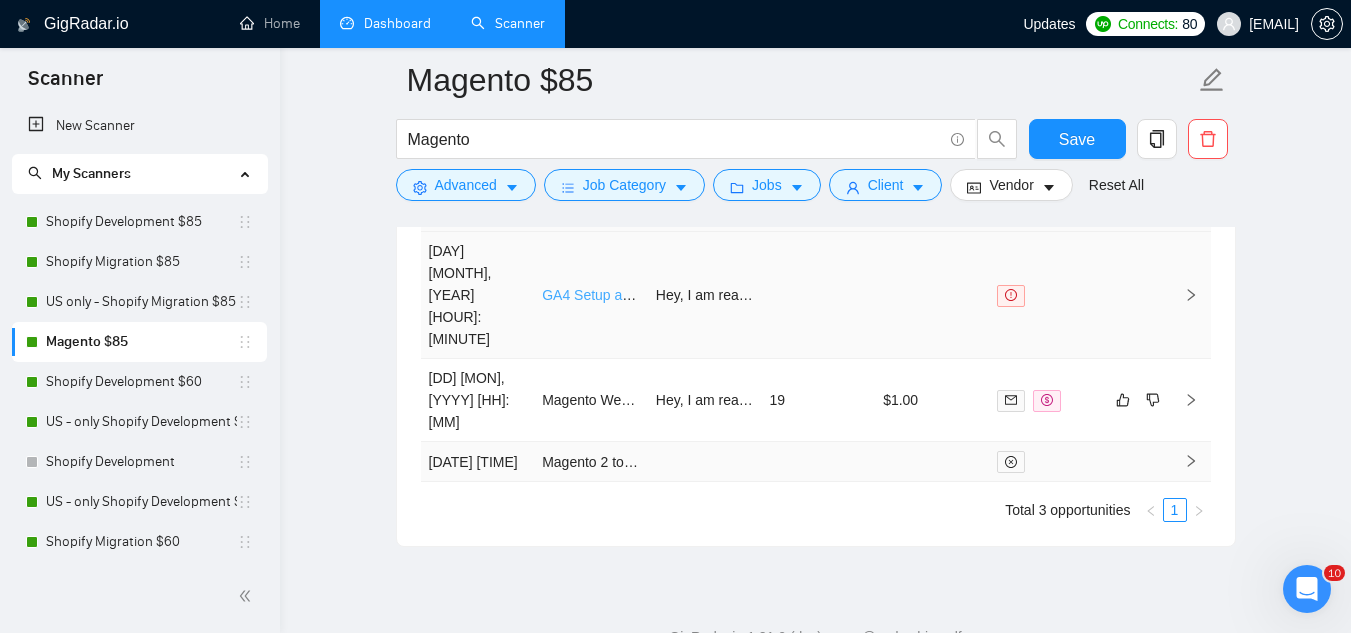 scroll, scrollTop: 4689, scrollLeft: 0, axis: vertical 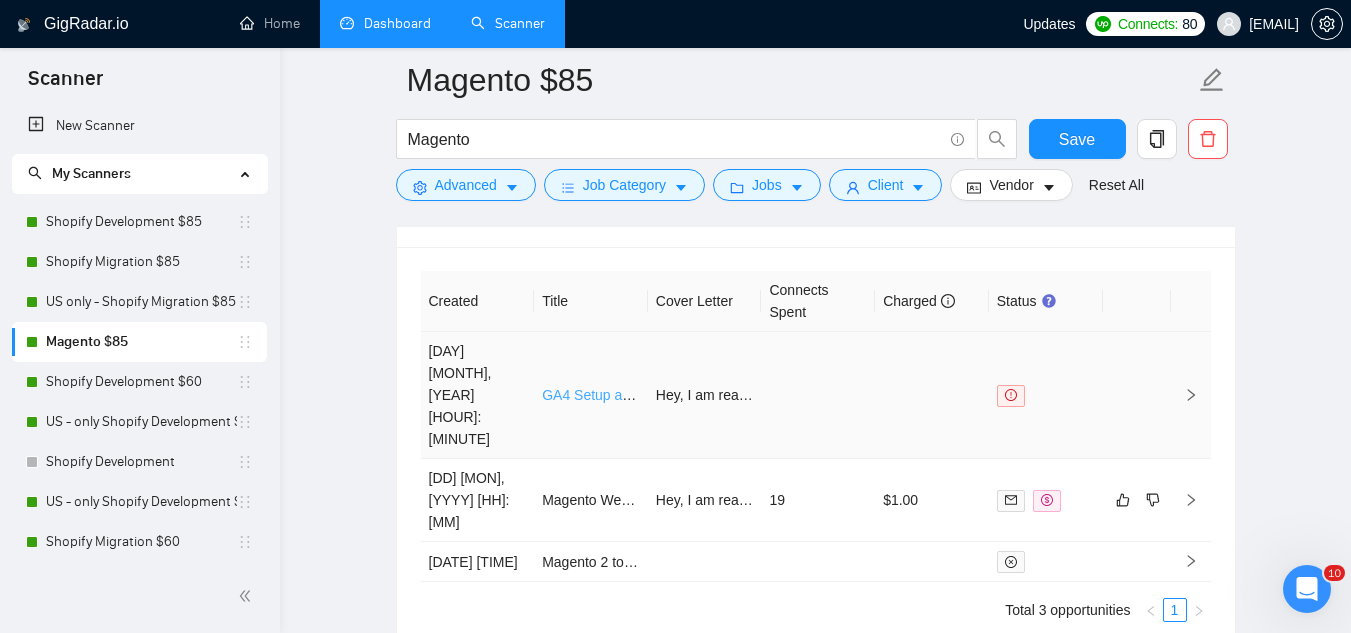 click on "GA4 Setup and Integration for Magento 1.9x" at bounding box center (679, 395) 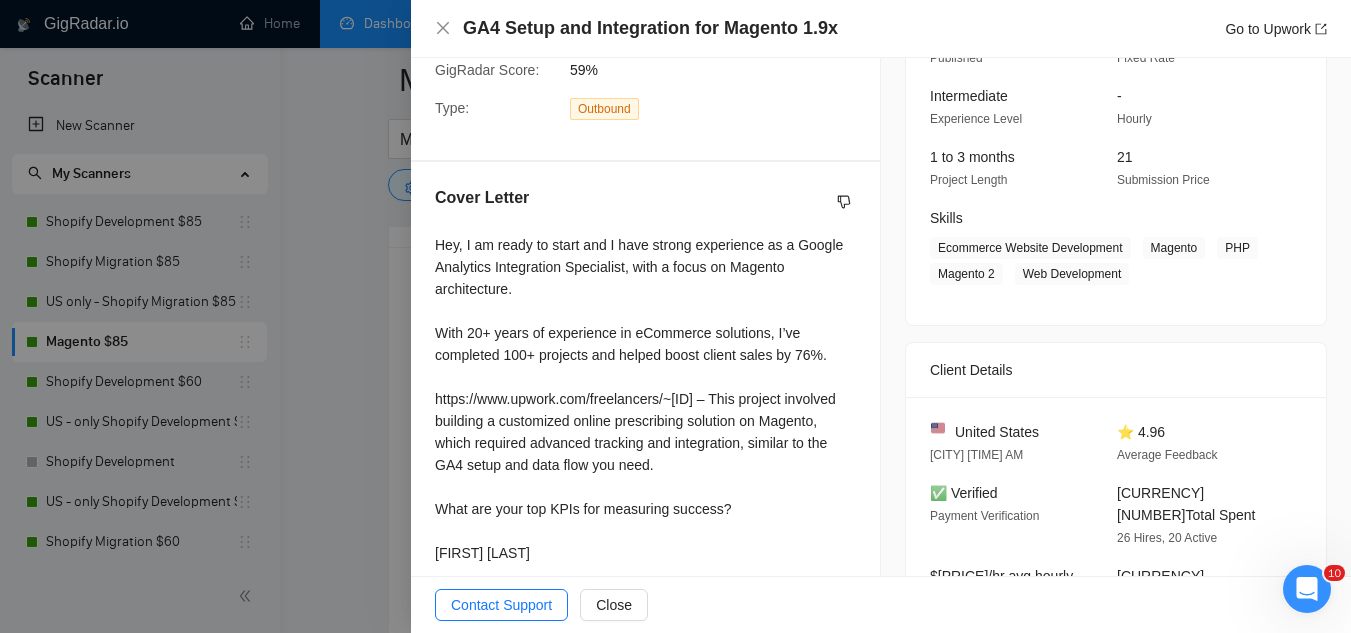 click at bounding box center [675, 316] 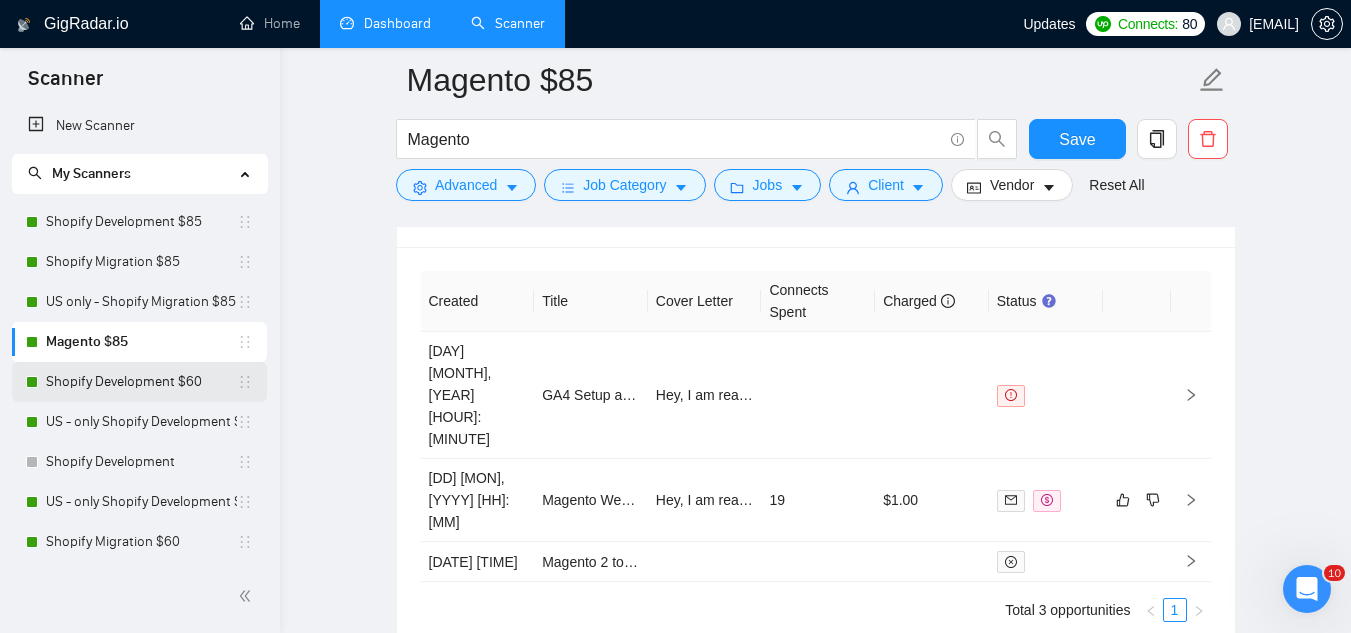 click on "Shopify Development $60" at bounding box center [141, 382] 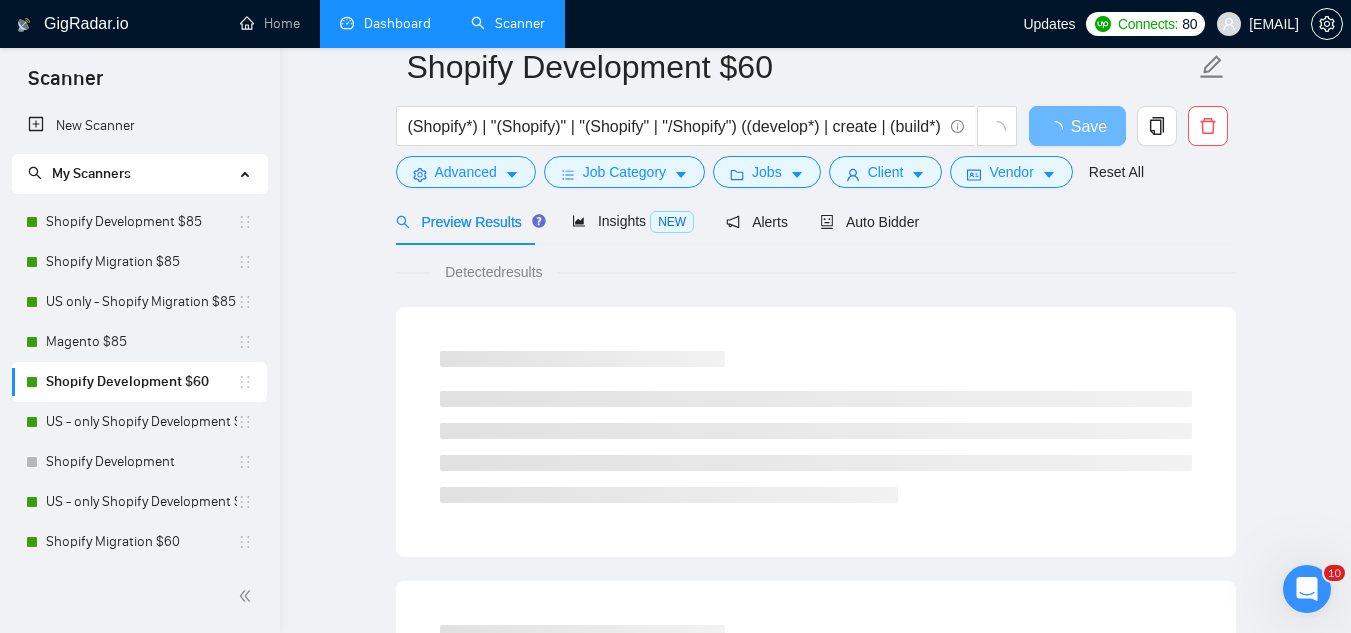 scroll, scrollTop: 0, scrollLeft: 0, axis: both 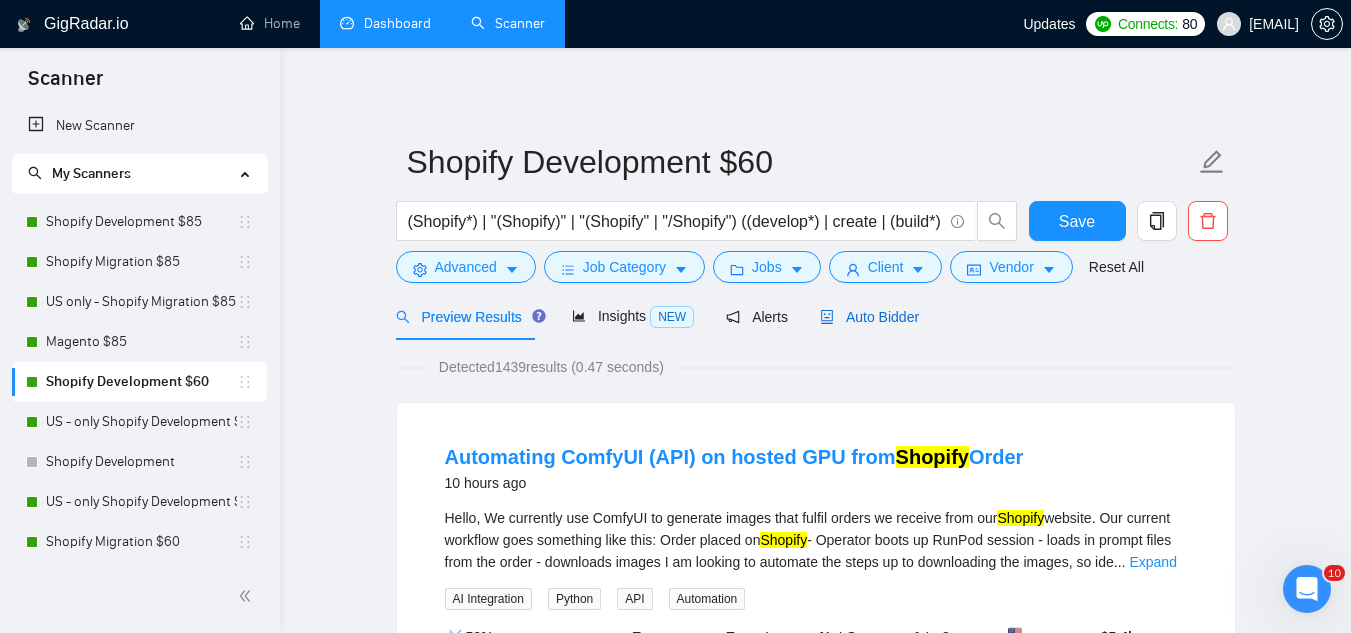 click on "Auto Bidder" at bounding box center (869, 317) 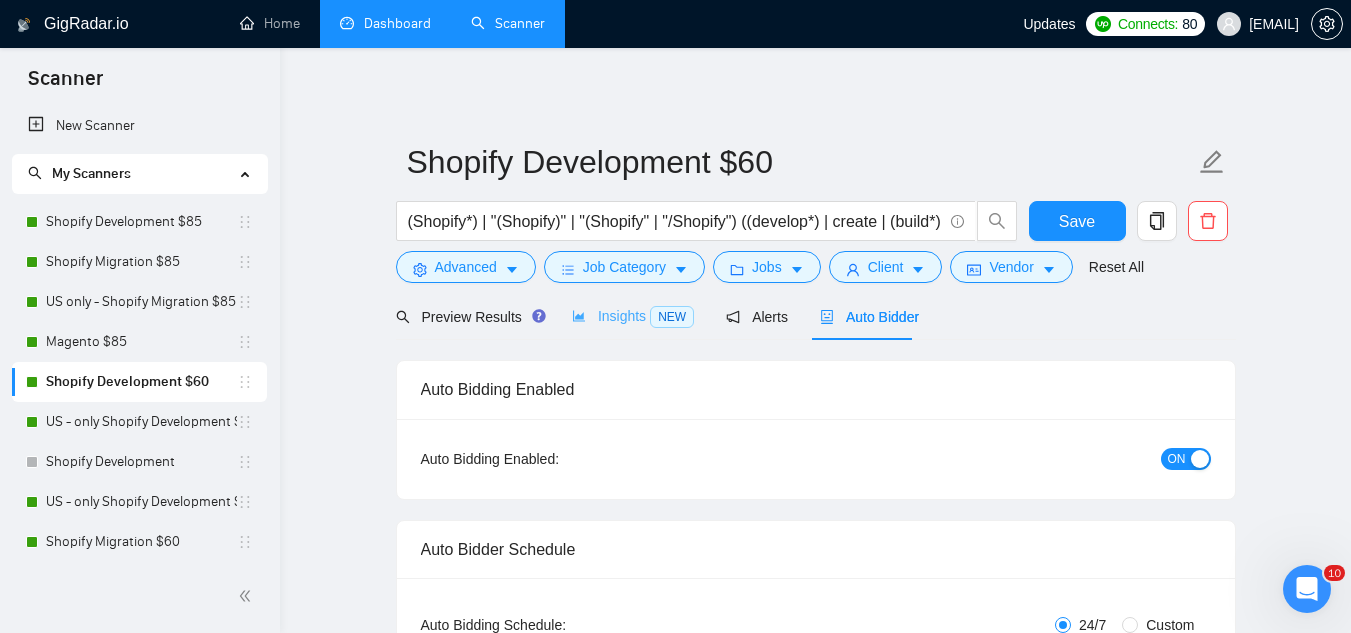 click on "Insights NEW" at bounding box center (633, 316) 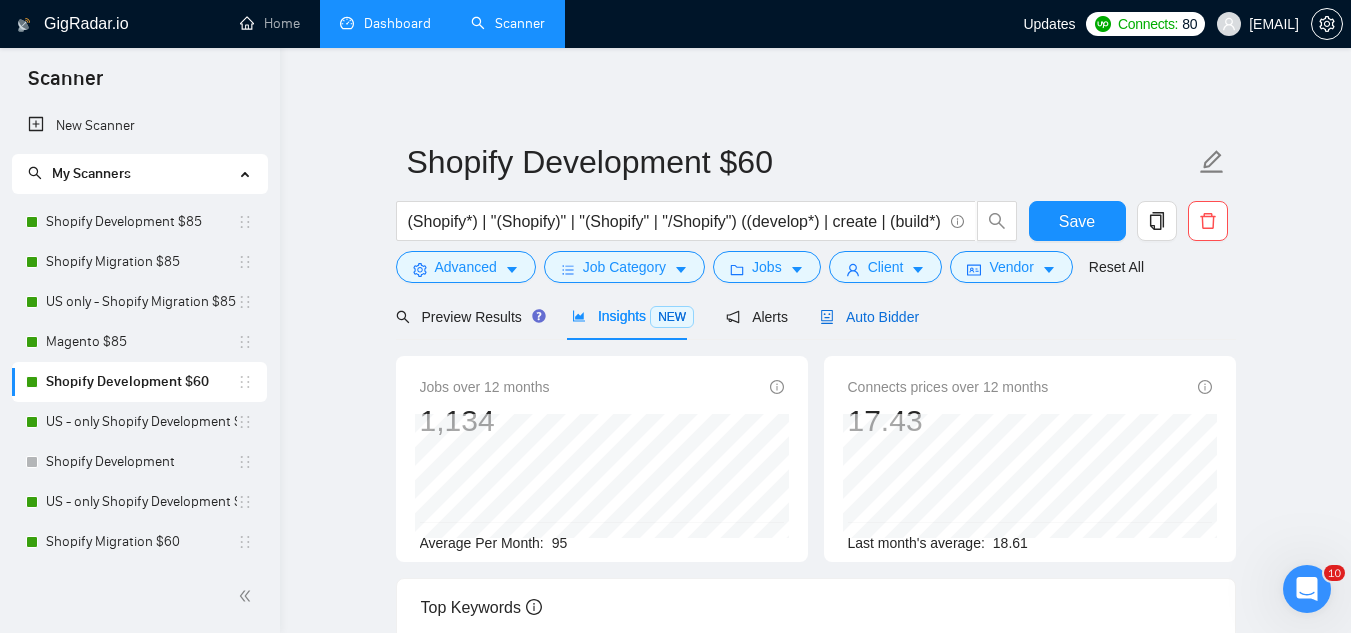 click on "Auto Bidder" at bounding box center [869, 317] 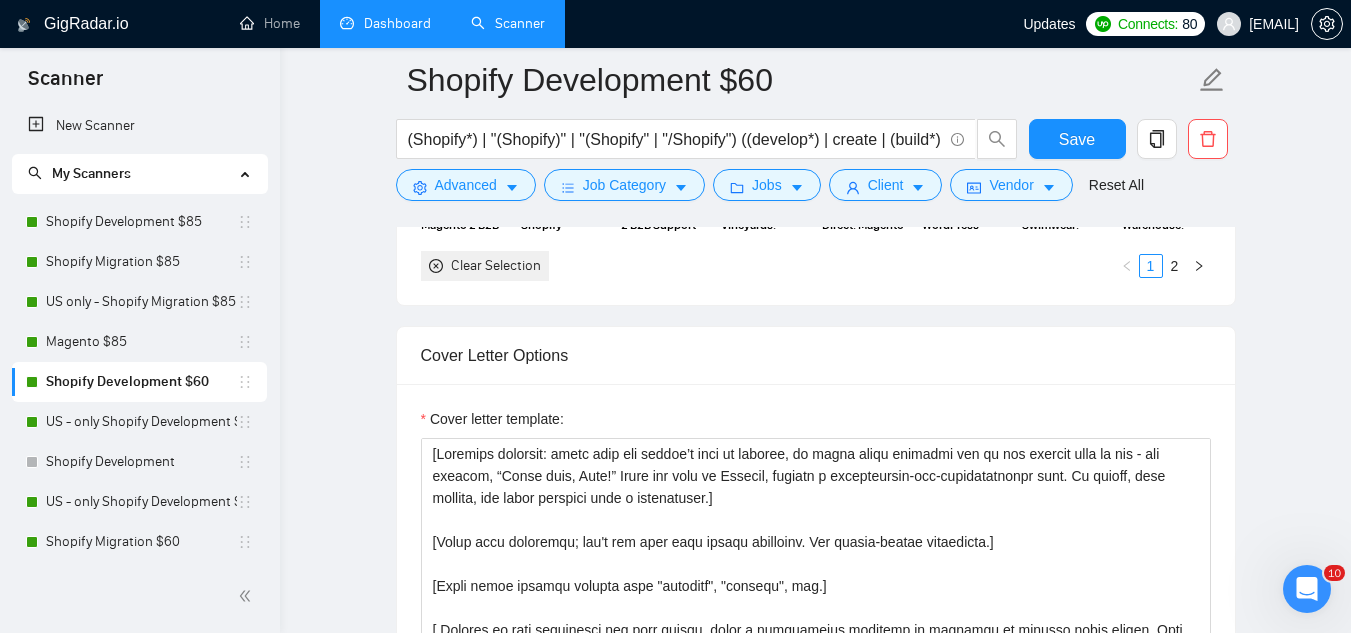 scroll, scrollTop: 2000, scrollLeft: 0, axis: vertical 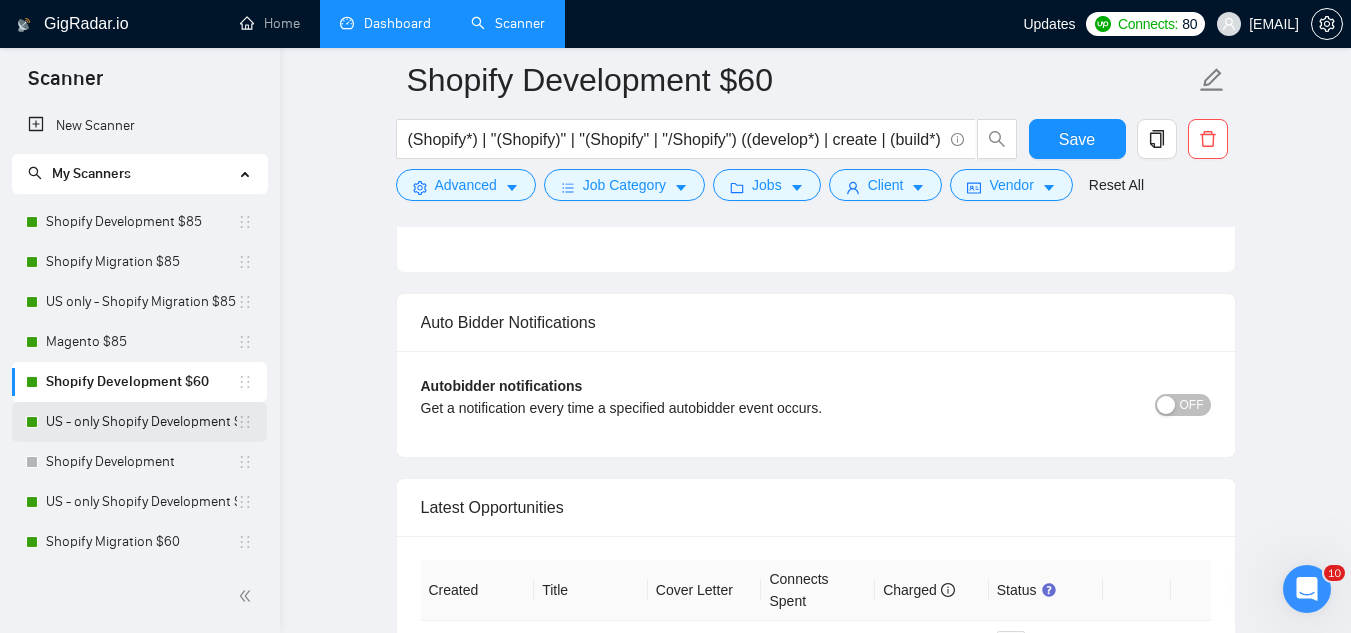 click on "US - only Shopify Development $85" at bounding box center [141, 422] 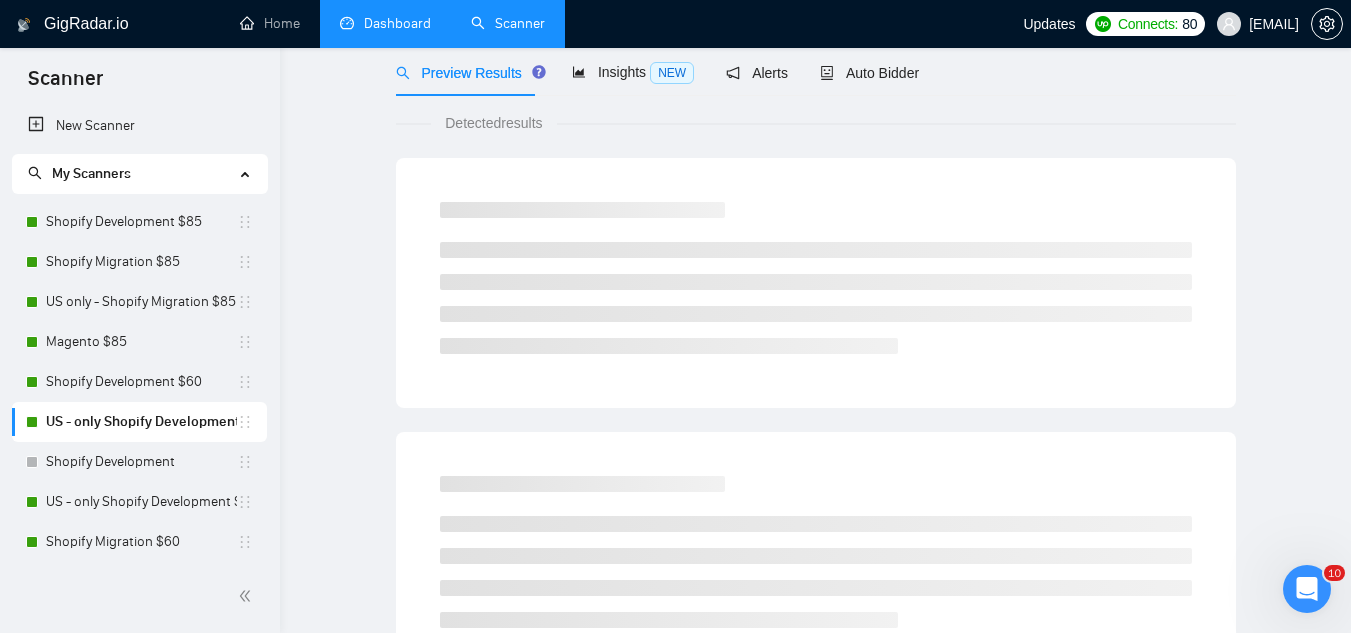 scroll, scrollTop: 0, scrollLeft: 0, axis: both 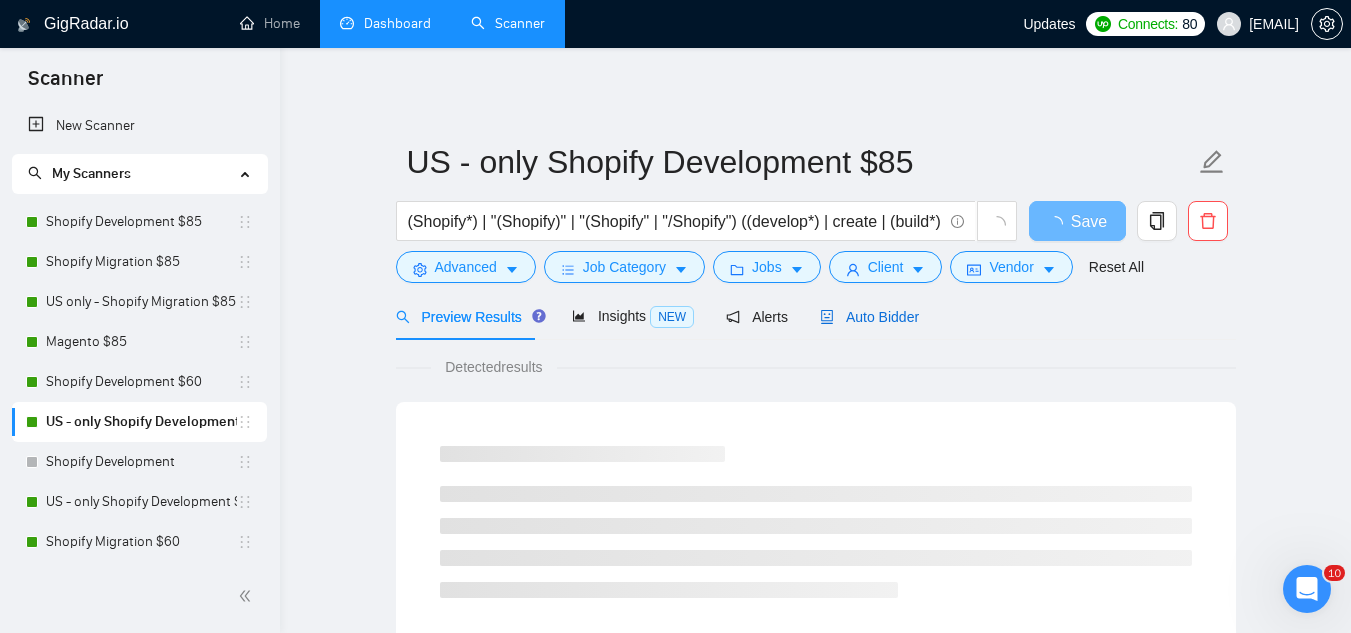 click on "Auto Bidder" at bounding box center [869, 317] 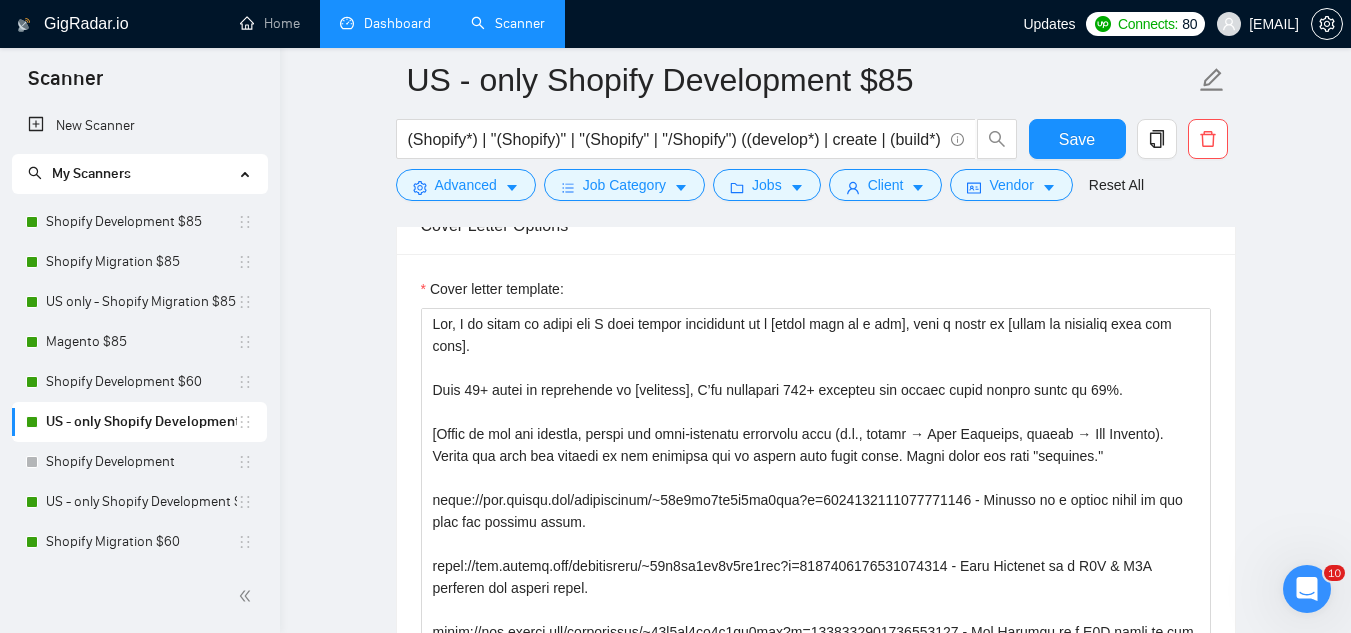 scroll, scrollTop: 1800, scrollLeft: 0, axis: vertical 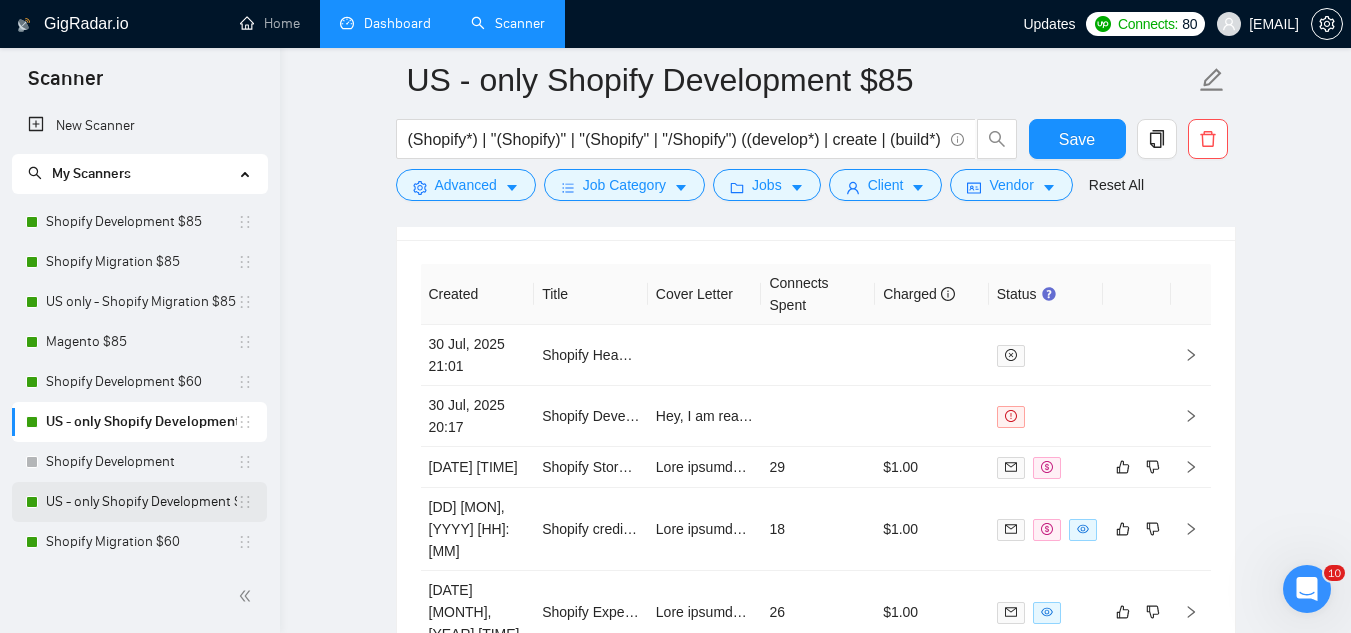 click on "US - only Shopify Development $60" at bounding box center (141, 502) 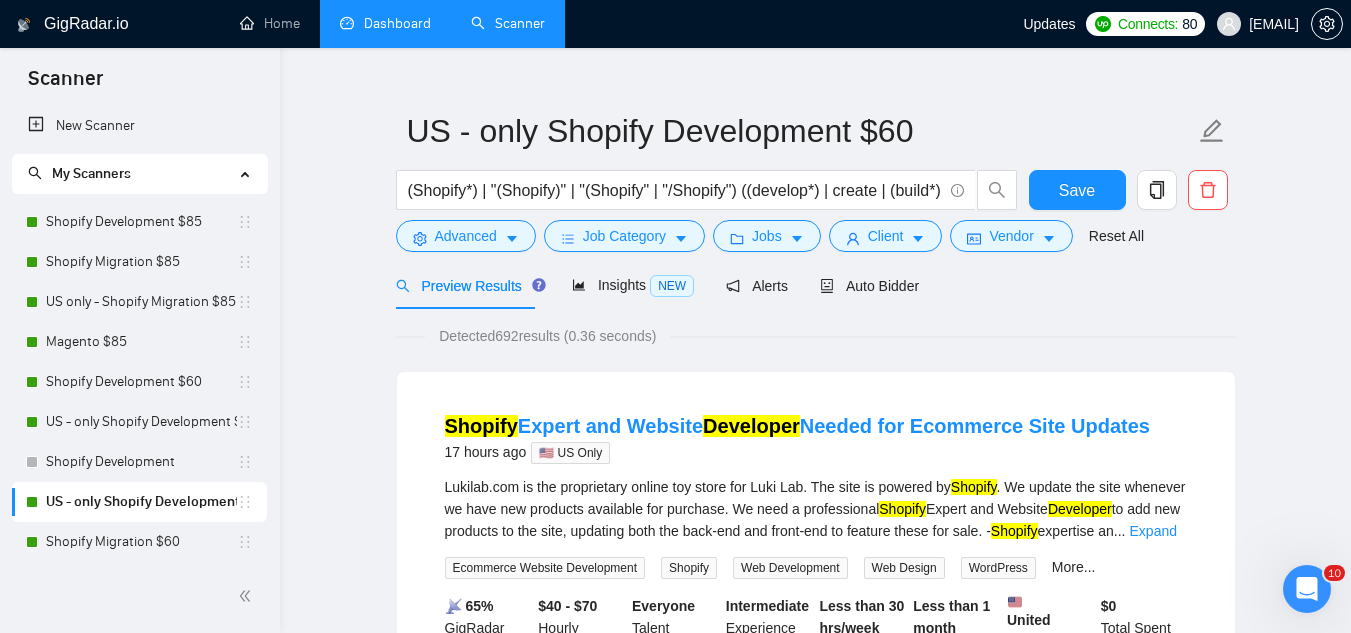 scroll, scrollTop: 0, scrollLeft: 0, axis: both 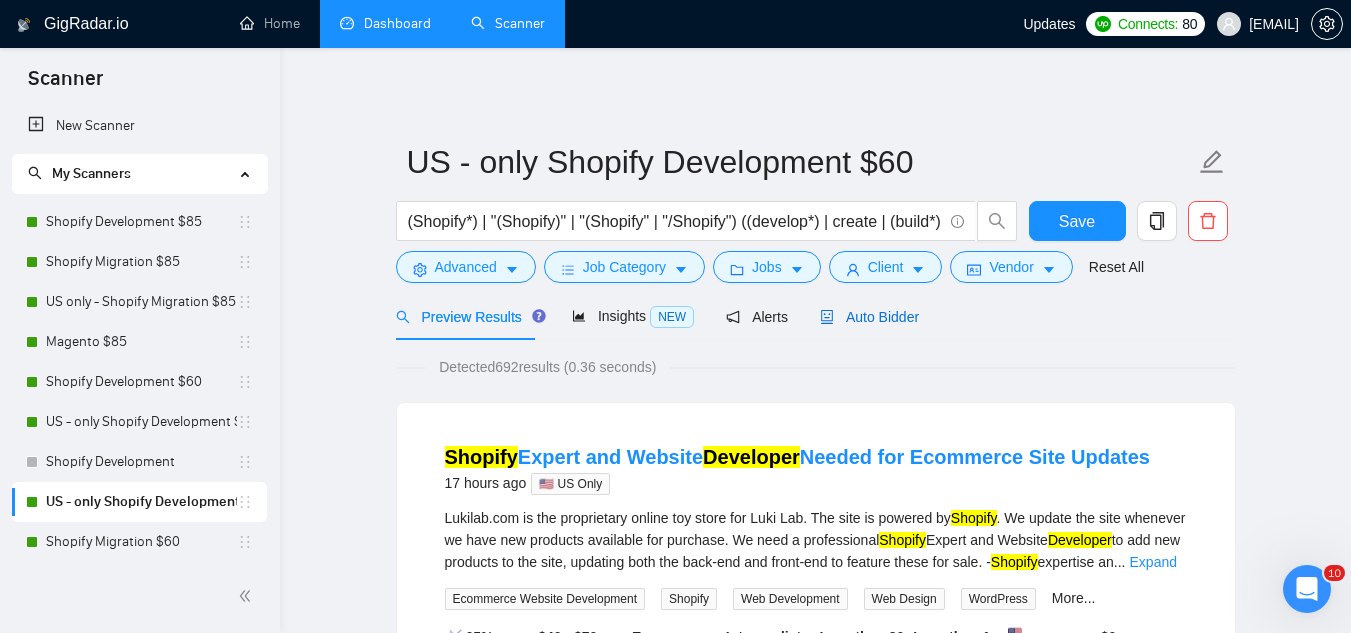 click on "Auto Bidder" at bounding box center [869, 317] 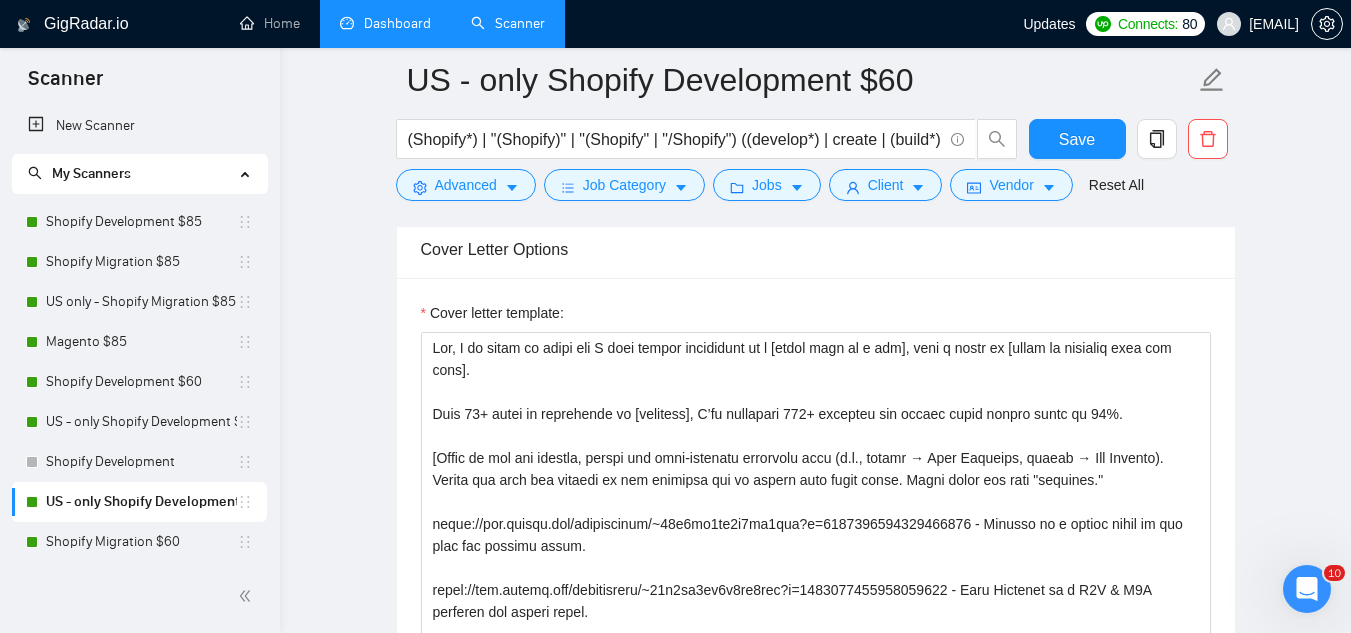 scroll, scrollTop: 1800, scrollLeft: 0, axis: vertical 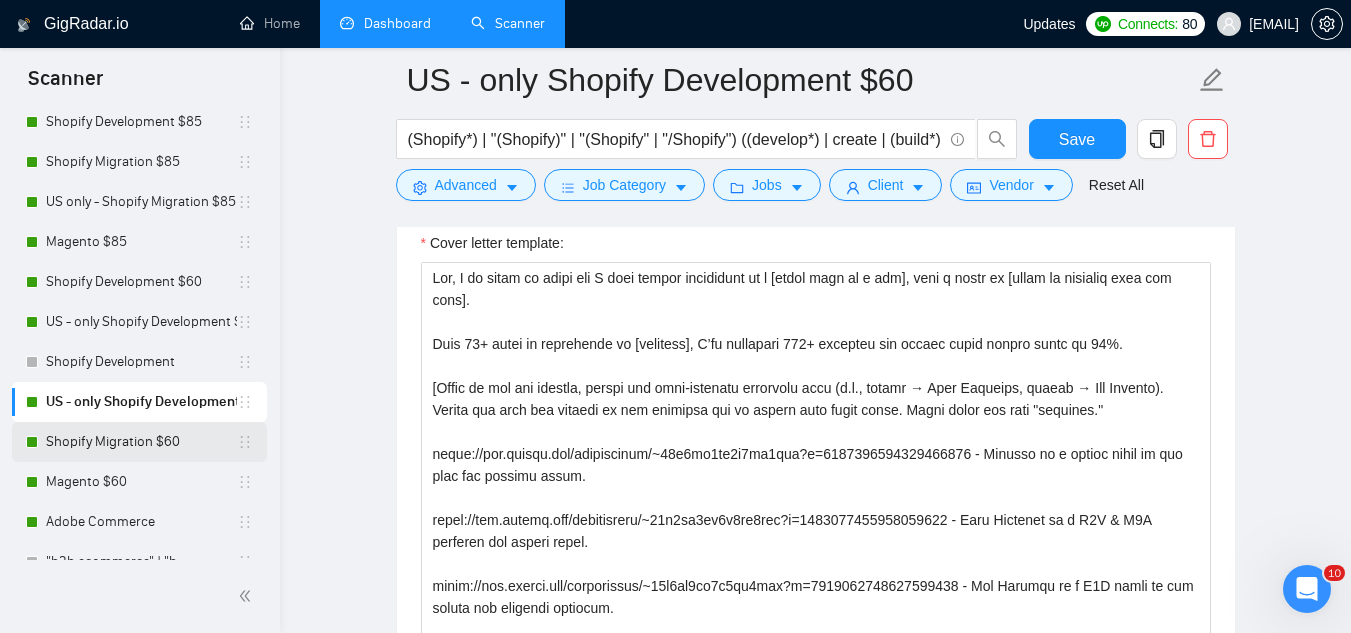 click on "Shopify Migration $60" at bounding box center [141, 442] 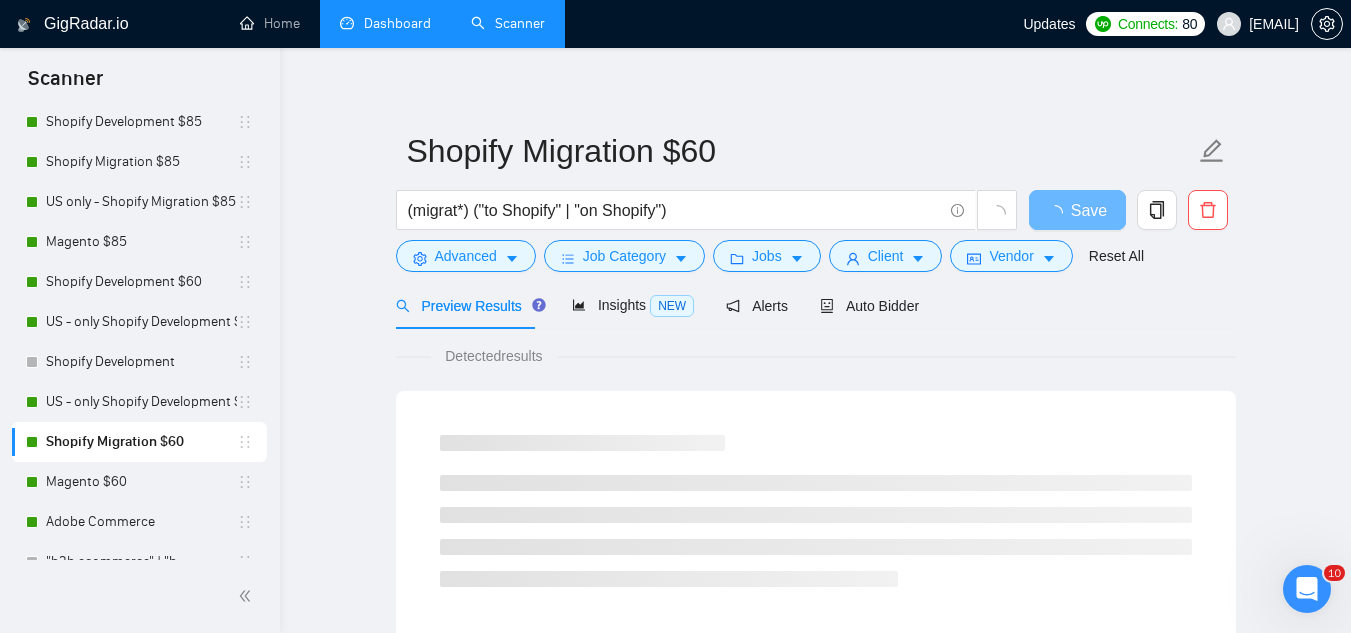 scroll, scrollTop: 0, scrollLeft: 0, axis: both 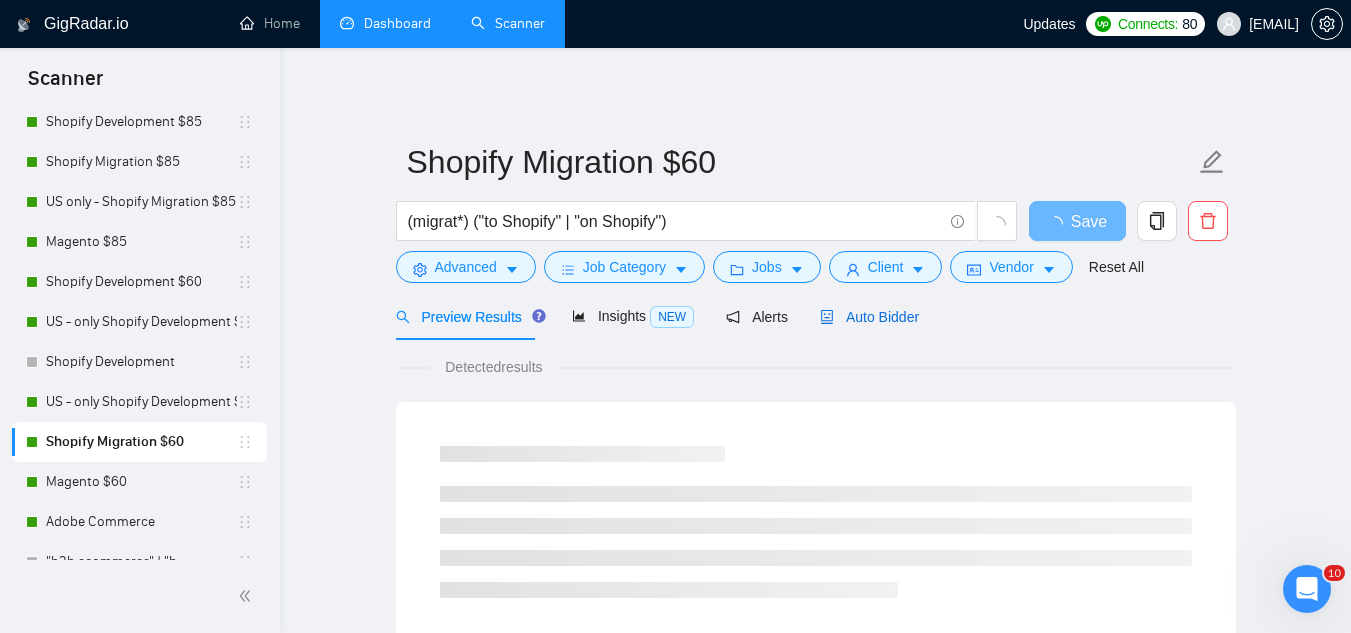 click on "Auto Bidder" at bounding box center (869, 317) 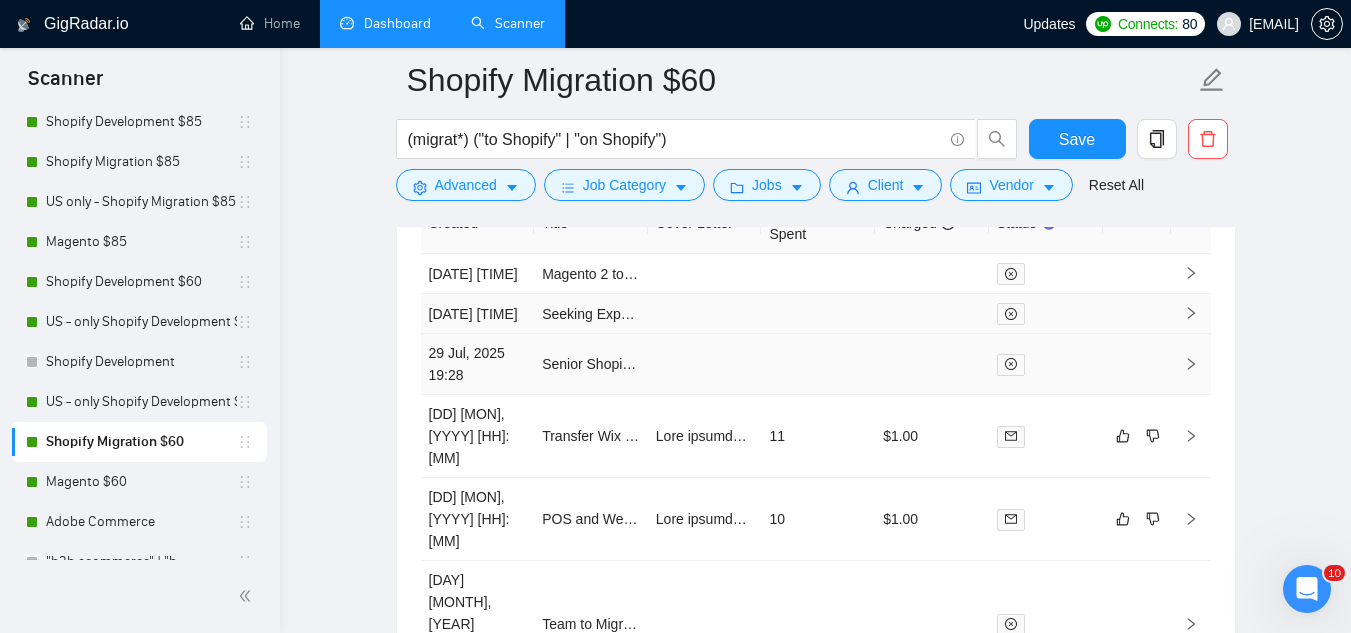 scroll, scrollTop: 5000, scrollLeft: 0, axis: vertical 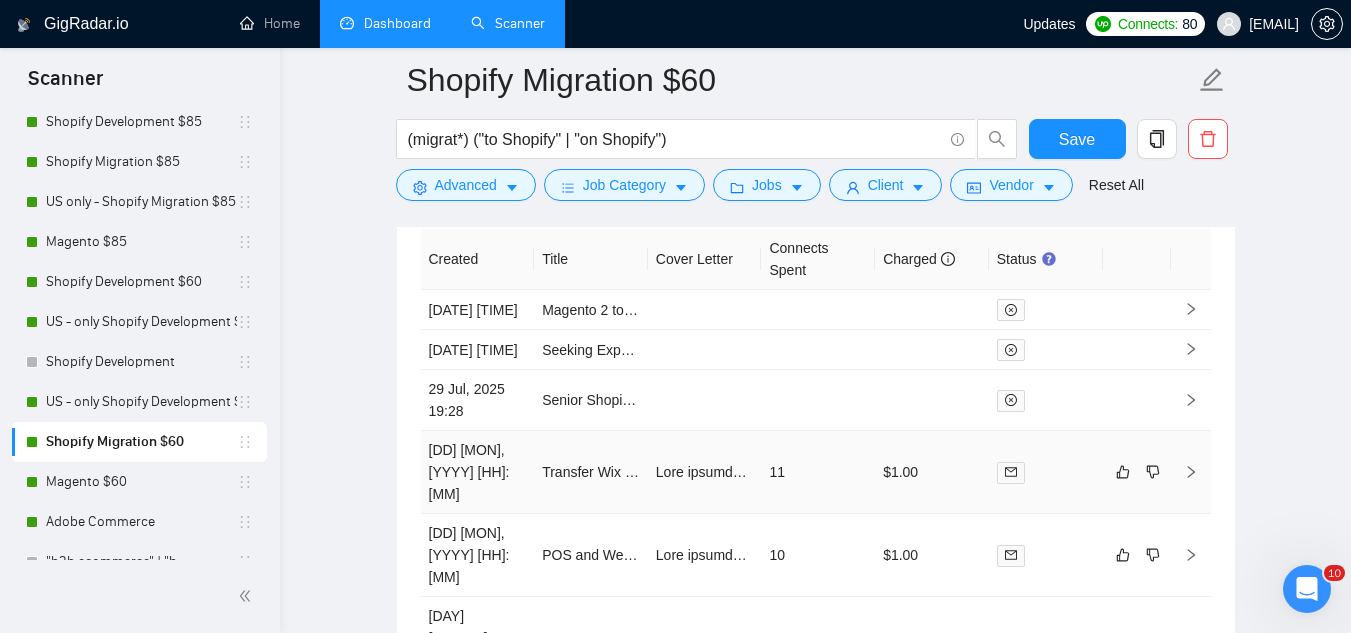 click on "Transfer Wix to Shopify" at bounding box center [591, 472] 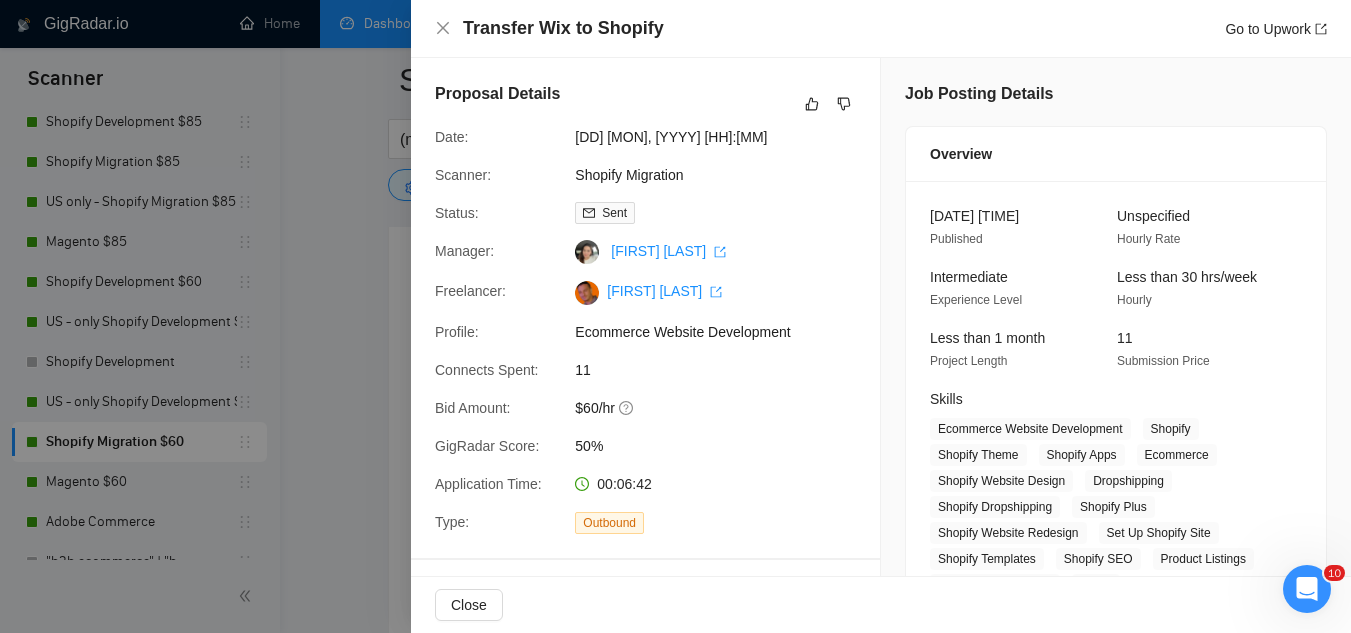 click at bounding box center (675, 316) 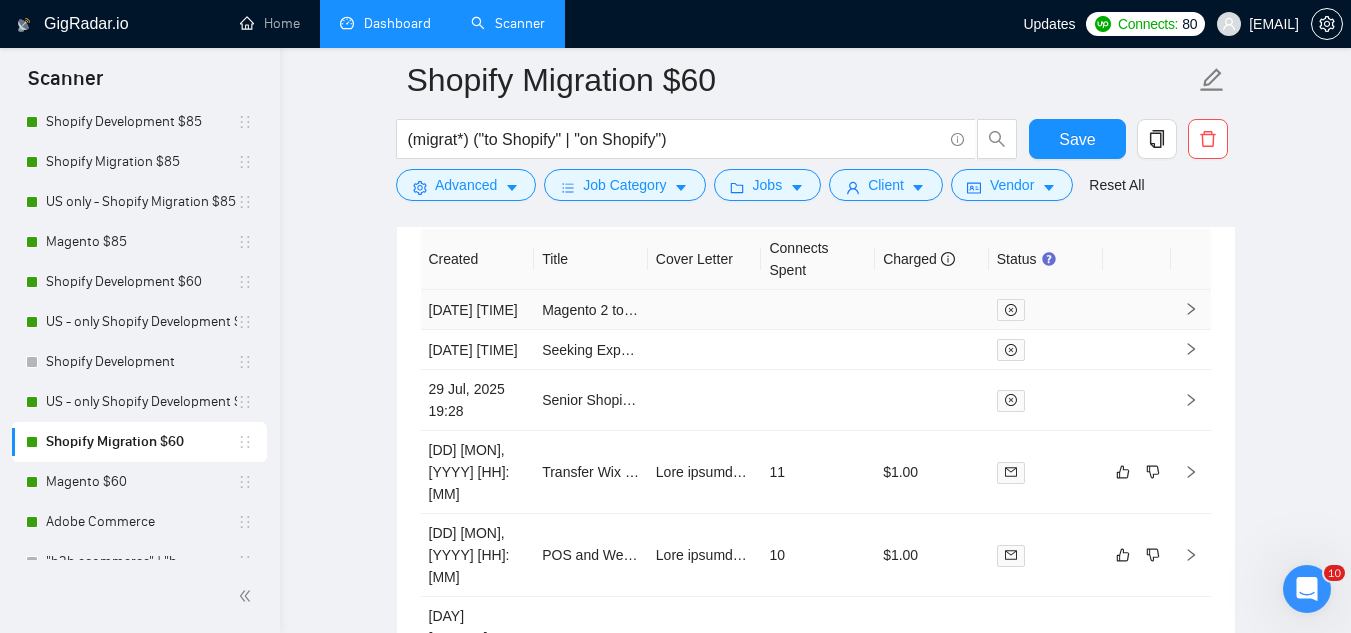 click on "Magento 2 to Shopify Website Migration Expert Needed" at bounding box center (591, 310) 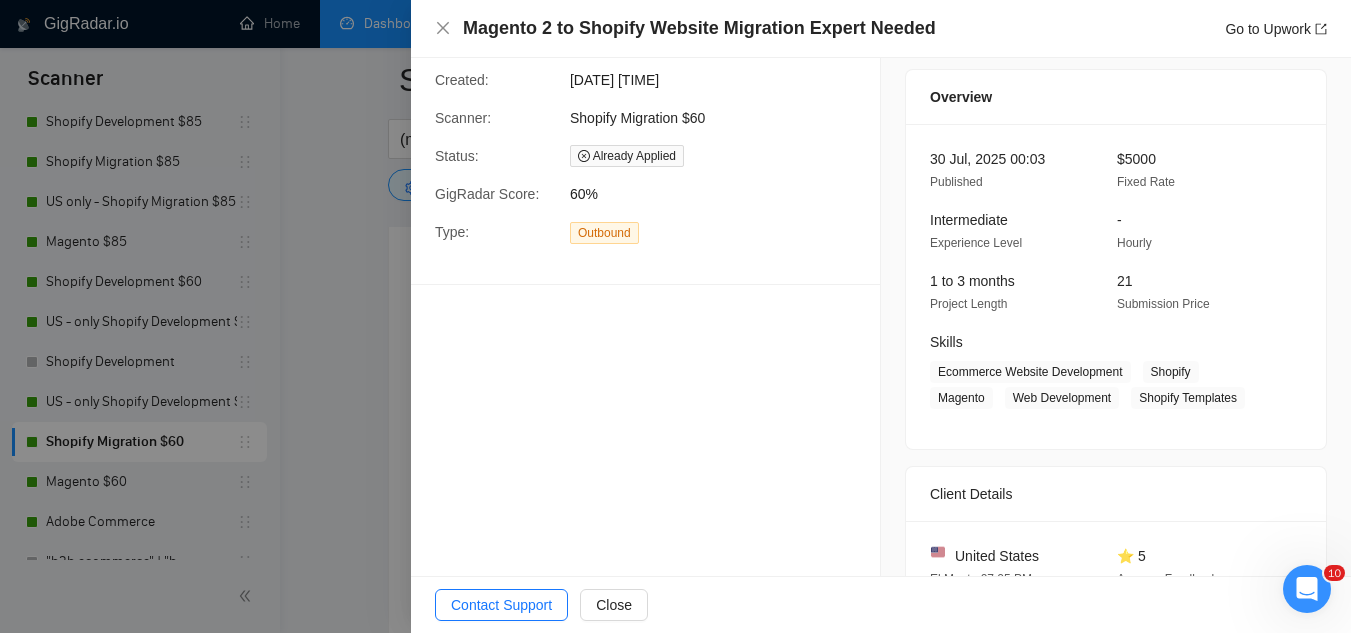 scroll, scrollTop: 0, scrollLeft: 0, axis: both 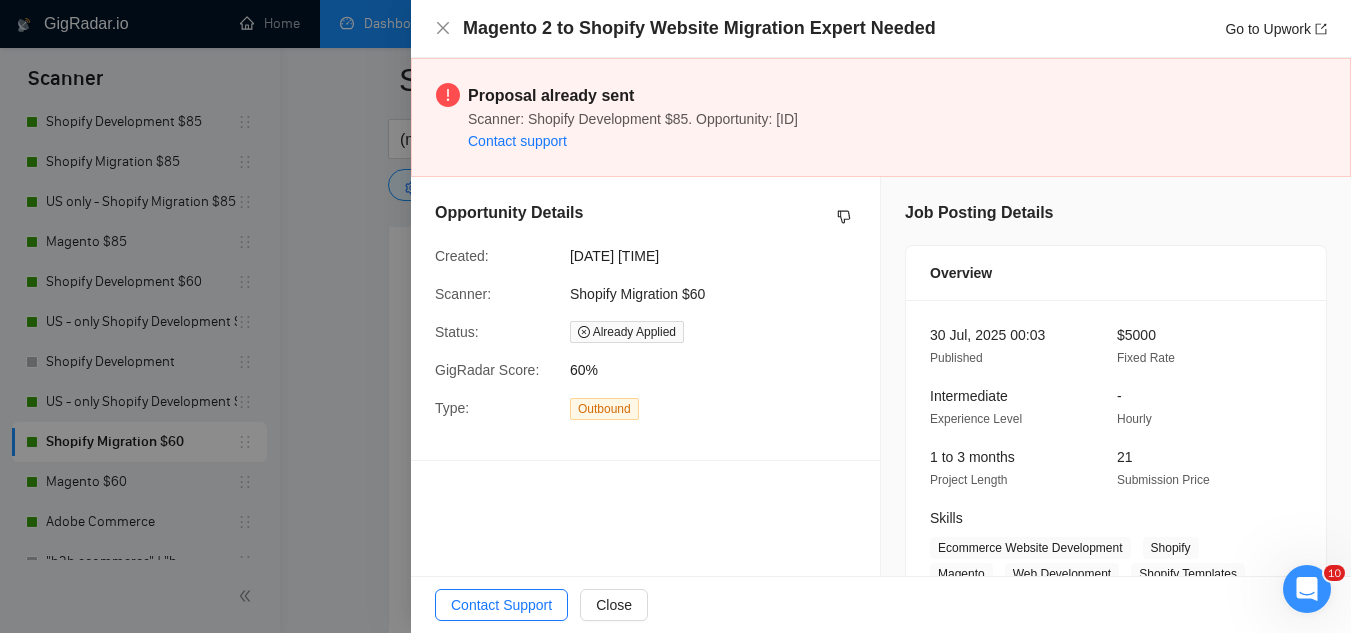 click at bounding box center [675, 316] 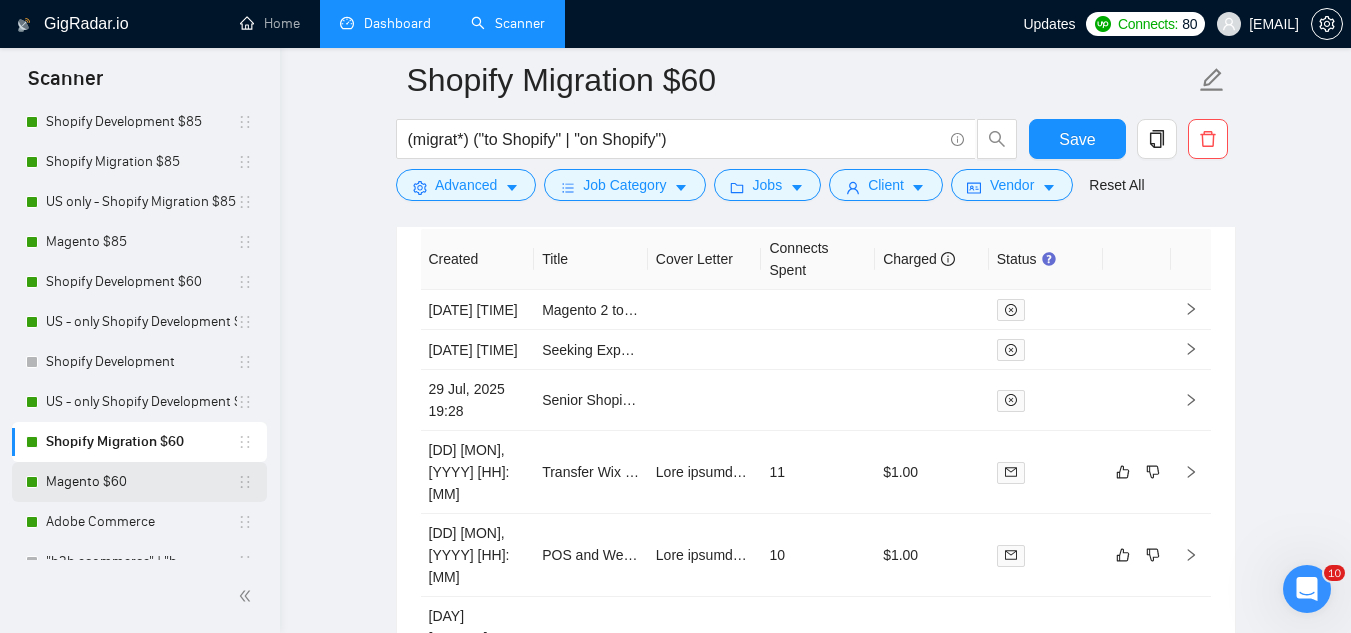 click on "Magento $60" at bounding box center [141, 482] 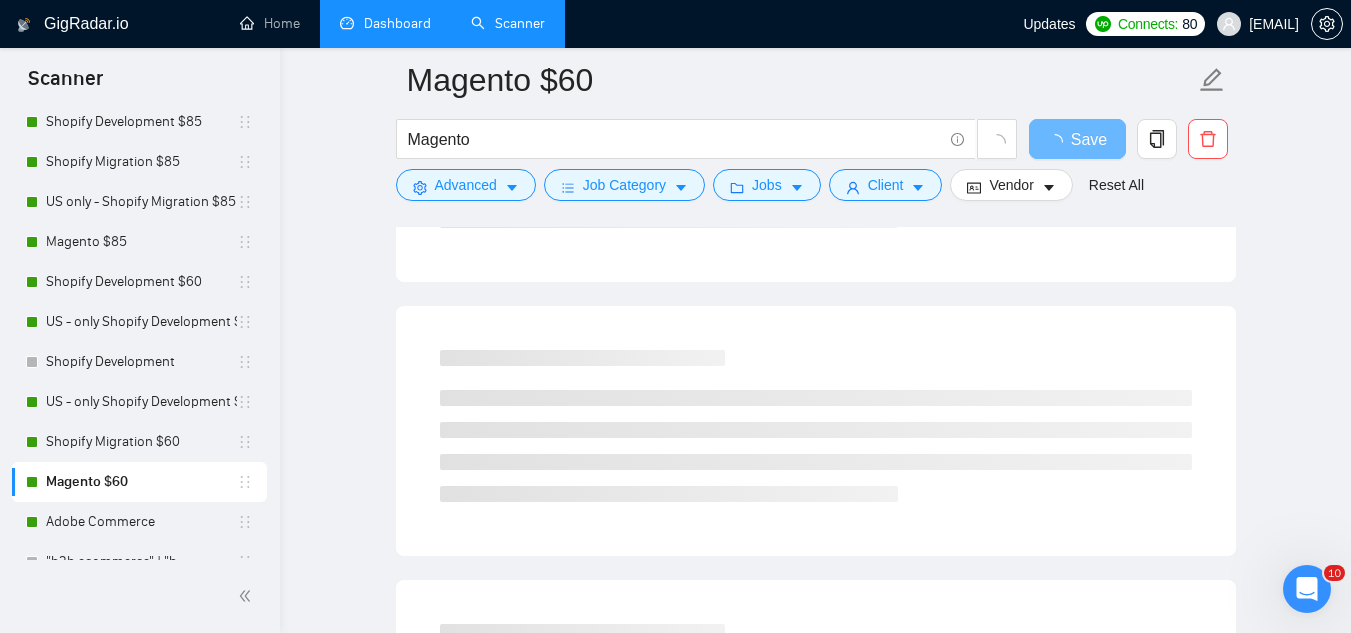 scroll, scrollTop: 0, scrollLeft: 0, axis: both 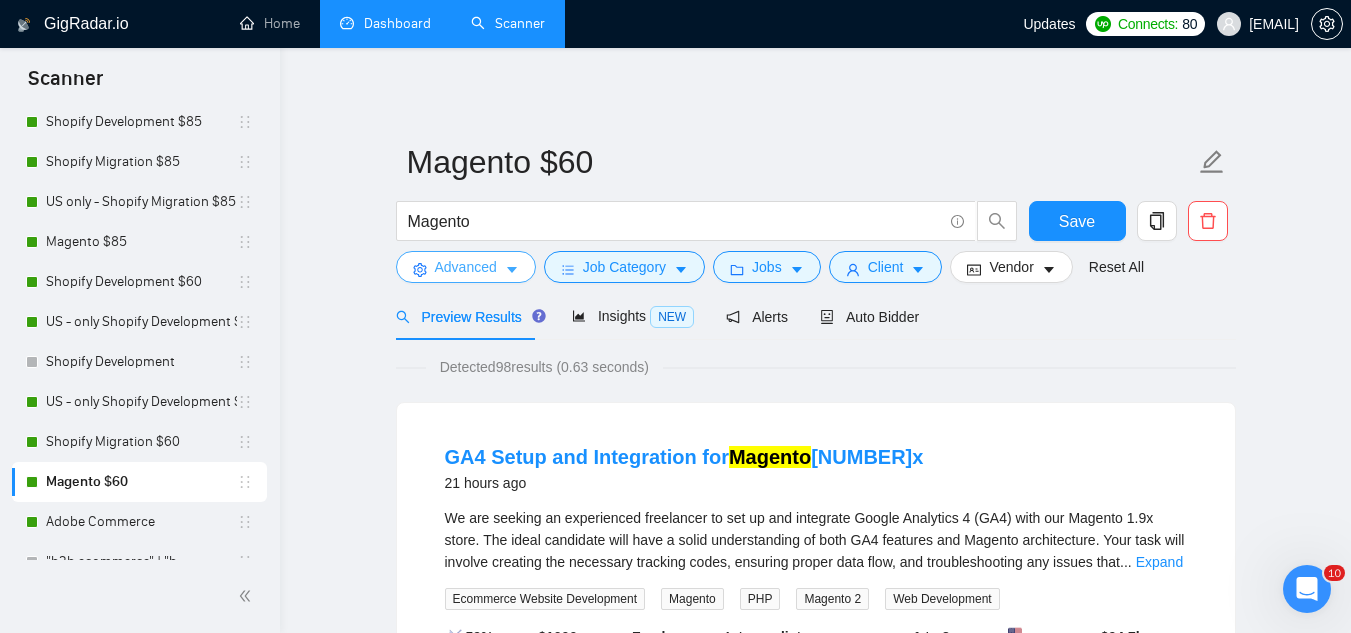 click on "Advanced" at bounding box center (466, 267) 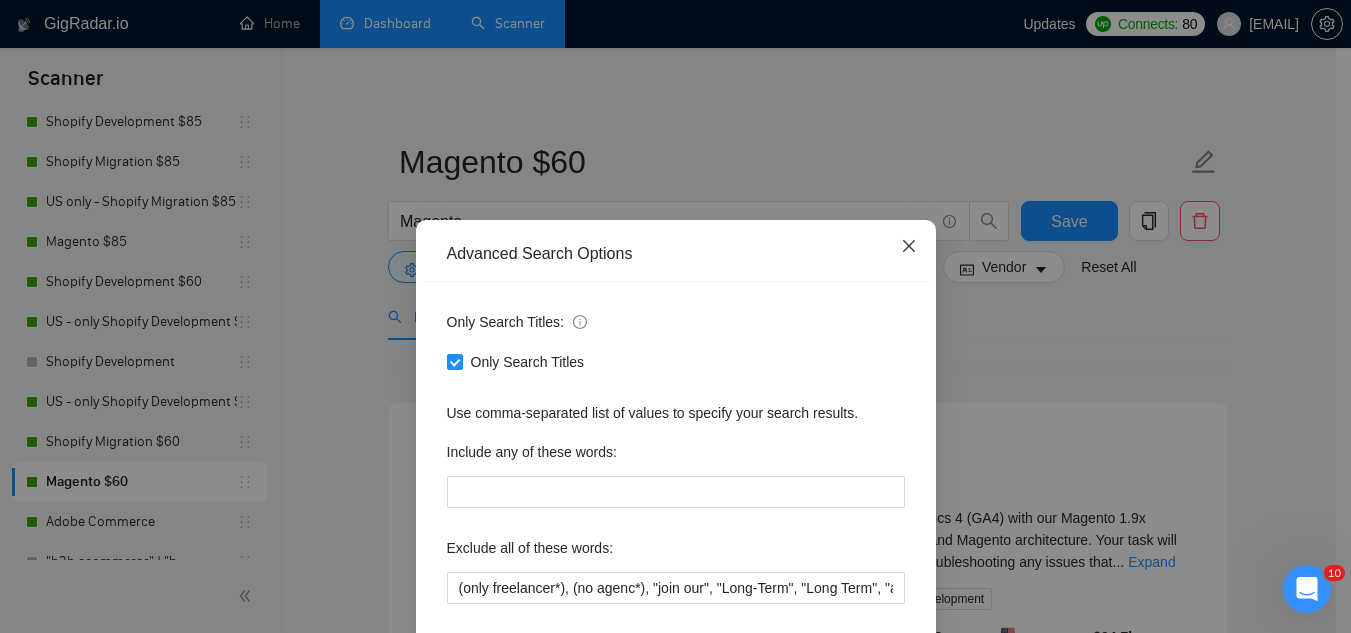 click 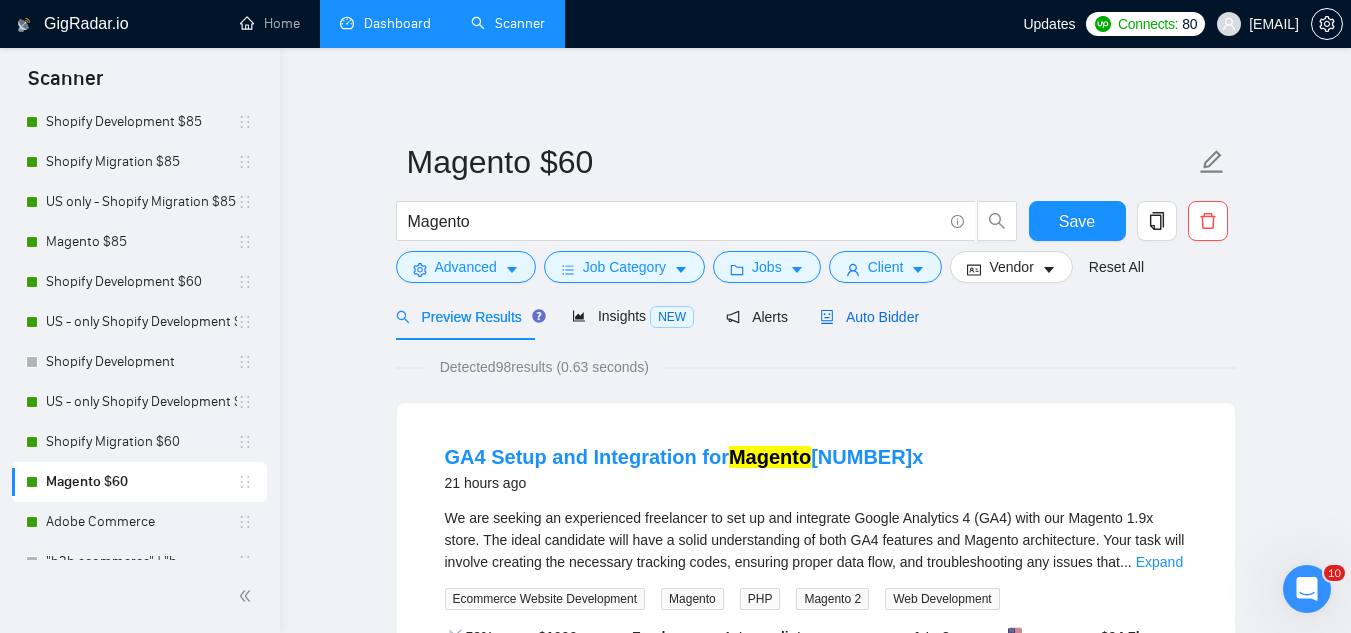 click on "Auto Bidder" at bounding box center [869, 317] 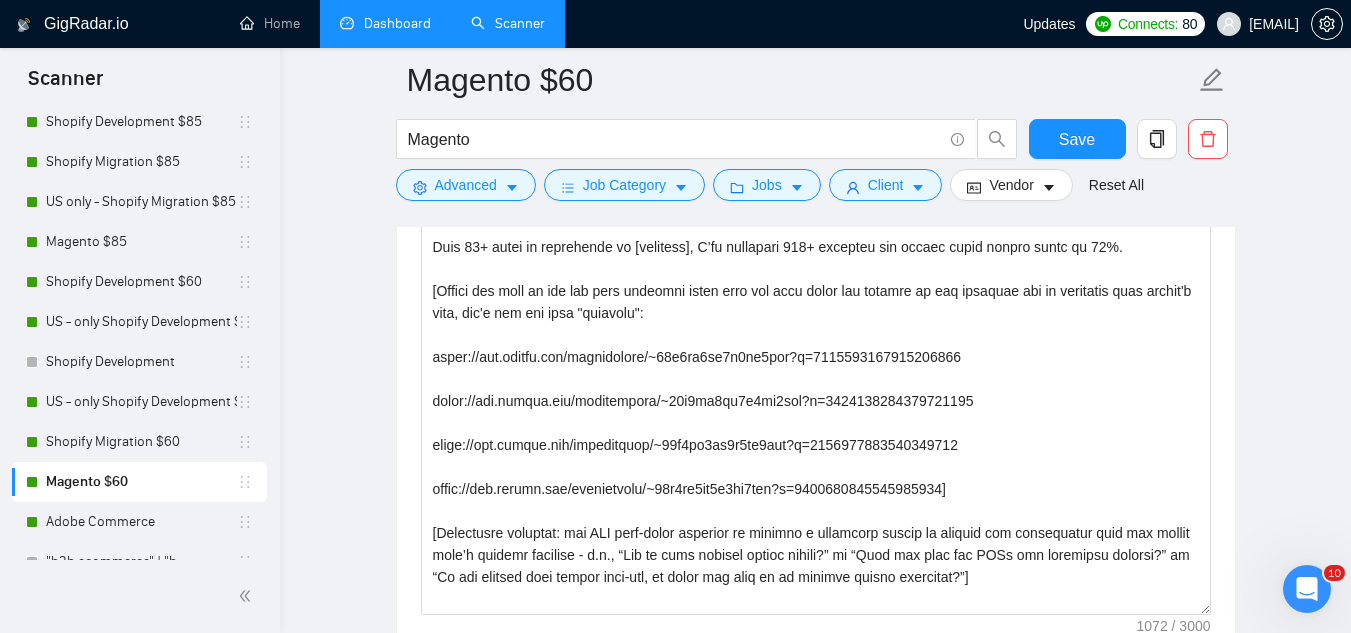 scroll, scrollTop: 2000, scrollLeft: 0, axis: vertical 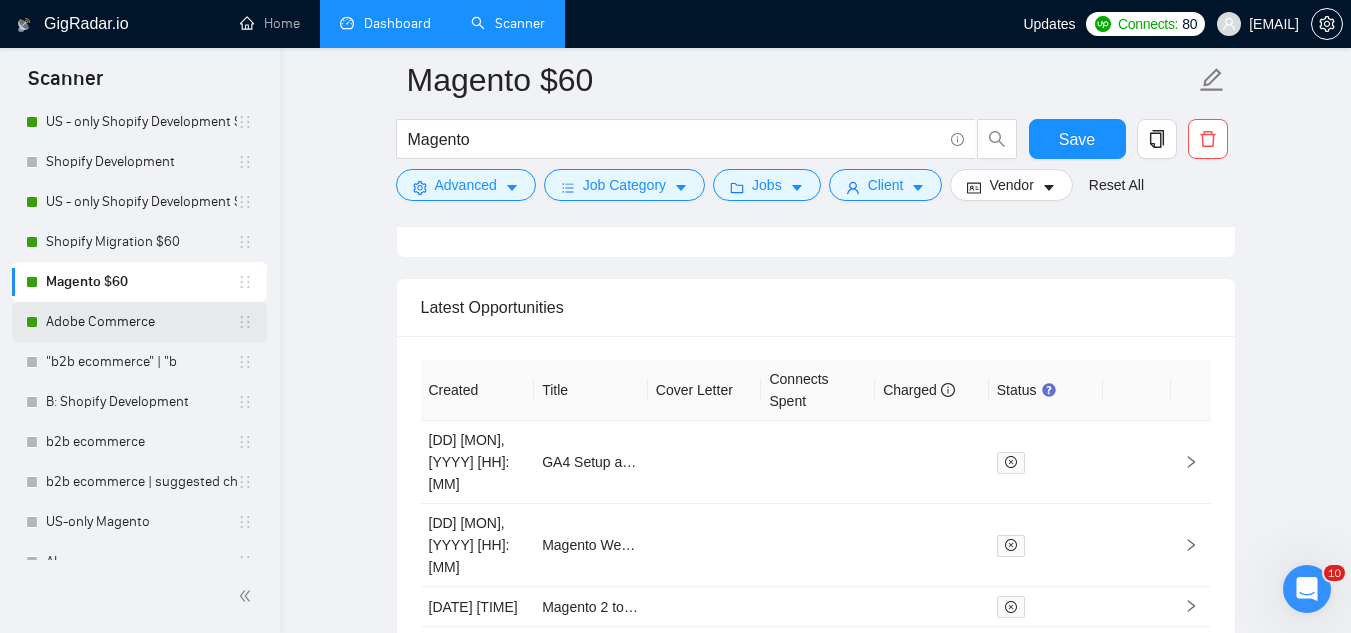 click on "Adobe Commerce" at bounding box center [141, 322] 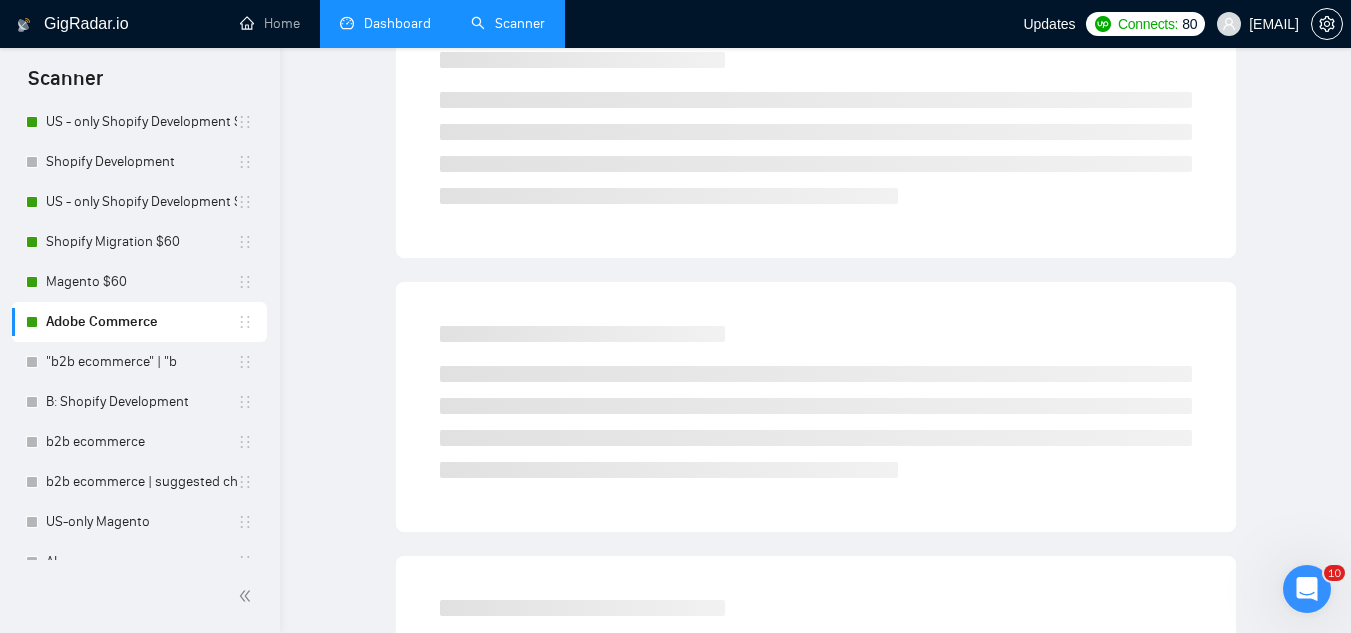 scroll, scrollTop: 0, scrollLeft: 0, axis: both 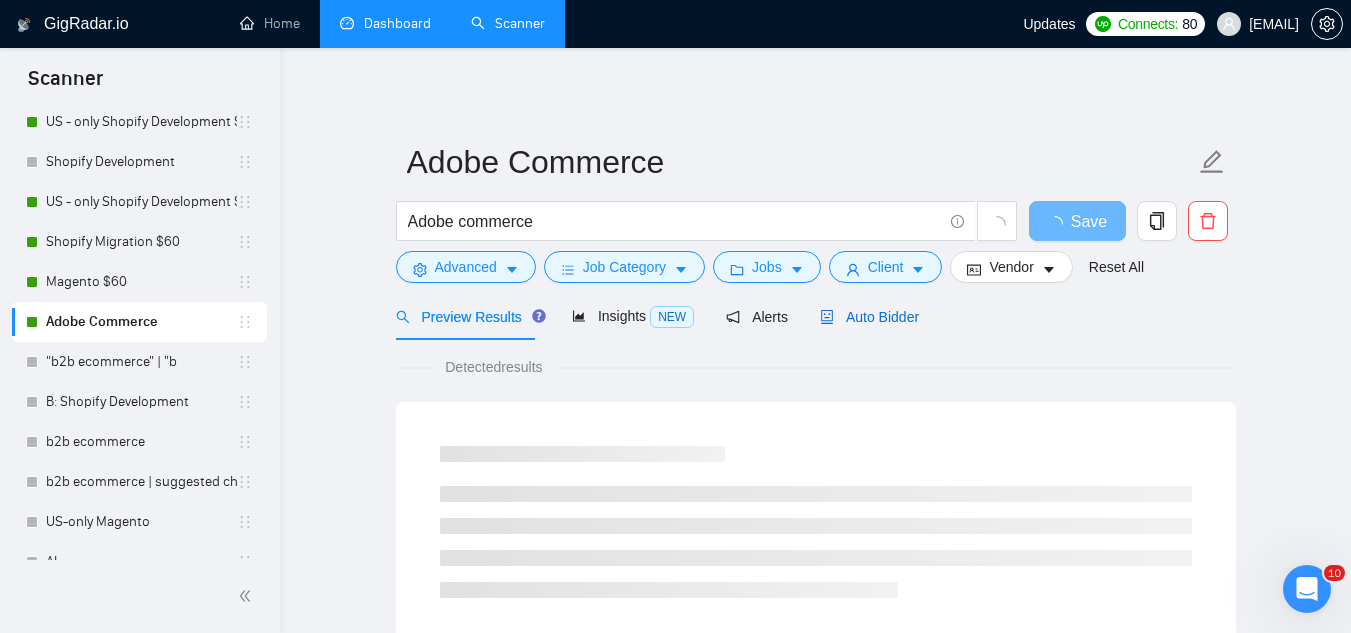 click on "Auto Bidder" at bounding box center [869, 317] 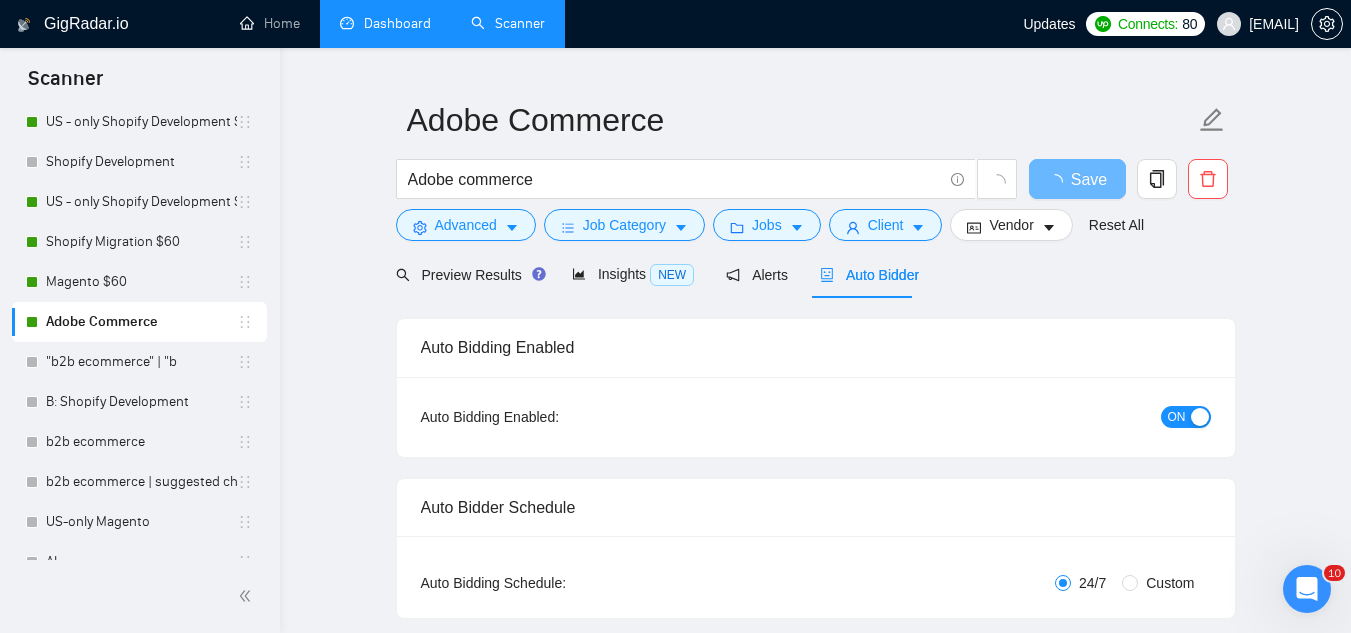 type 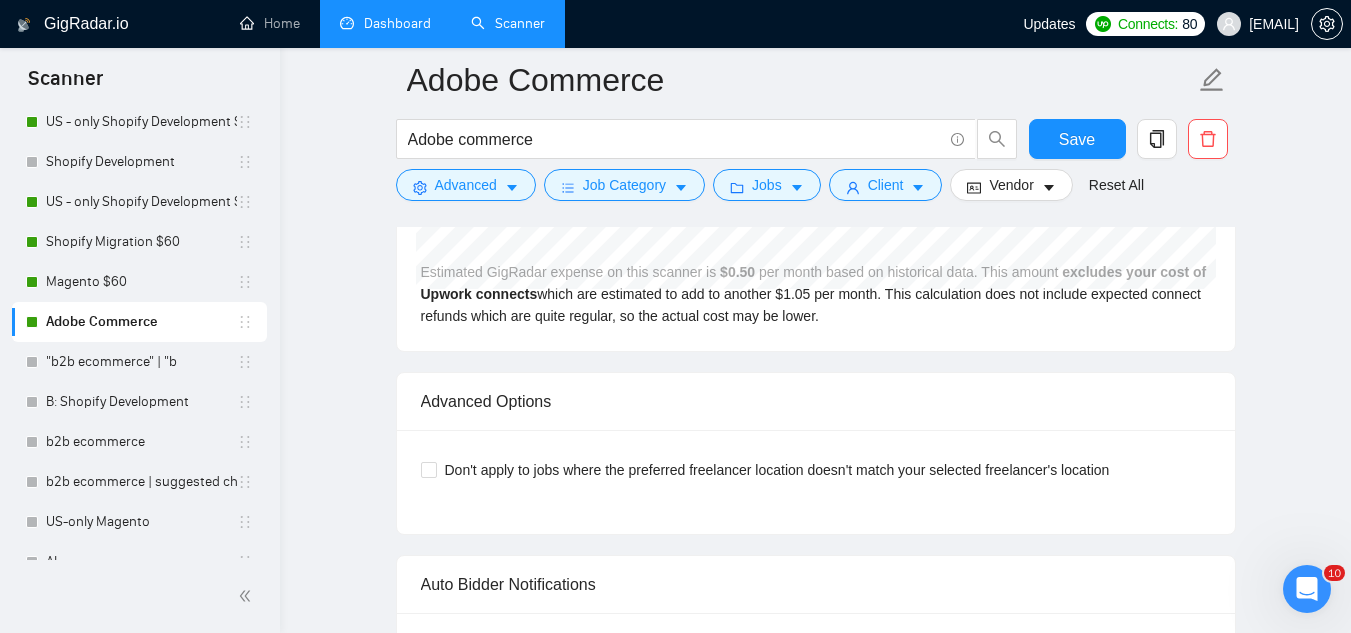 scroll, scrollTop: 4100, scrollLeft: 0, axis: vertical 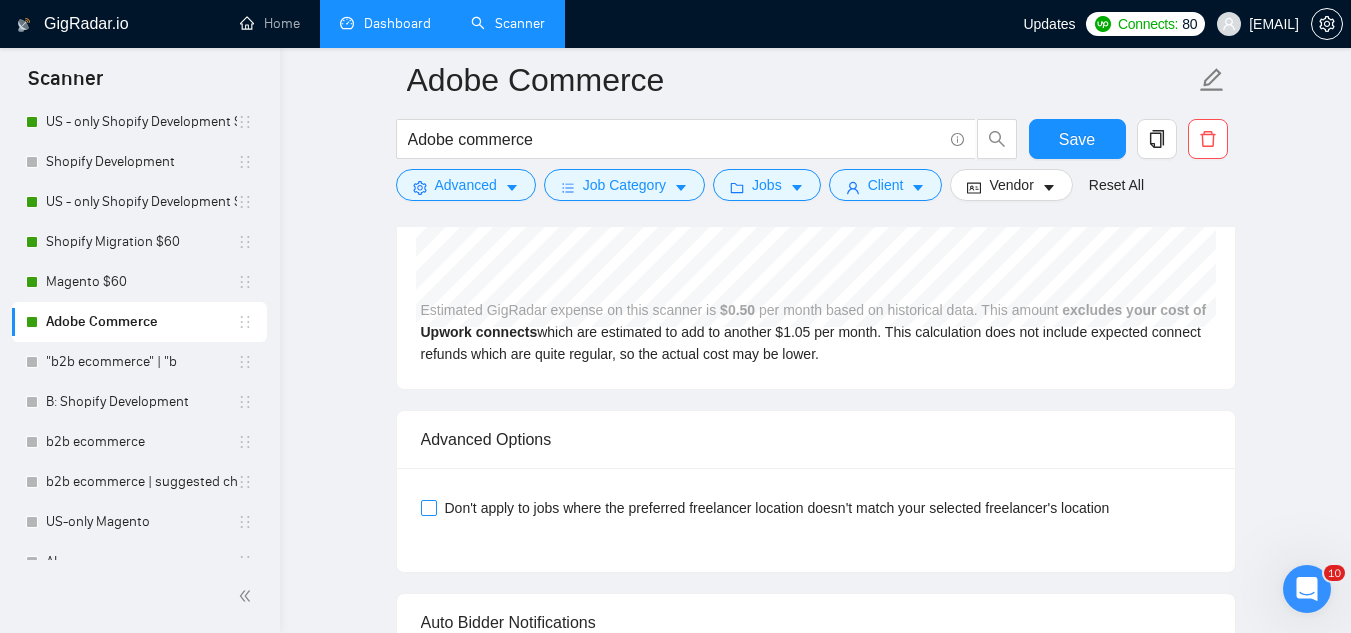 click on "Don't apply to jobs where the preferred freelancer location doesn't match your selected freelancer's location" at bounding box center (428, 507) 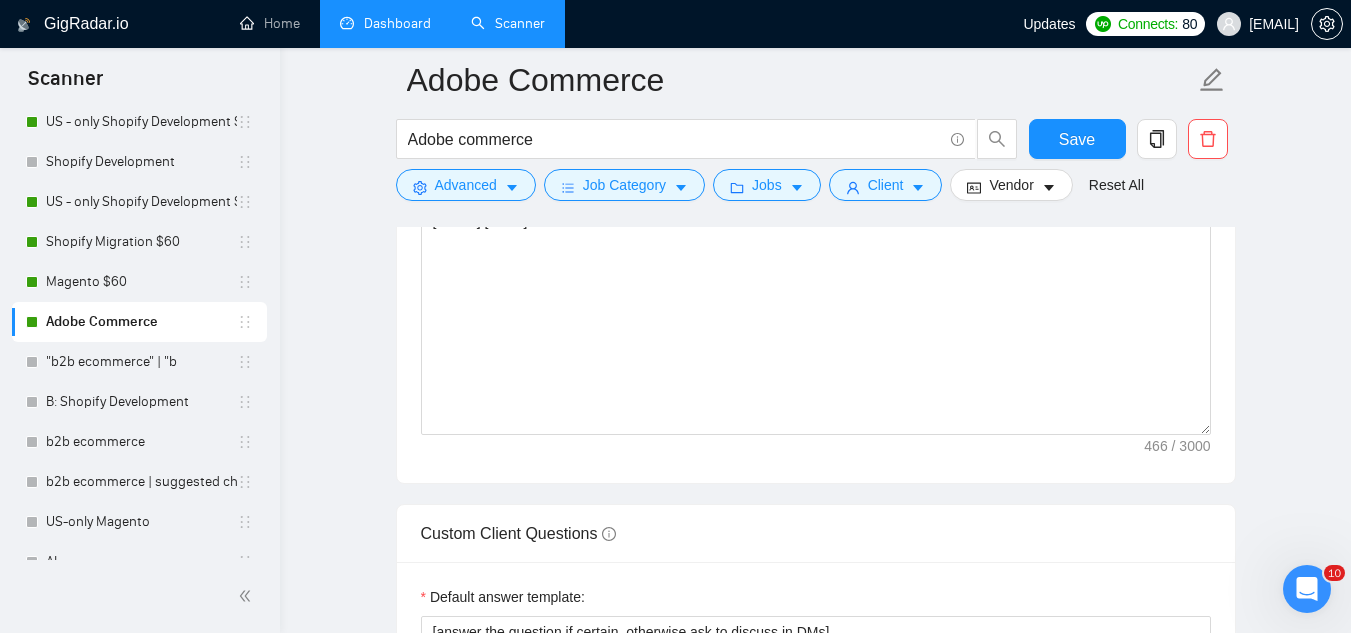 scroll, scrollTop: 1600, scrollLeft: 0, axis: vertical 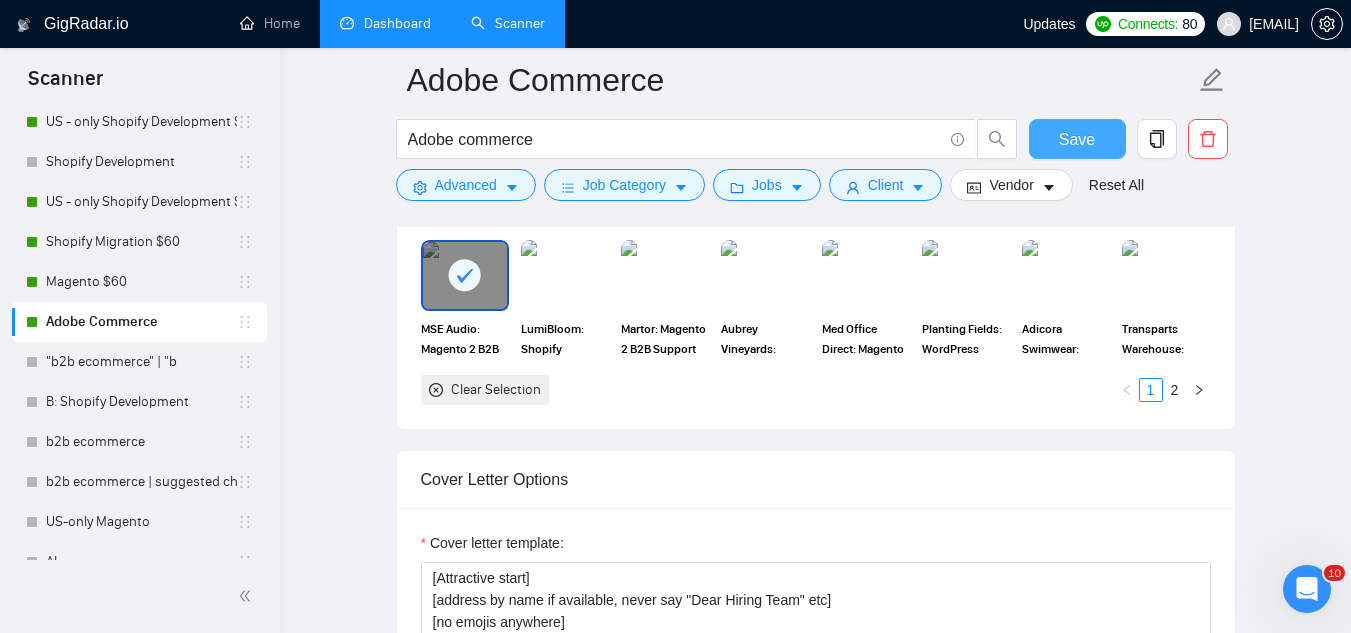 click on "Save" at bounding box center [1077, 139] 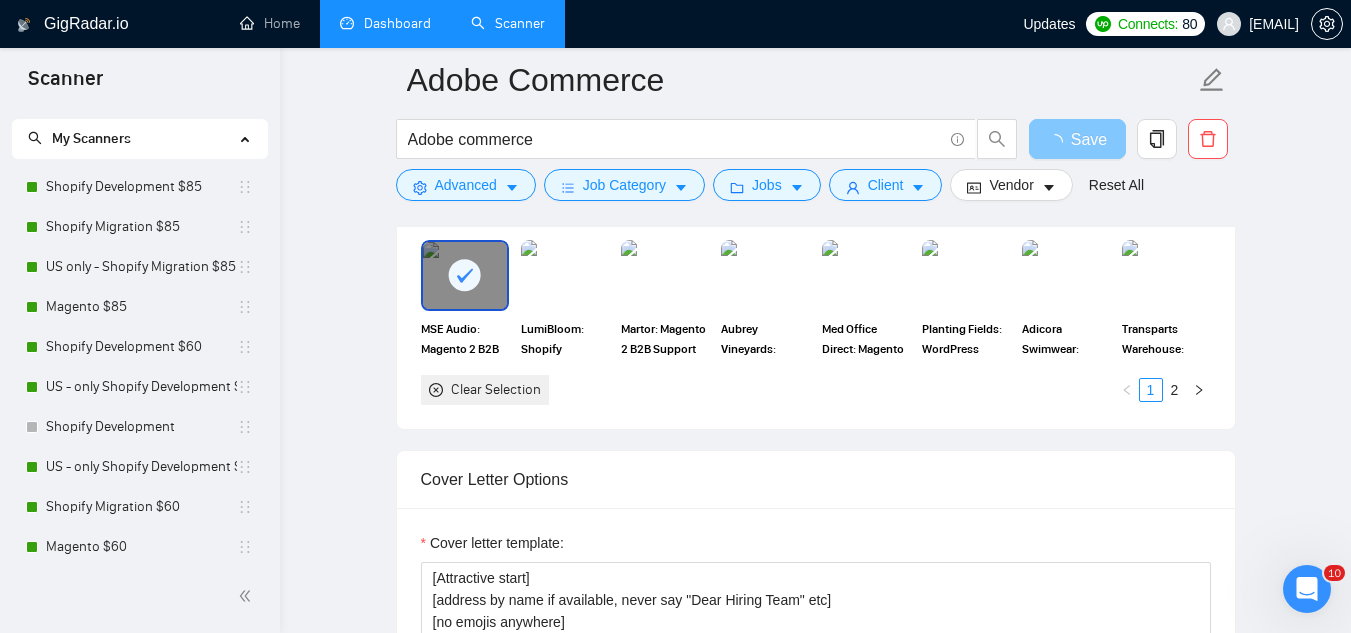 scroll, scrollTop: 0, scrollLeft: 0, axis: both 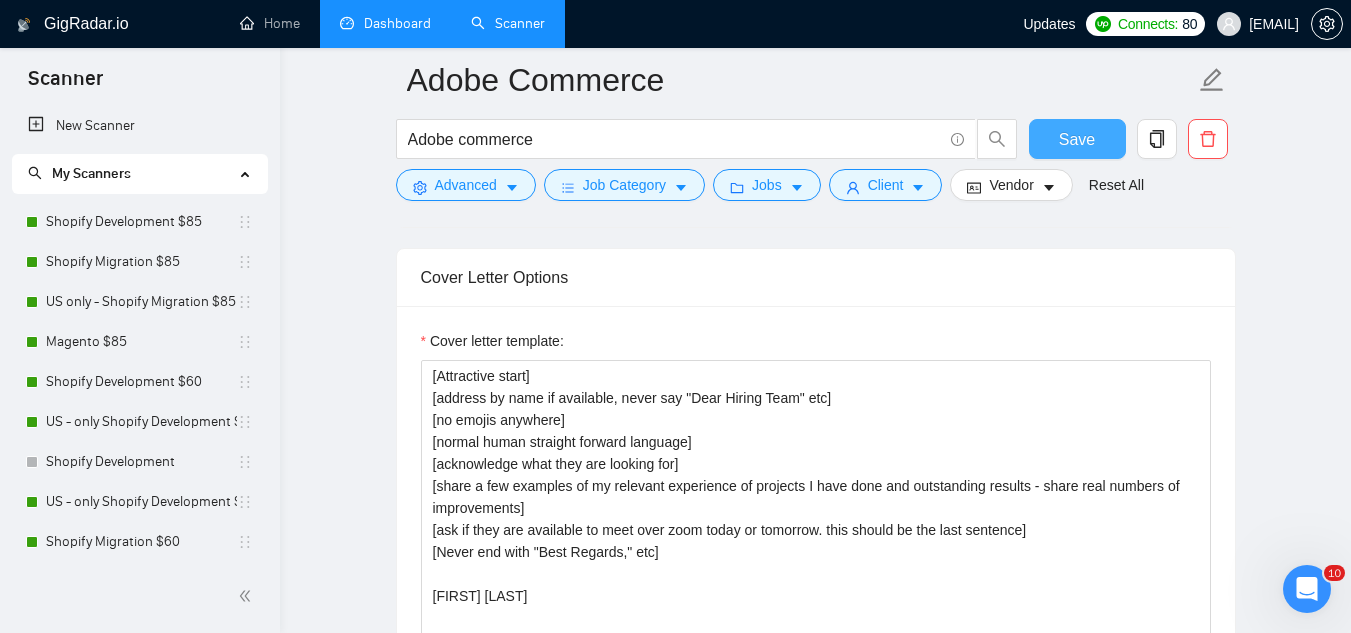 type 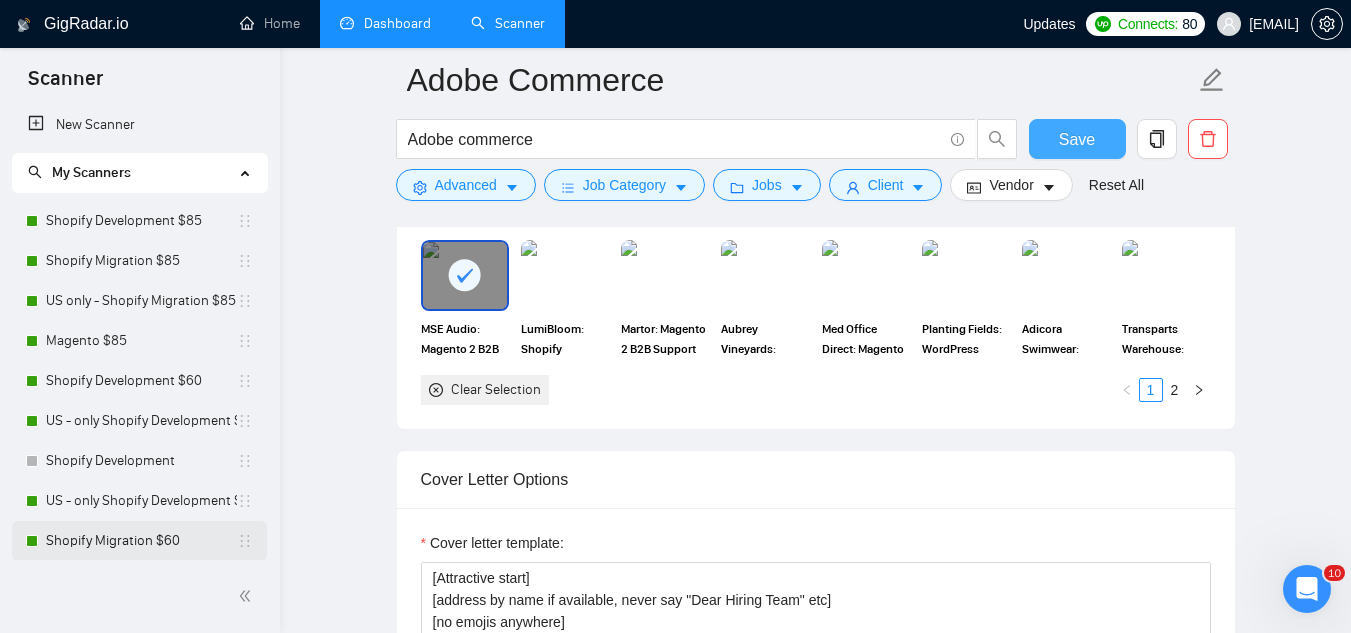 scroll, scrollTop: 0, scrollLeft: 0, axis: both 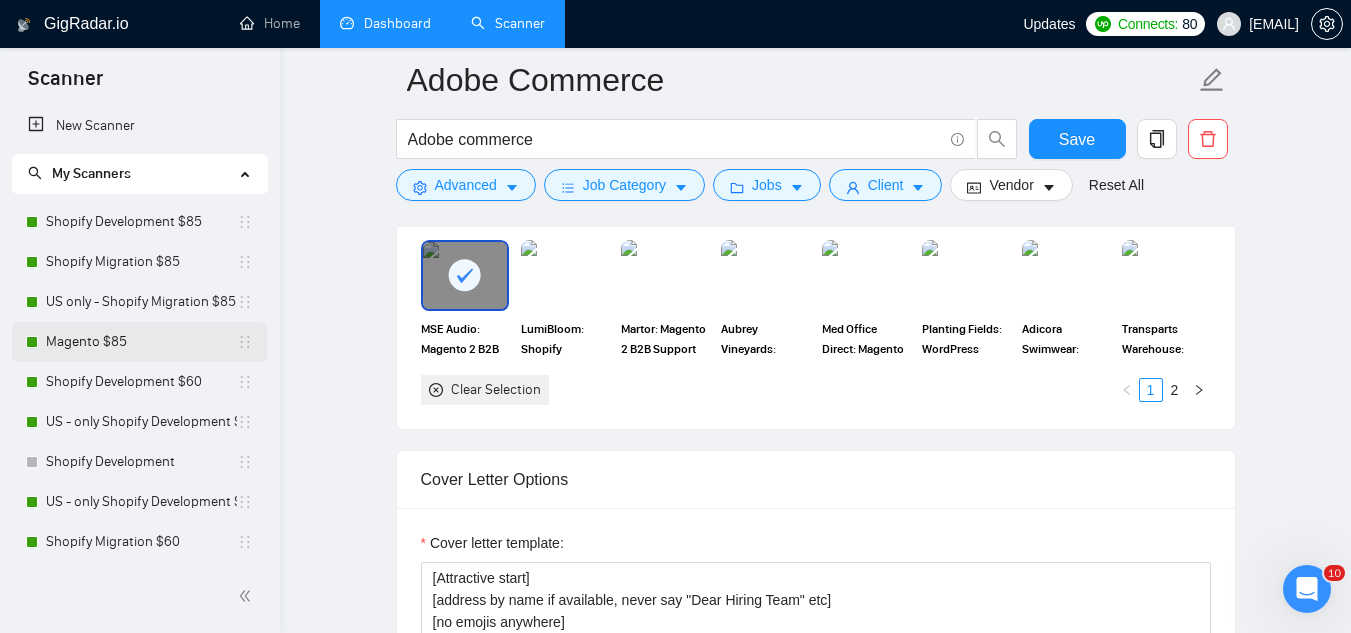 click on "Magento $85" at bounding box center (141, 342) 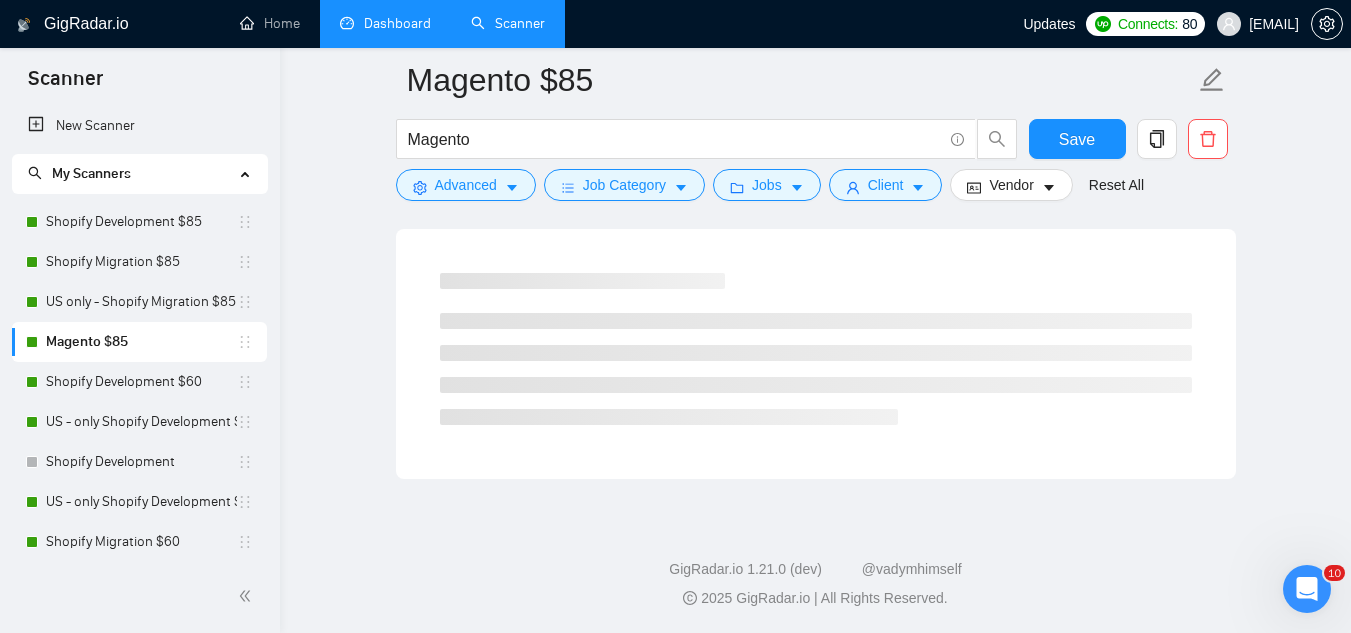 scroll, scrollTop: 1284, scrollLeft: 0, axis: vertical 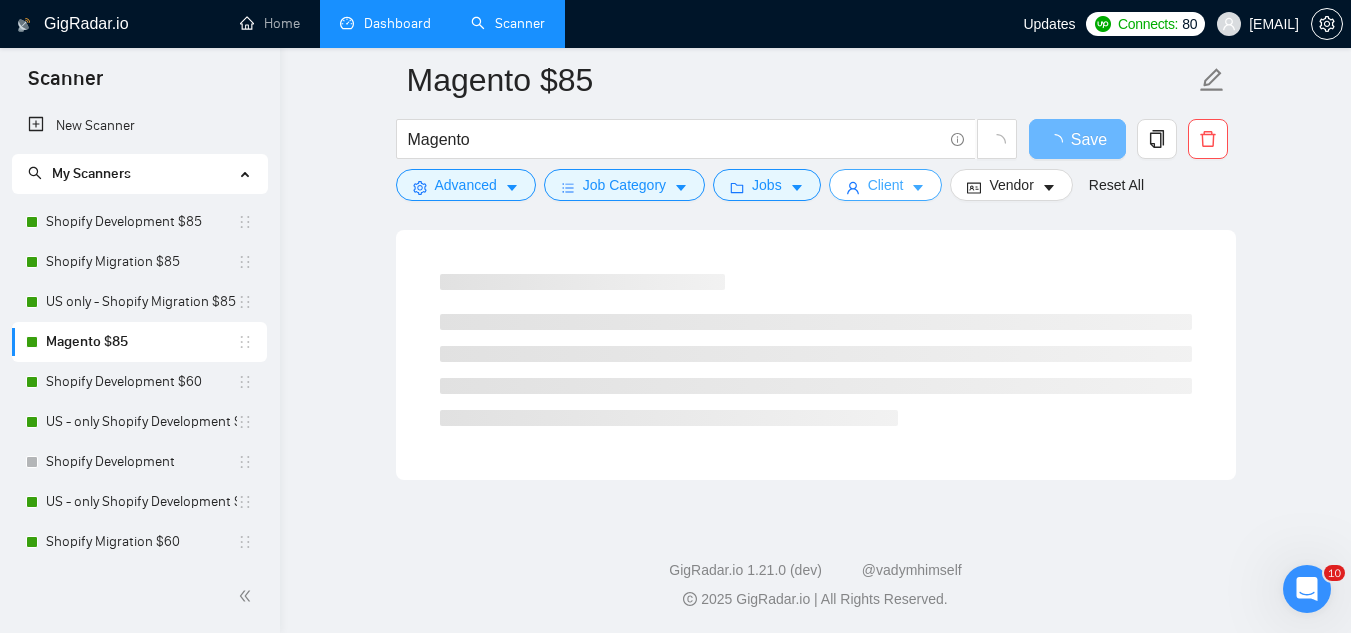 click on "Client" at bounding box center [886, 185] 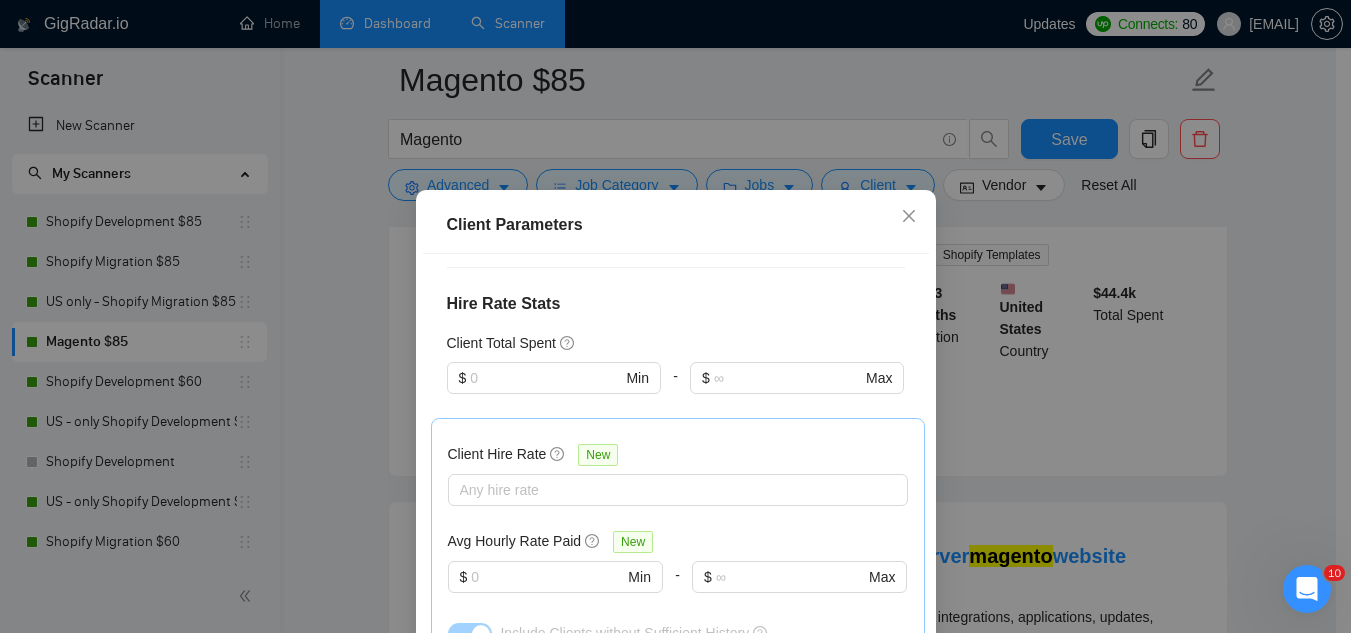 scroll, scrollTop: 500, scrollLeft: 0, axis: vertical 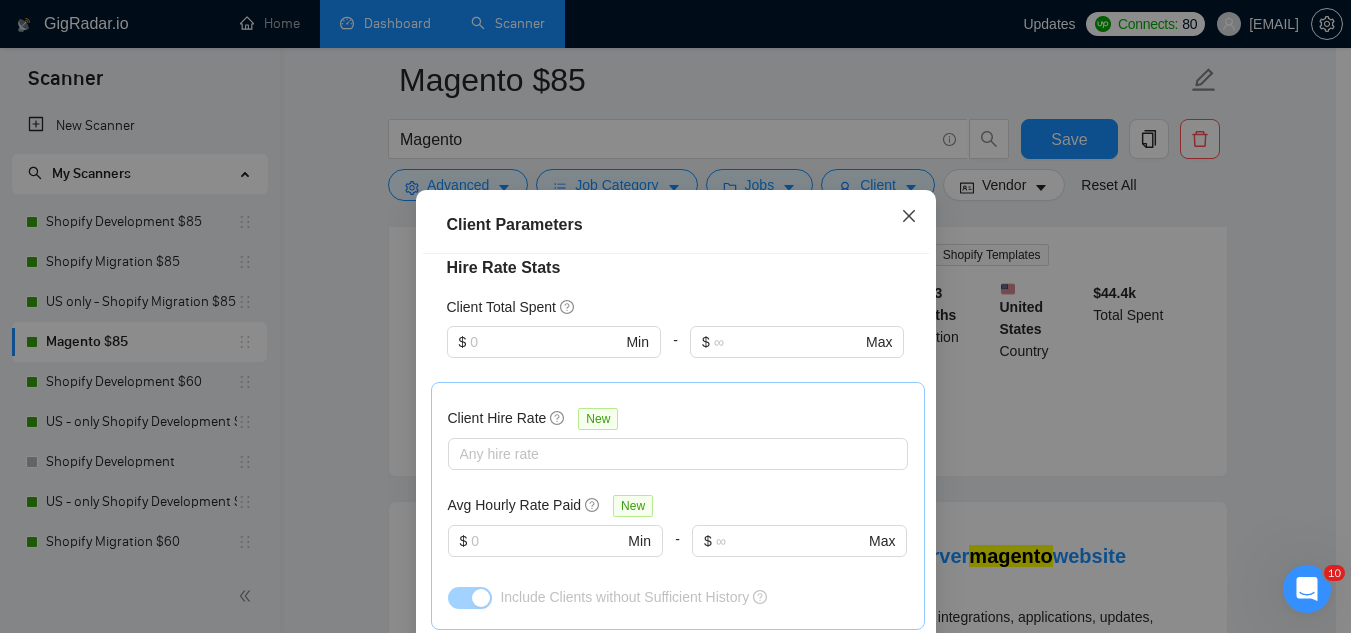 click 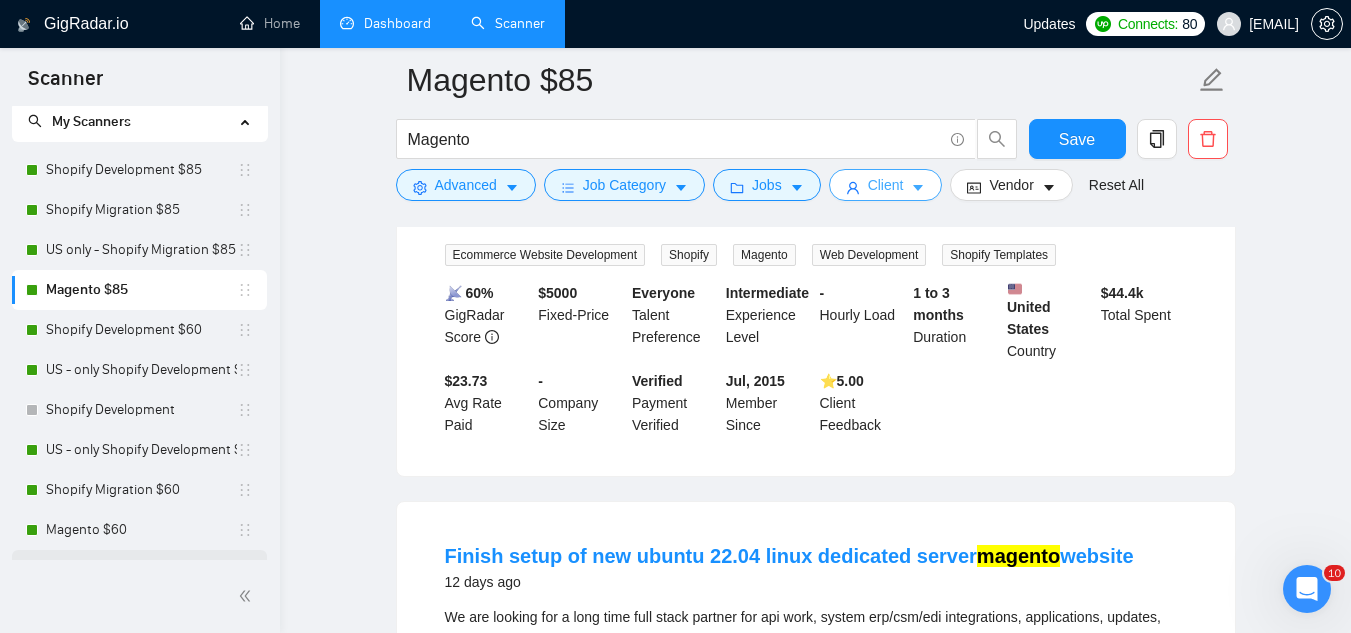 scroll, scrollTop: 22, scrollLeft: 0, axis: vertical 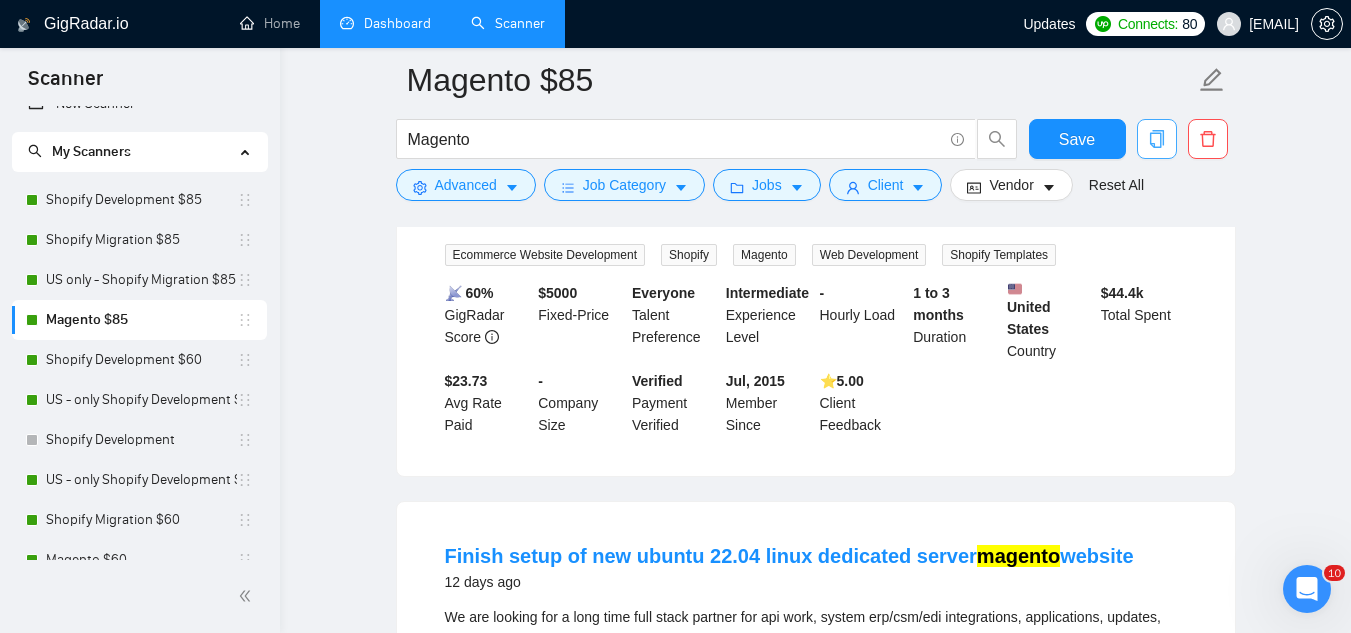 click 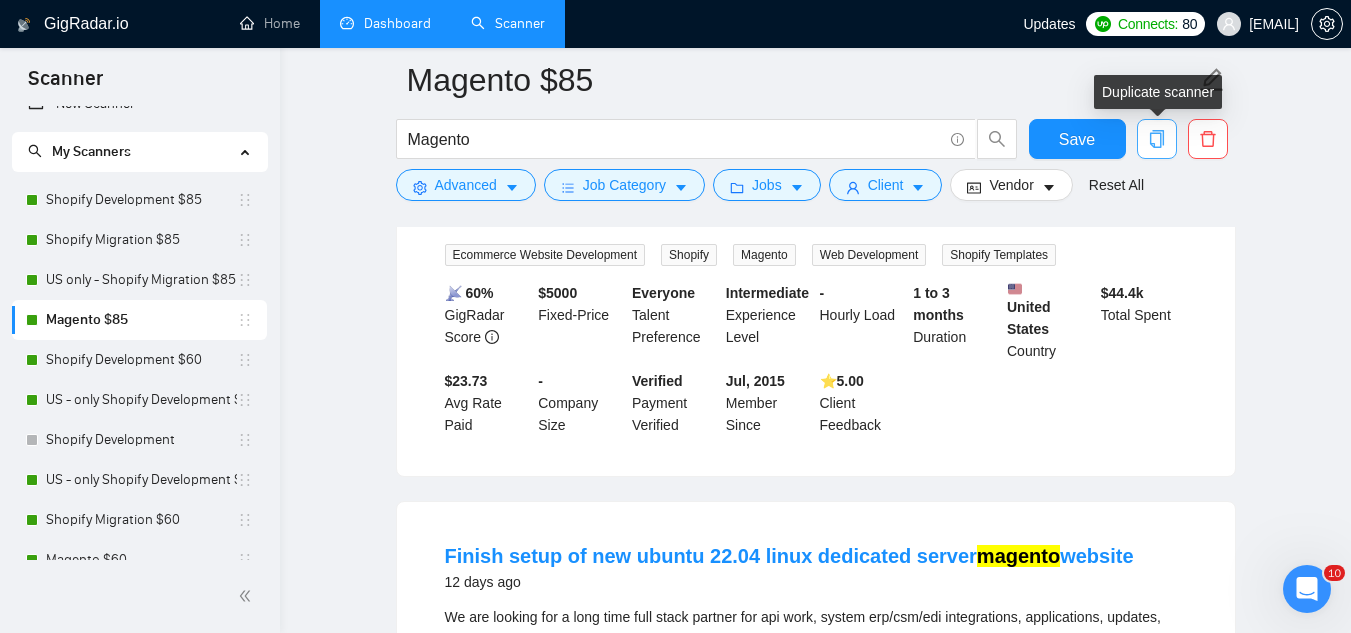 click 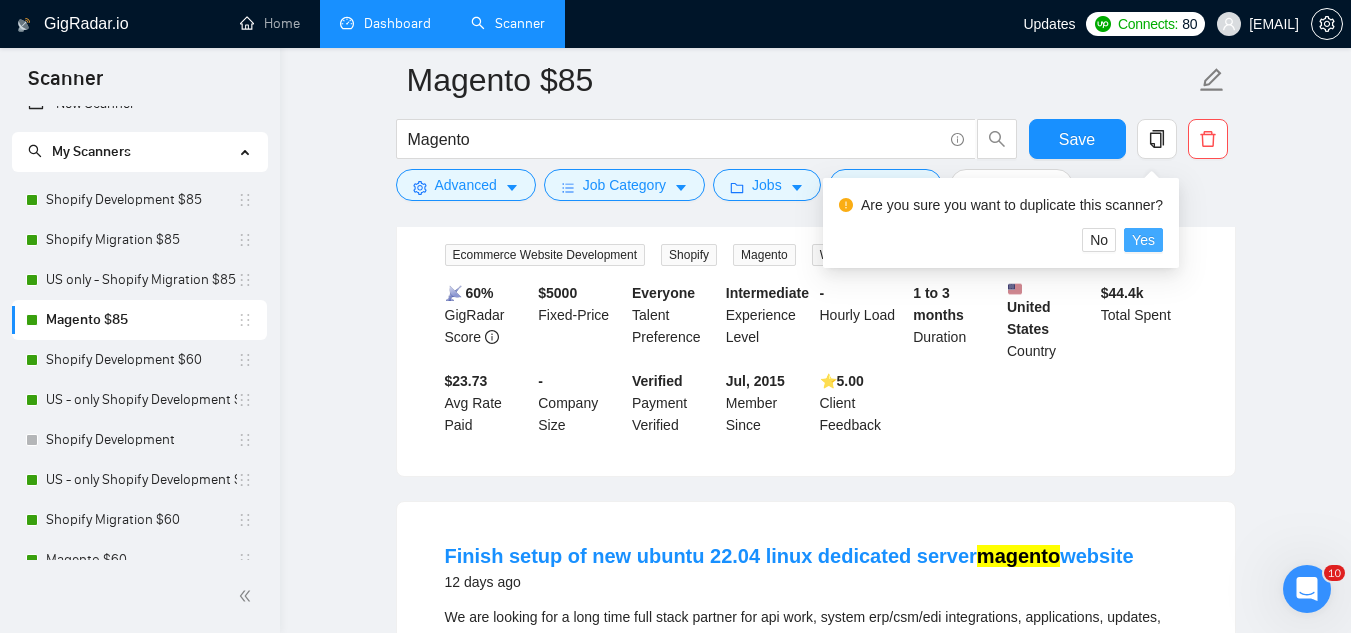click on "Yes" at bounding box center [1143, 240] 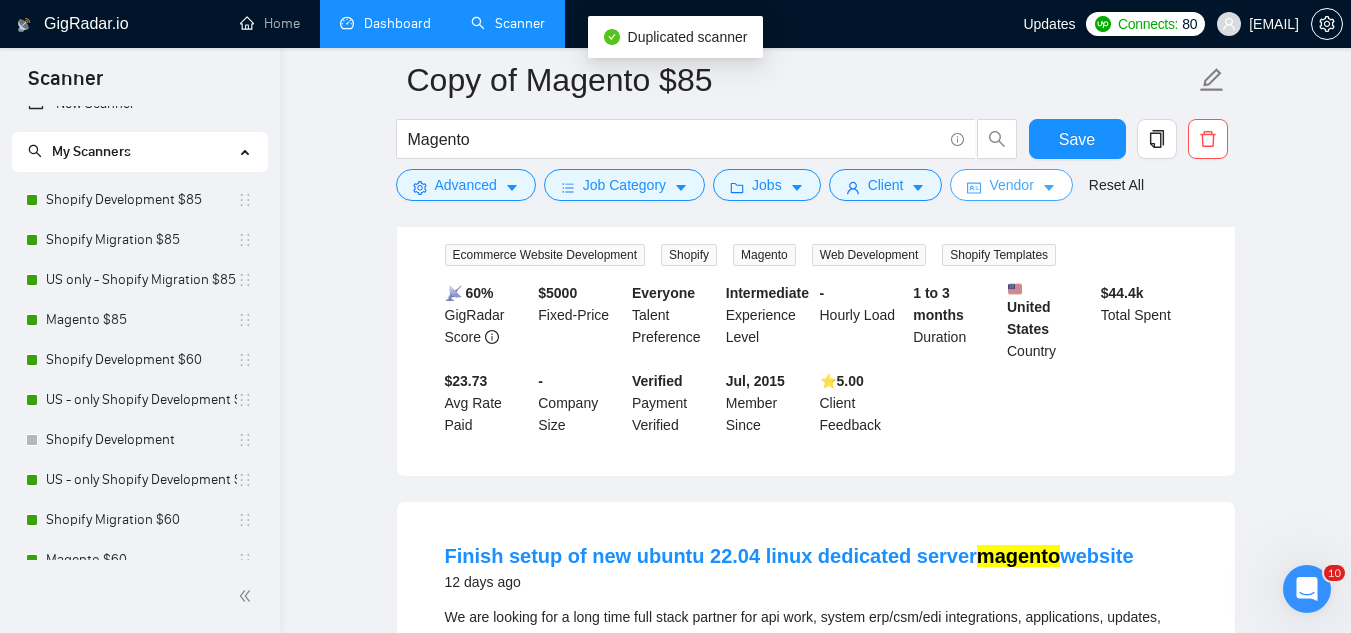 click on "Vendor" at bounding box center (1011, 185) 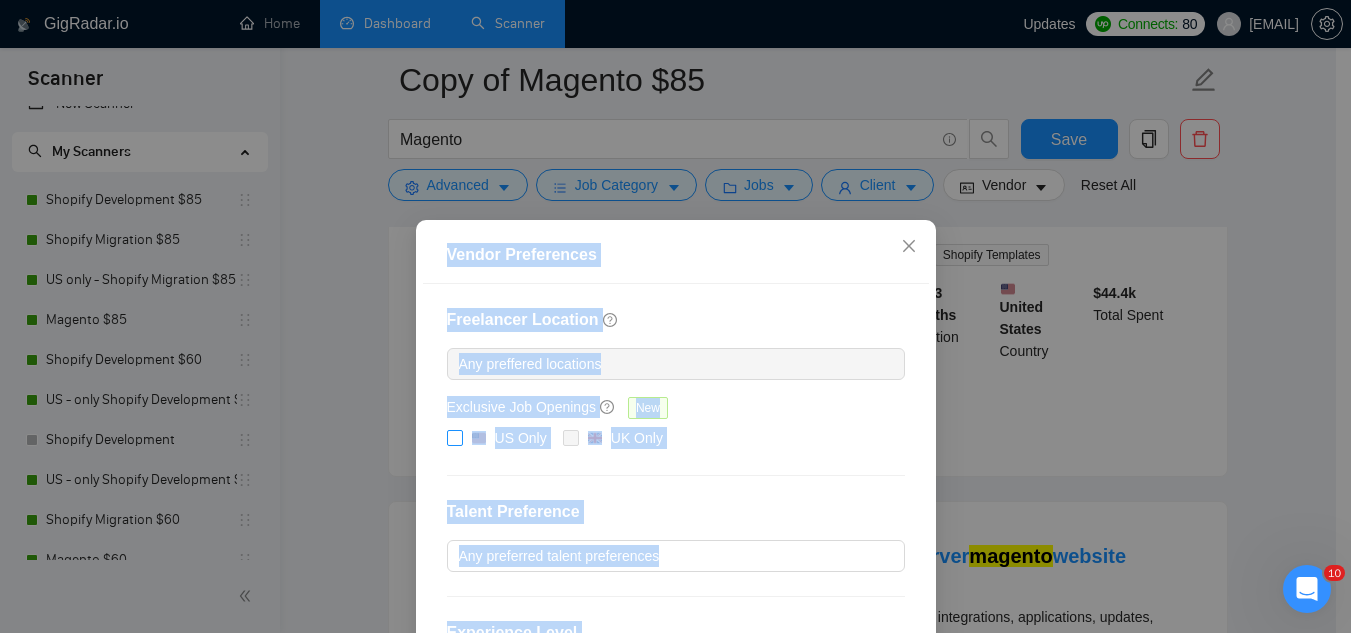 click on "US Only" at bounding box center [454, 437] 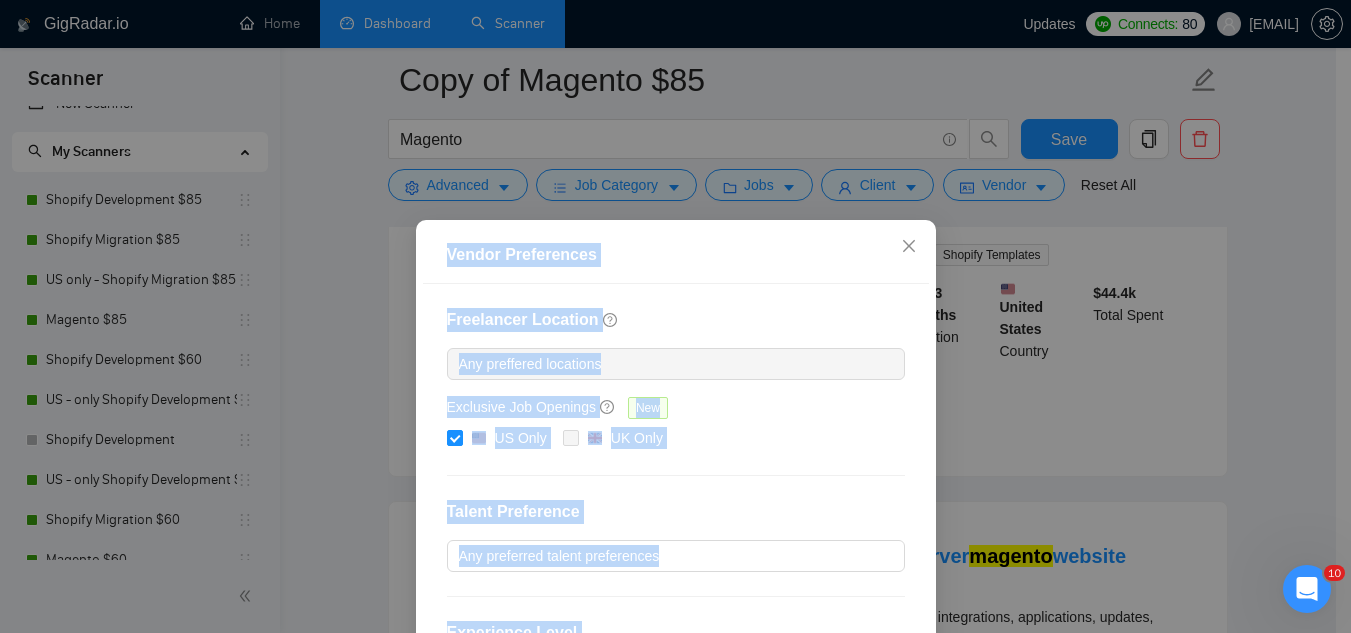 click on "Freelancer Location     Any preffered locations Exclusive Job Openings New US Only UK Only Talent Preference   Any preferred talent preferences Experience Level   Any preferred experience level Freelancer's Spoken Languages New   Any preffered languages" at bounding box center (676, 561) 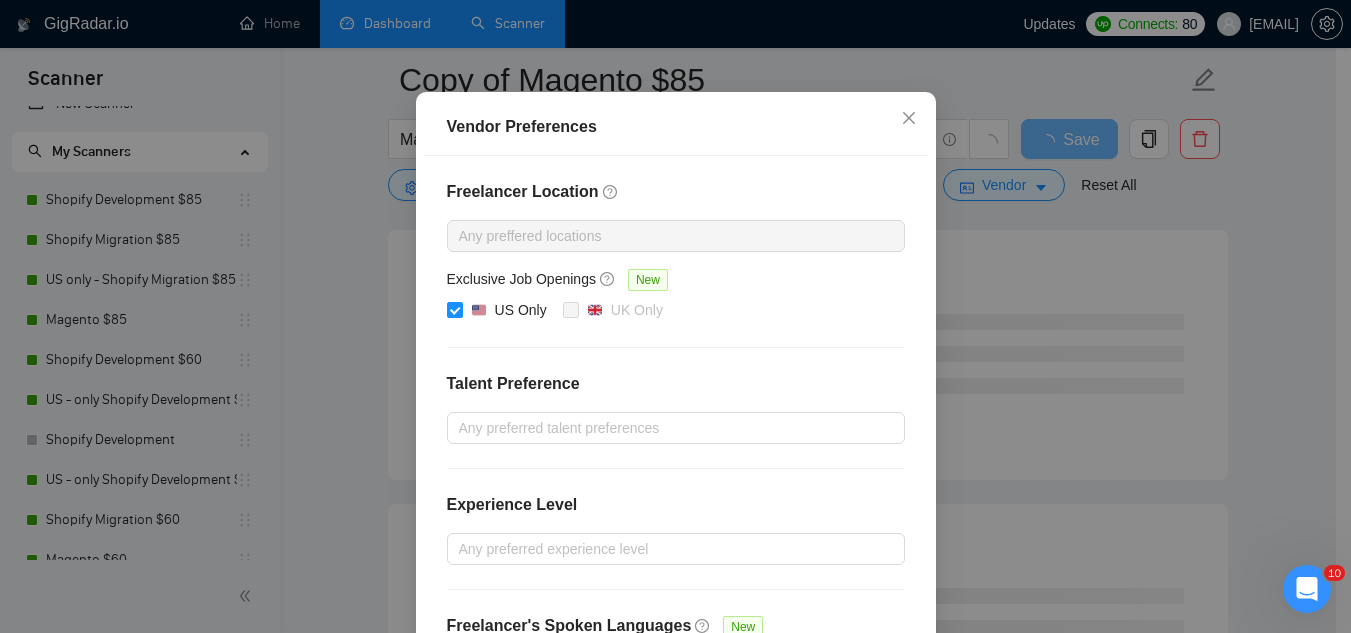scroll, scrollTop: 292, scrollLeft: 0, axis: vertical 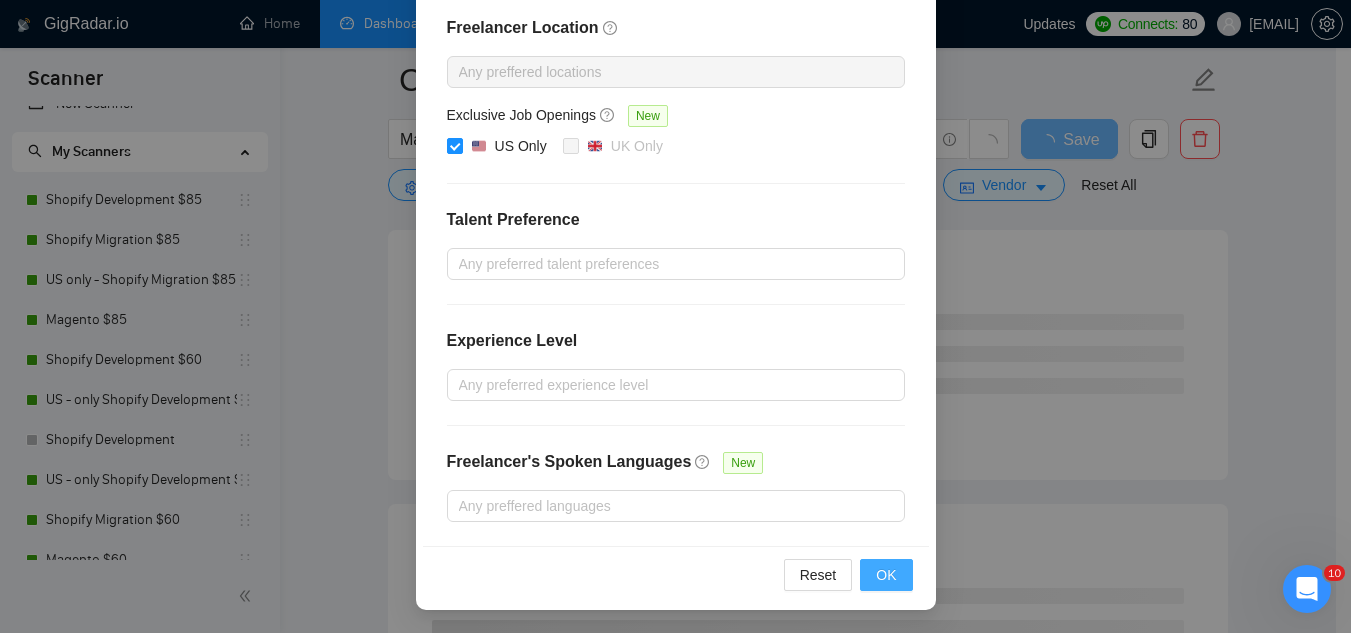 click on "OK" at bounding box center [886, 575] 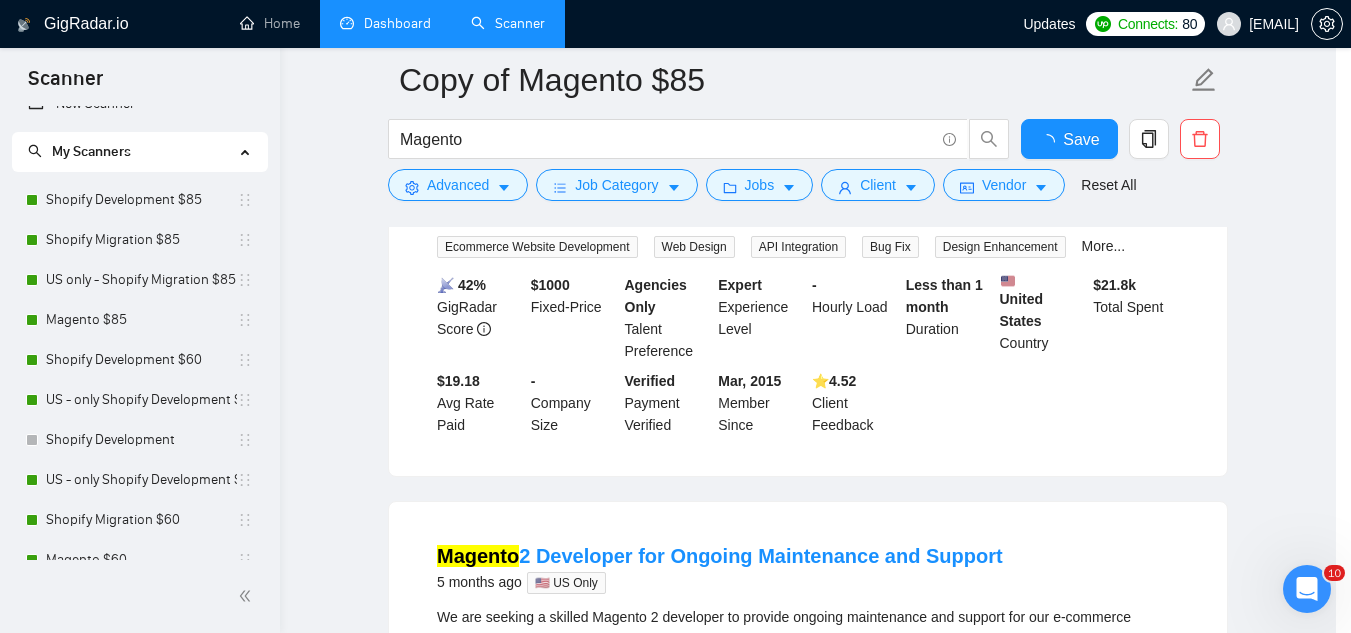 scroll, scrollTop: 192, scrollLeft: 0, axis: vertical 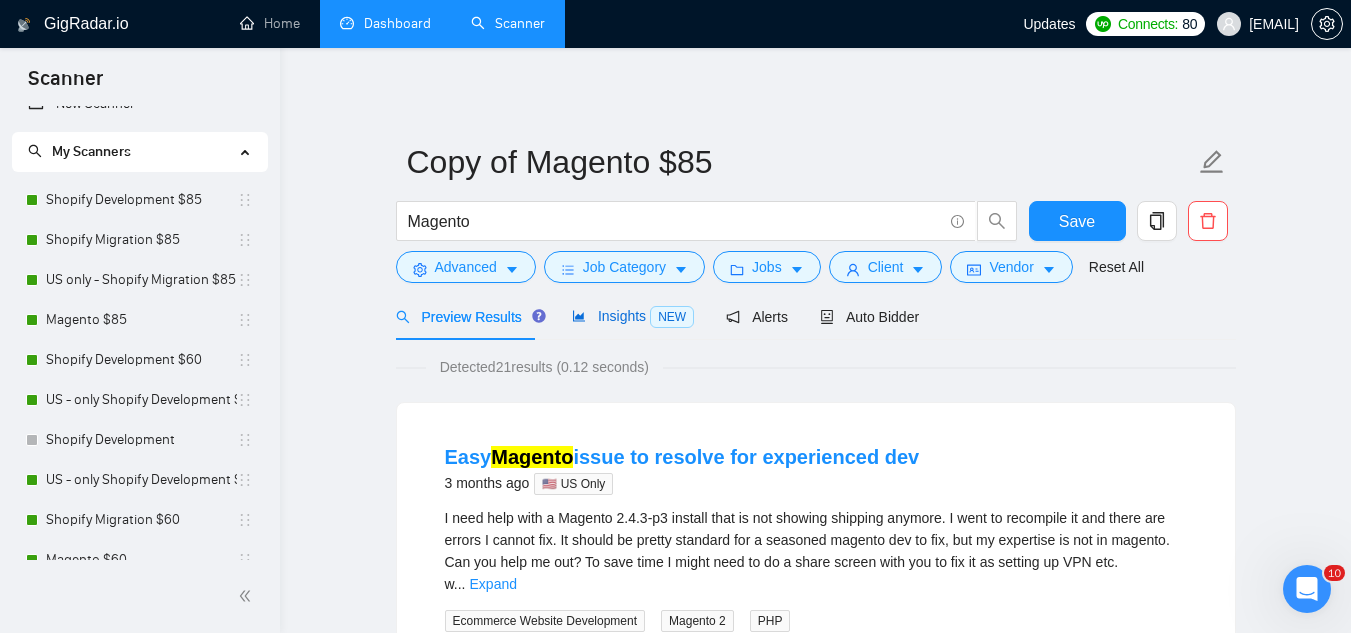 click on "Insights NEW" at bounding box center [633, 316] 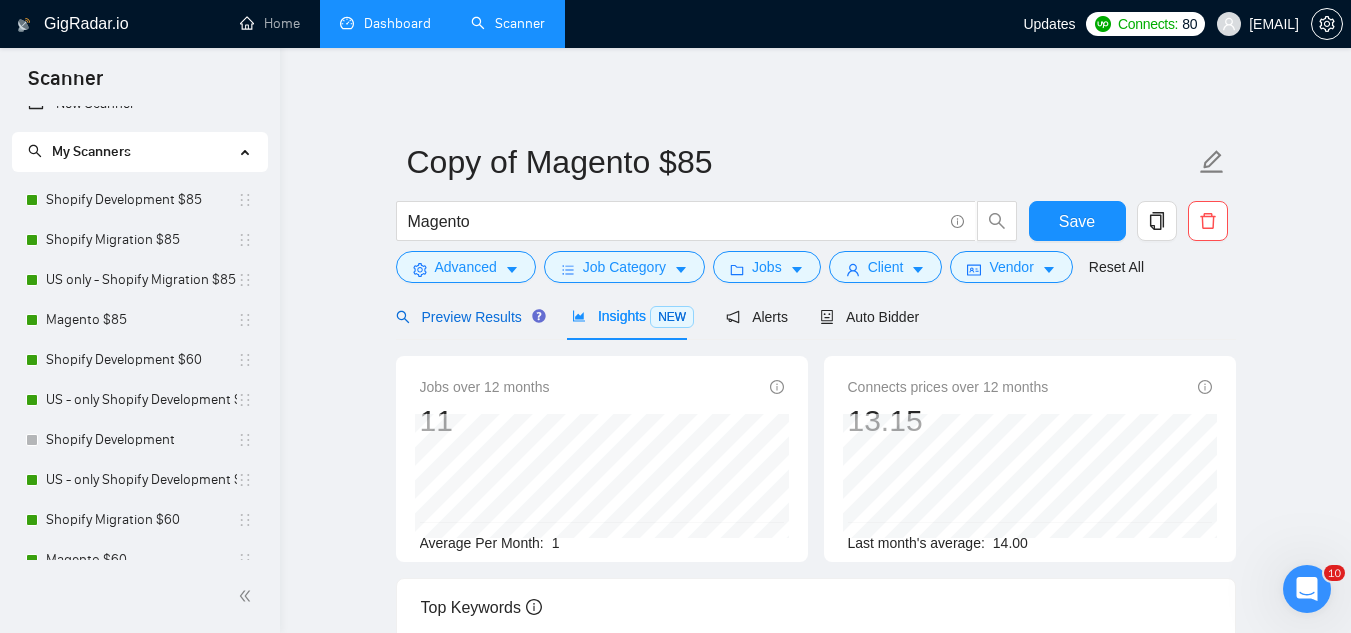 click on "Preview Results" at bounding box center (468, 317) 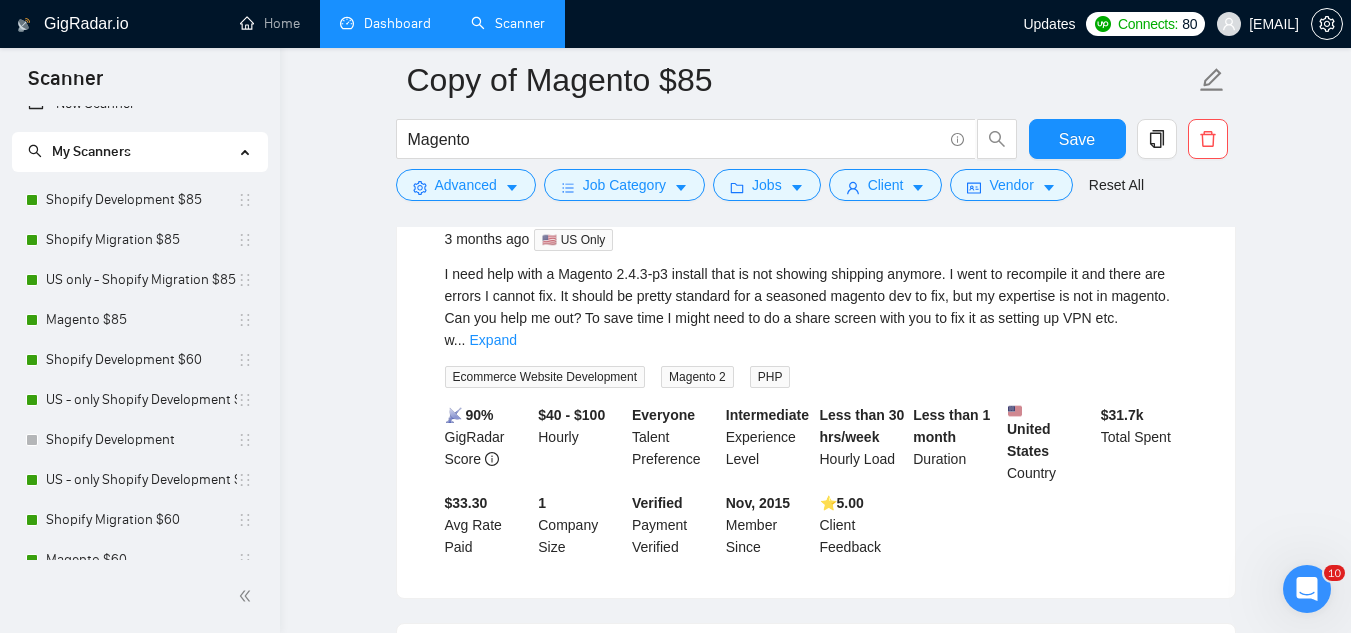 scroll, scrollTop: 0, scrollLeft: 0, axis: both 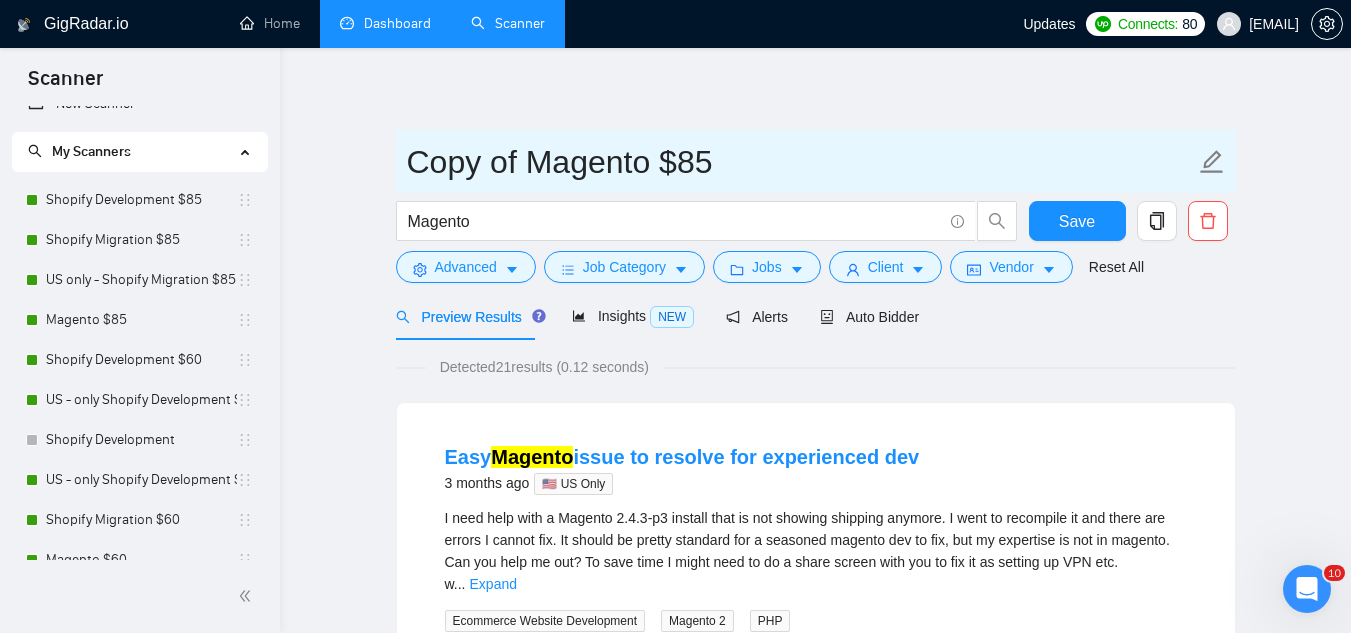 drag, startPoint x: 530, startPoint y: 164, endPoint x: 405, endPoint y: 146, distance: 126.28935 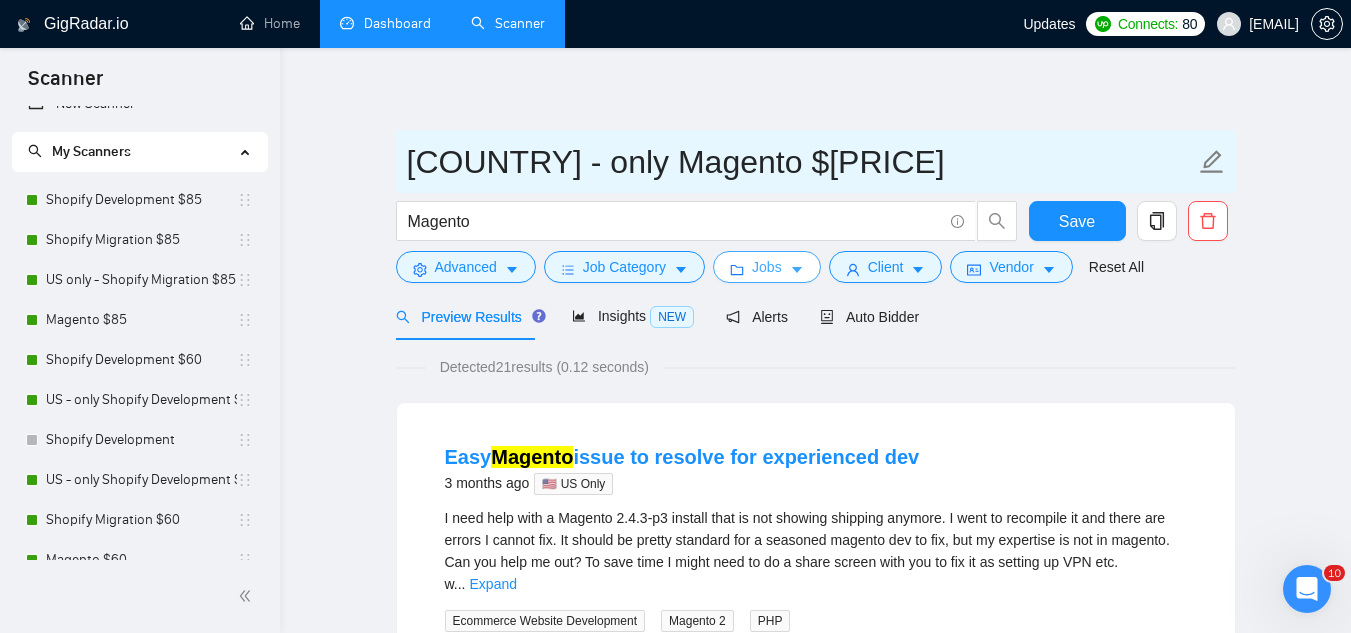 type on "[COUNTRY] - only Magento $[PRICE]" 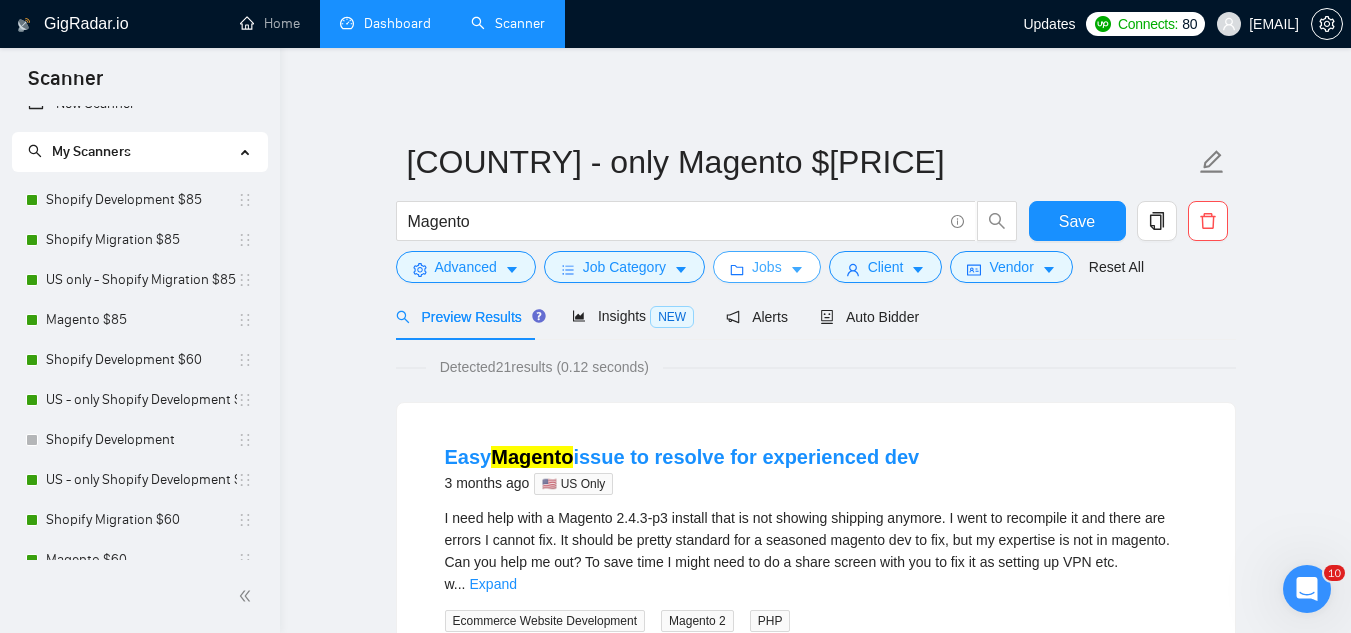 click on "Jobs" at bounding box center [767, 267] 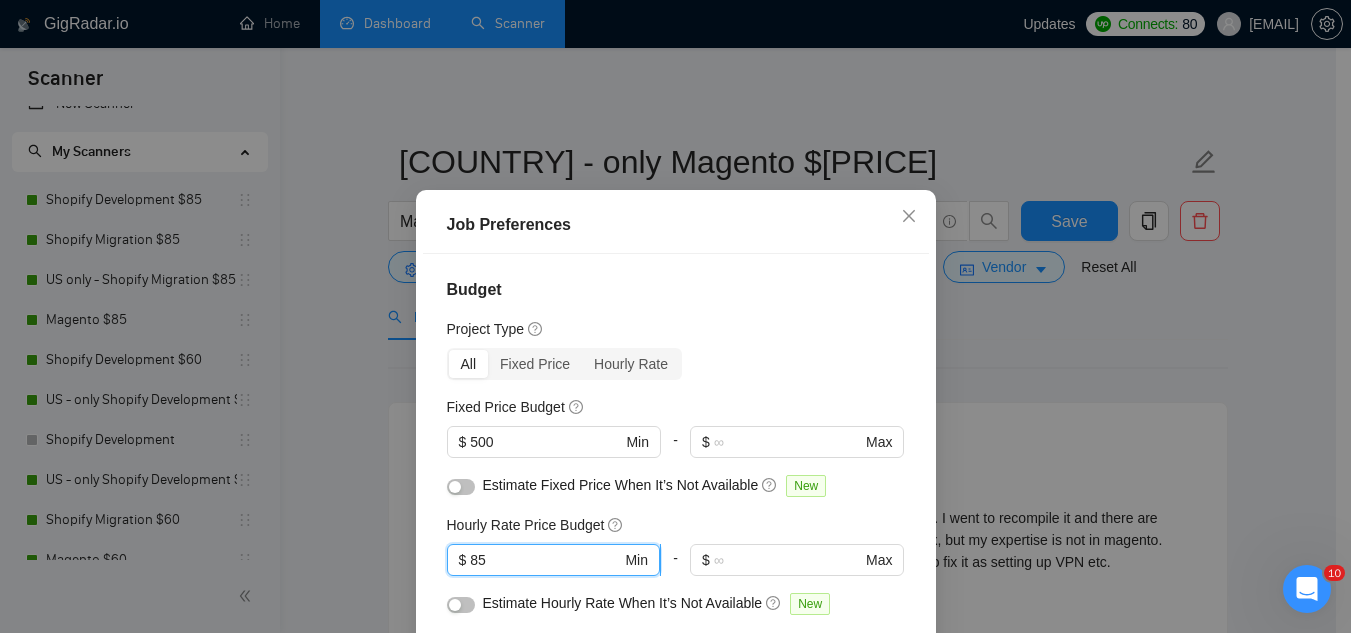 click on "85" at bounding box center (545, 560) 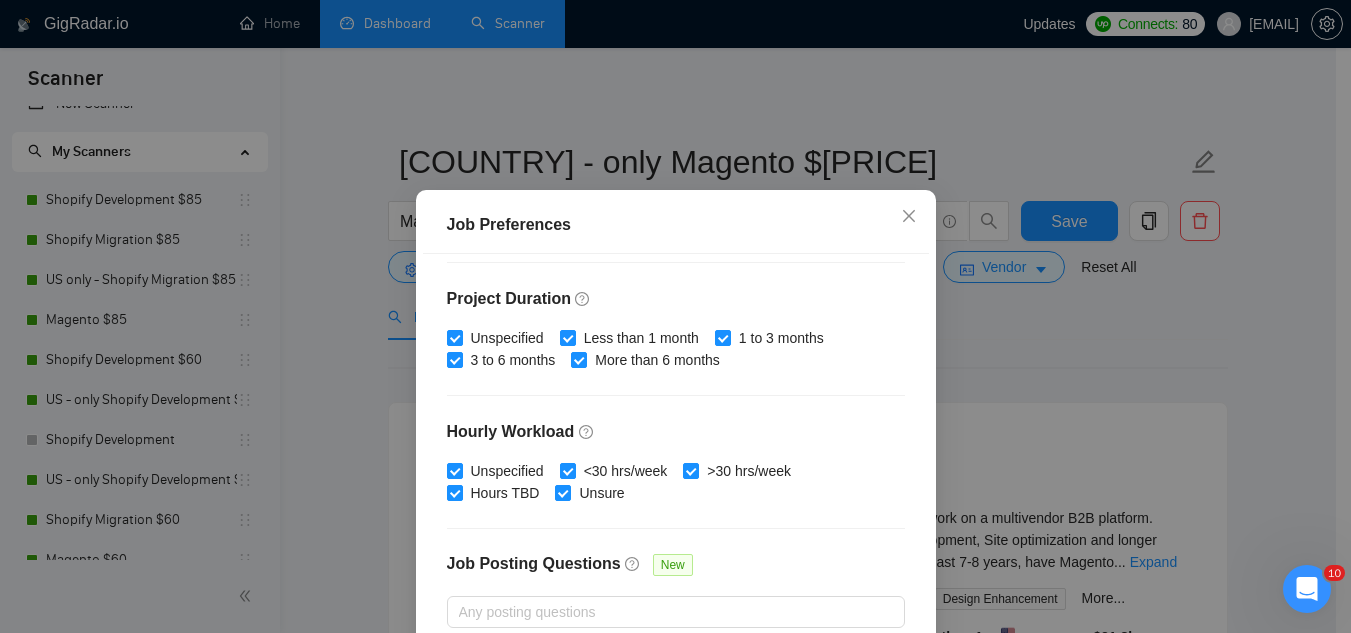 scroll, scrollTop: 683, scrollLeft: 0, axis: vertical 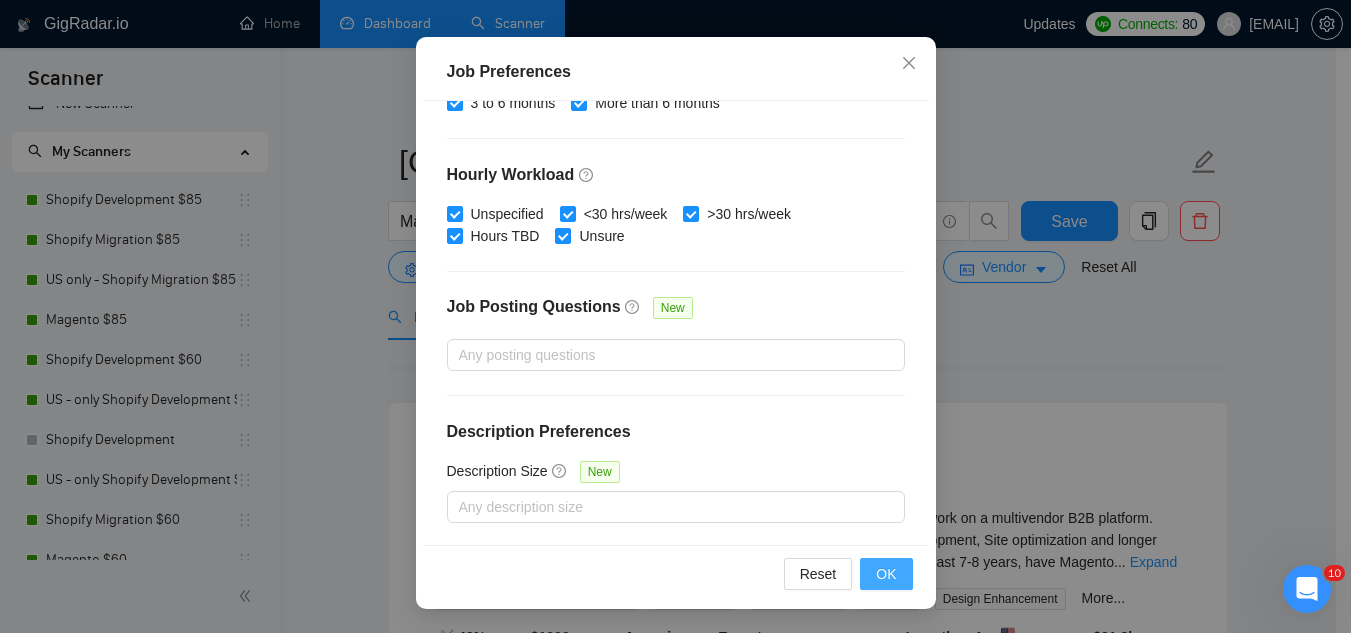 click on "OK" at bounding box center [886, 574] 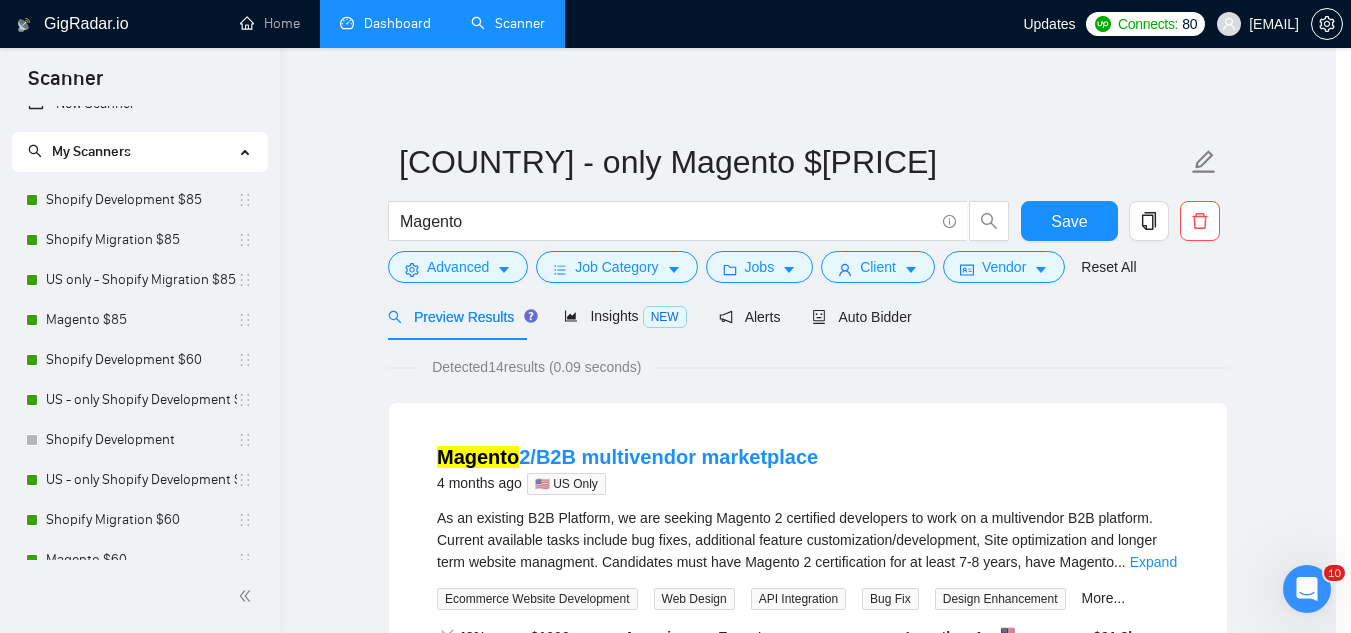 scroll, scrollTop: 82, scrollLeft: 0, axis: vertical 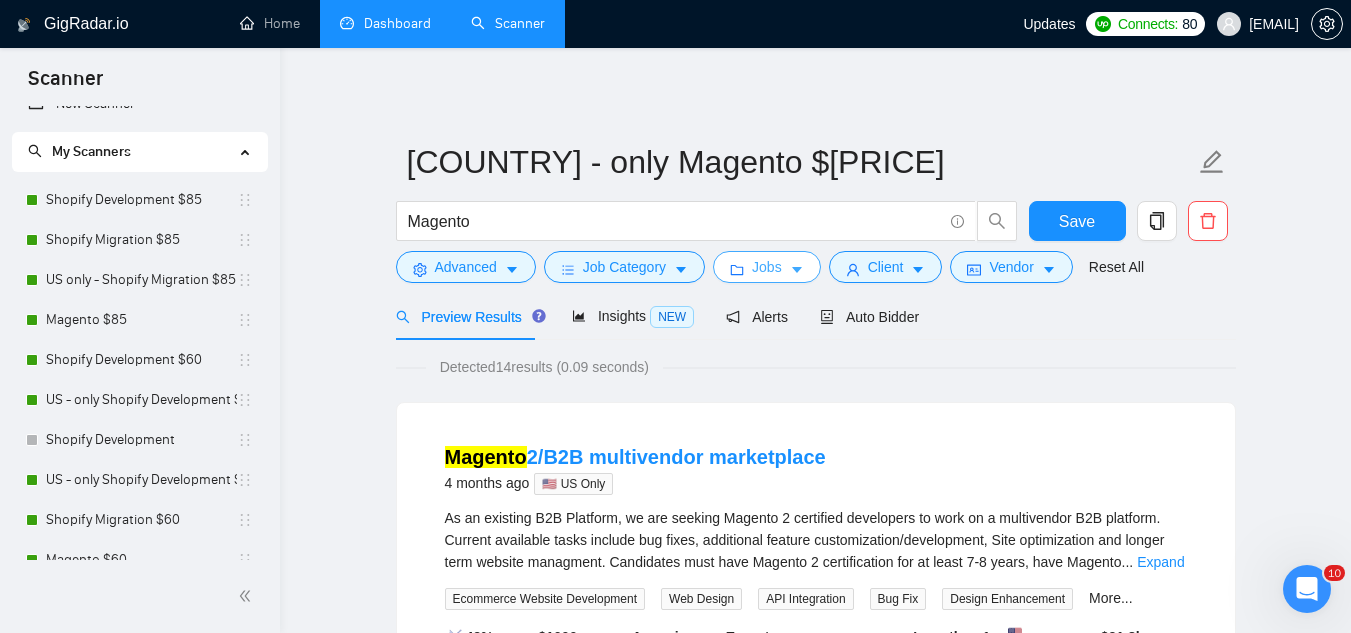 click on "Jobs" at bounding box center (767, 267) 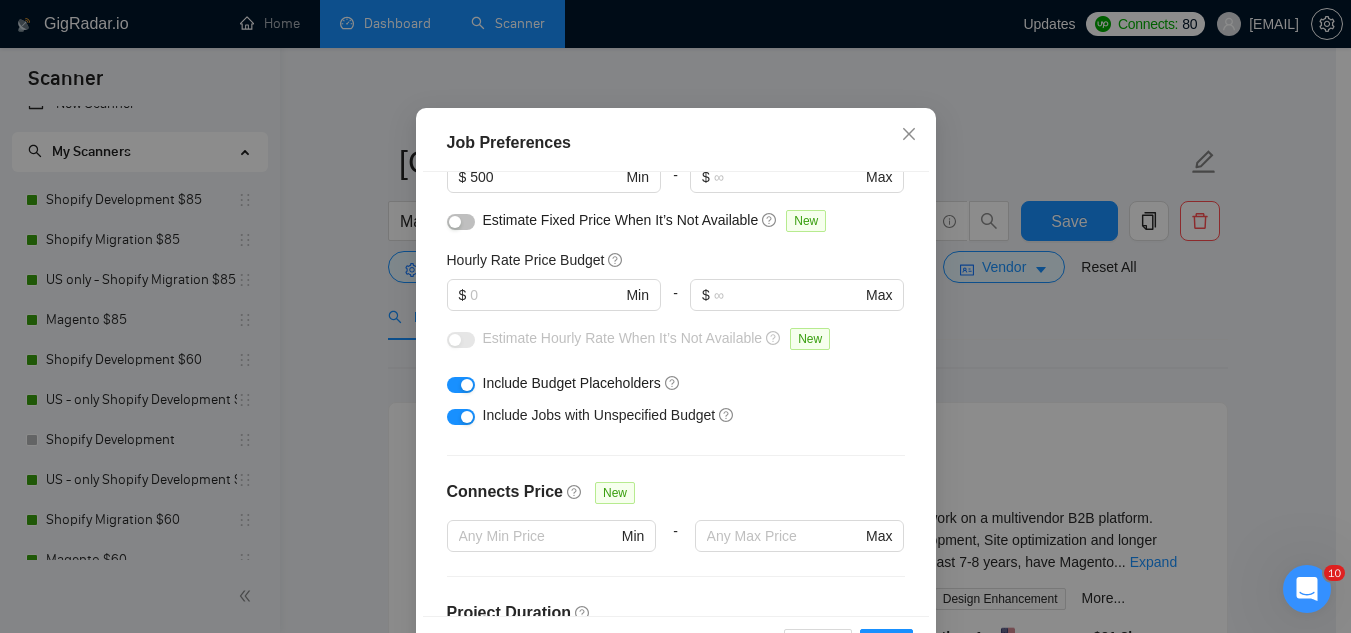 scroll, scrollTop: 83, scrollLeft: 0, axis: vertical 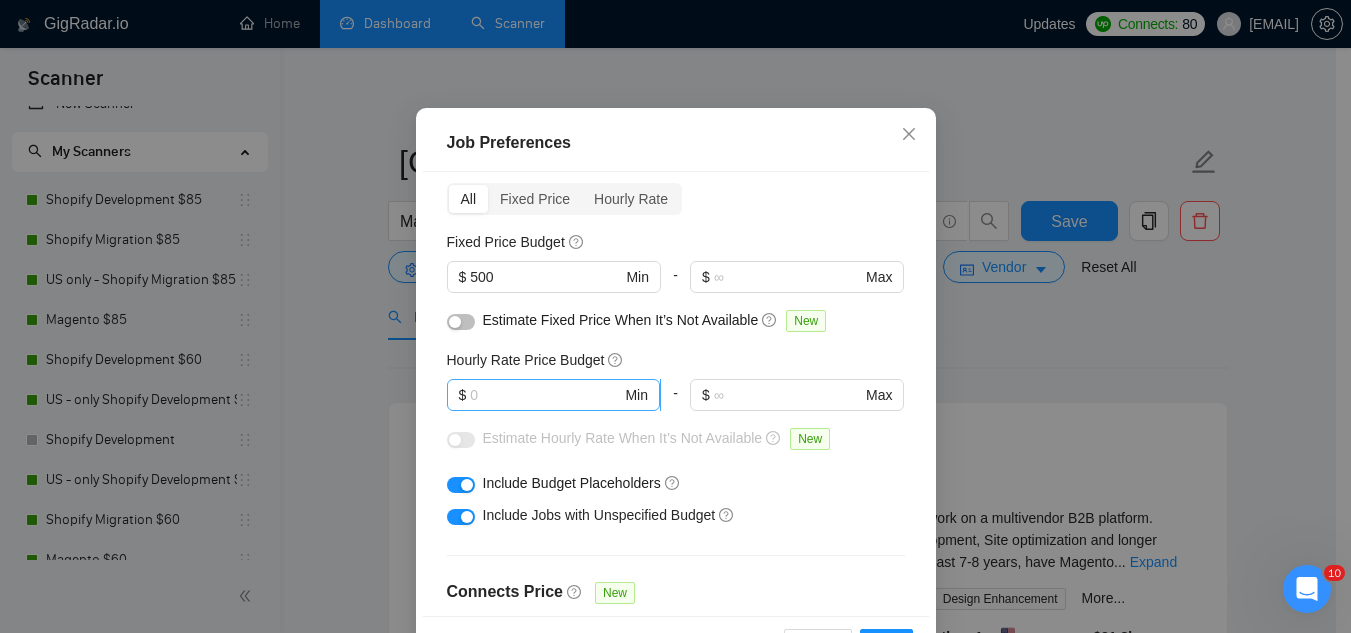 click at bounding box center (545, 395) 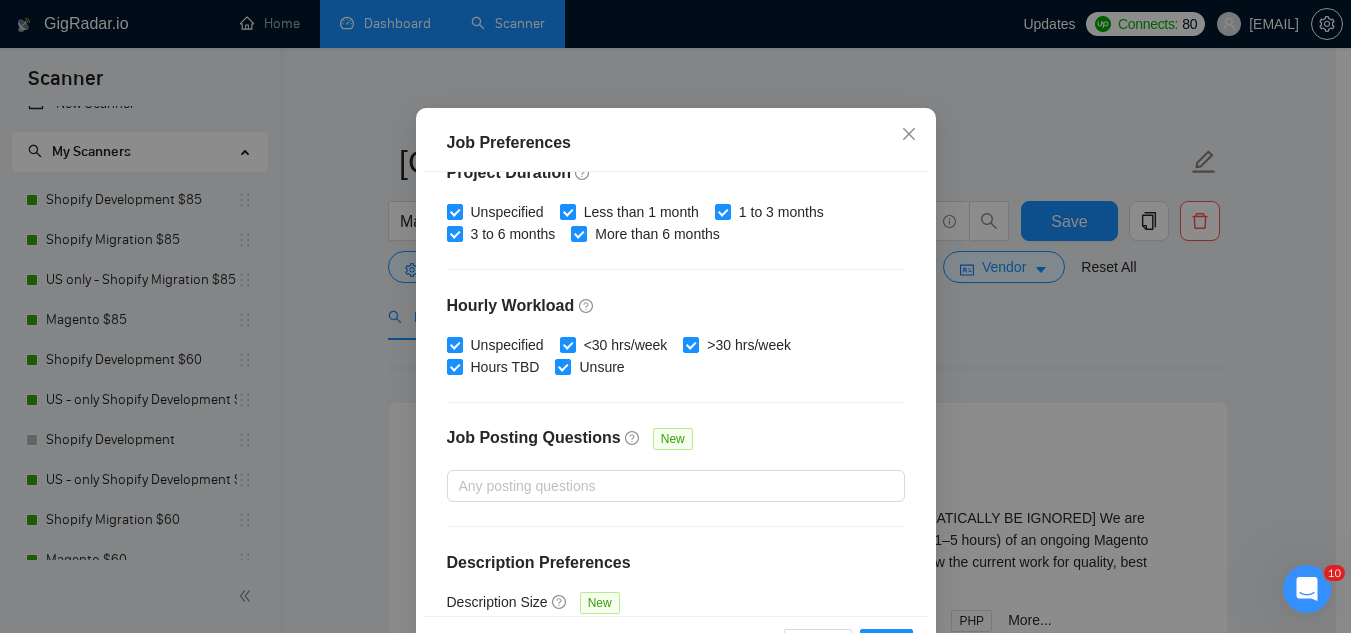 scroll, scrollTop: 683, scrollLeft: 0, axis: vertical 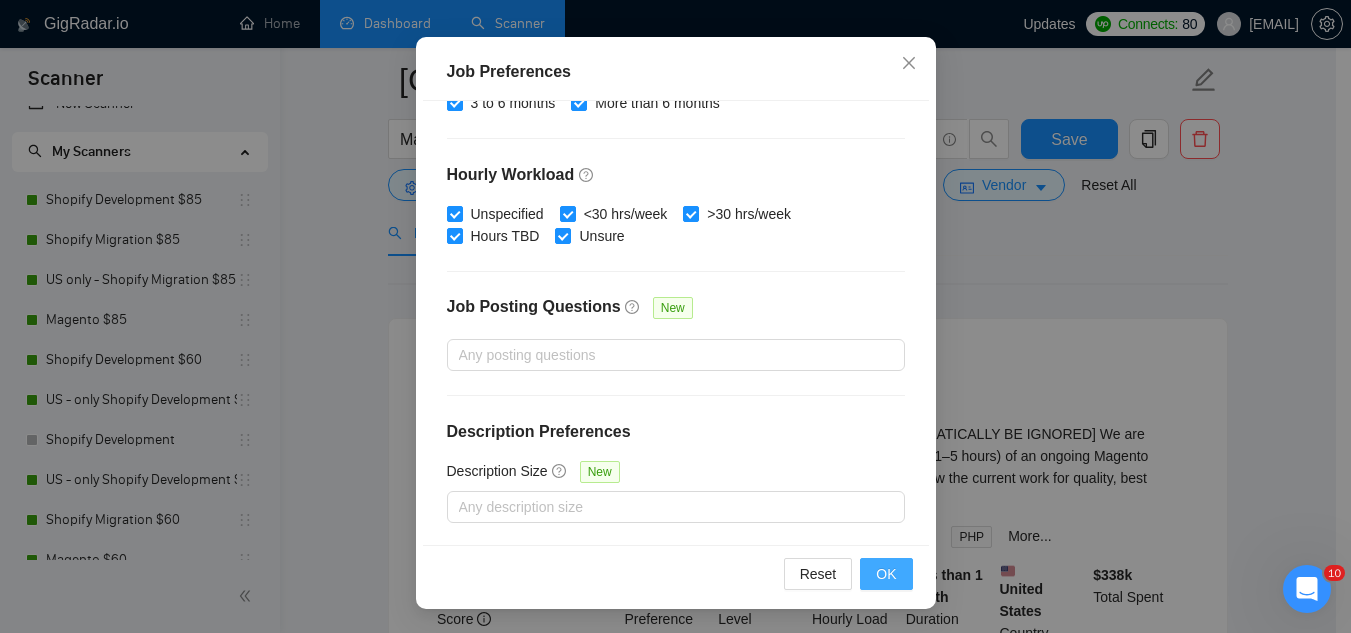 type on "20" 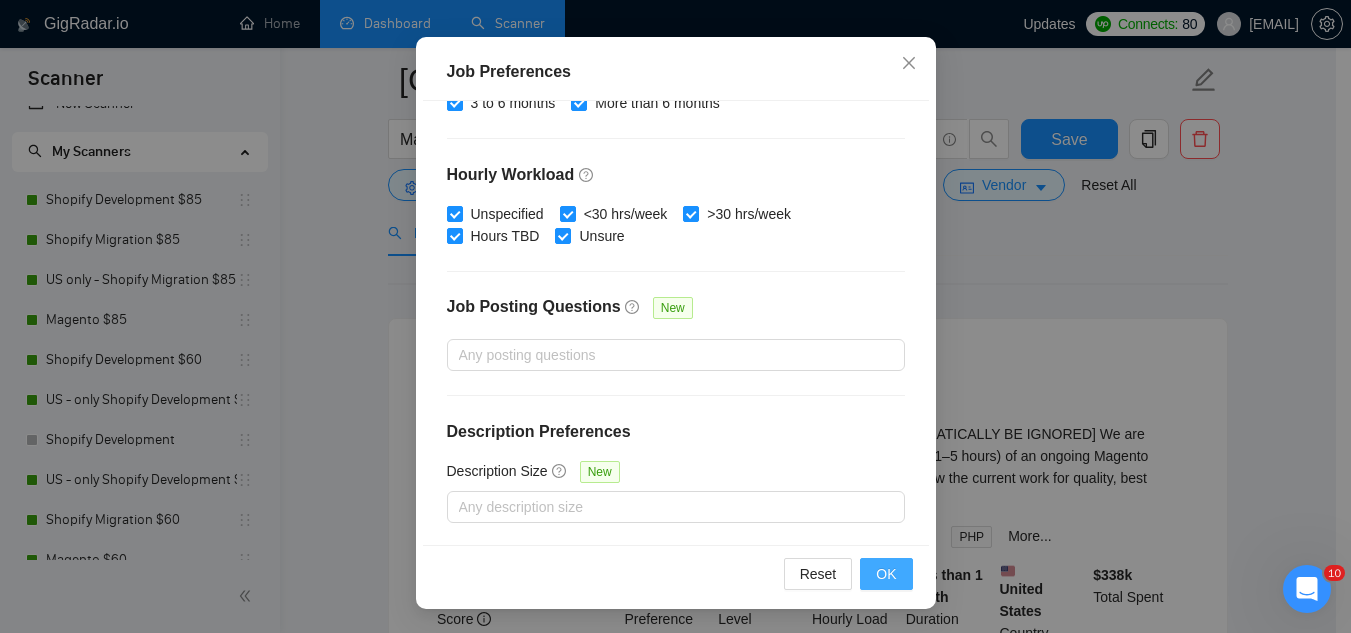click on "OK" at bounding box center (886, 574) 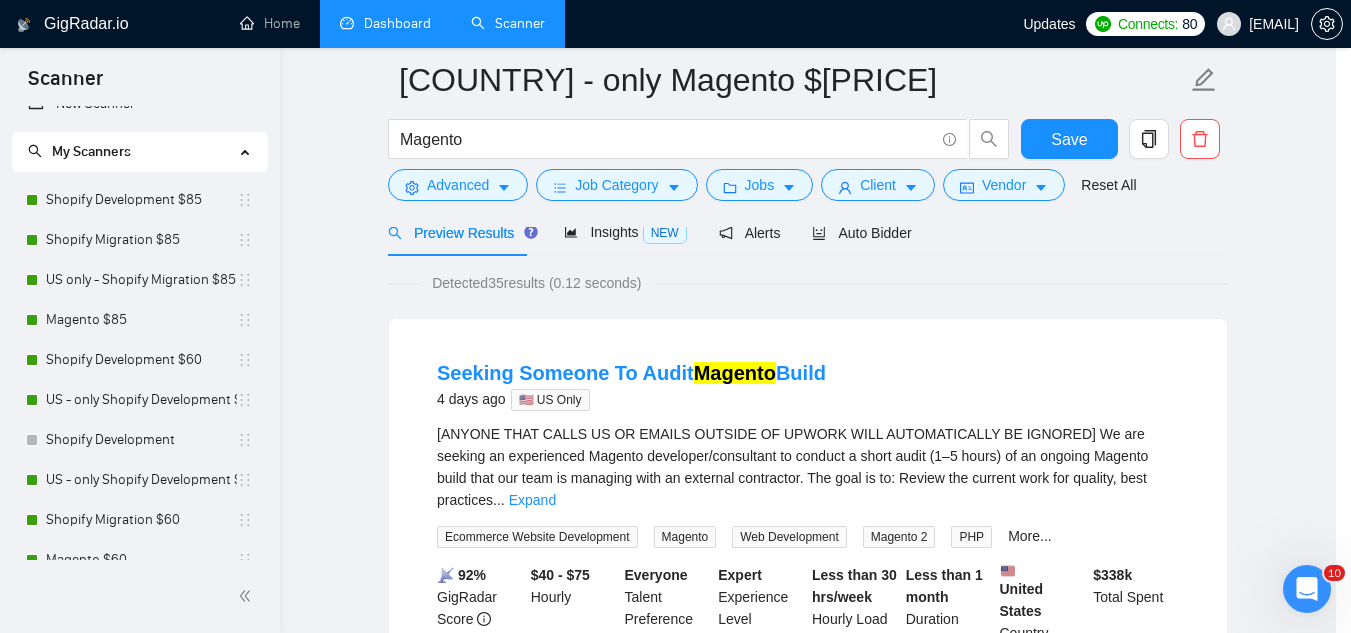 scroll, scrollTop: 82, scrollLeft: 0, axis: vertical 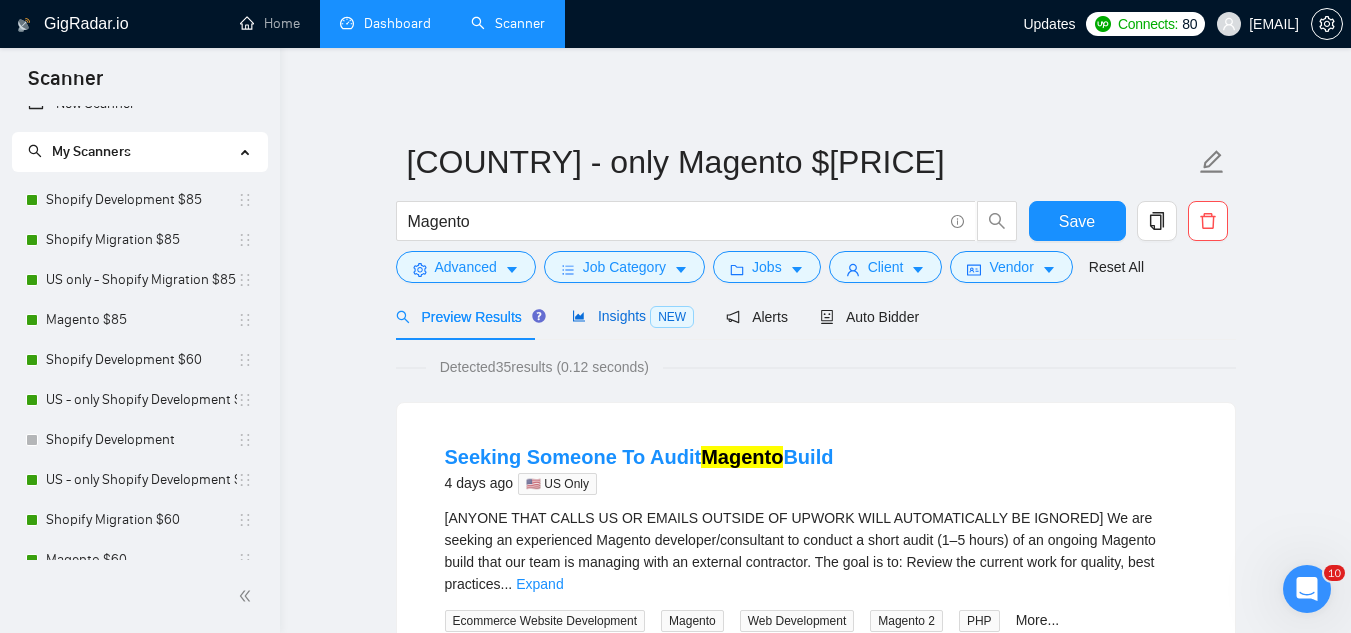 click on "Insights NEW" at bounding box center [633, 316] 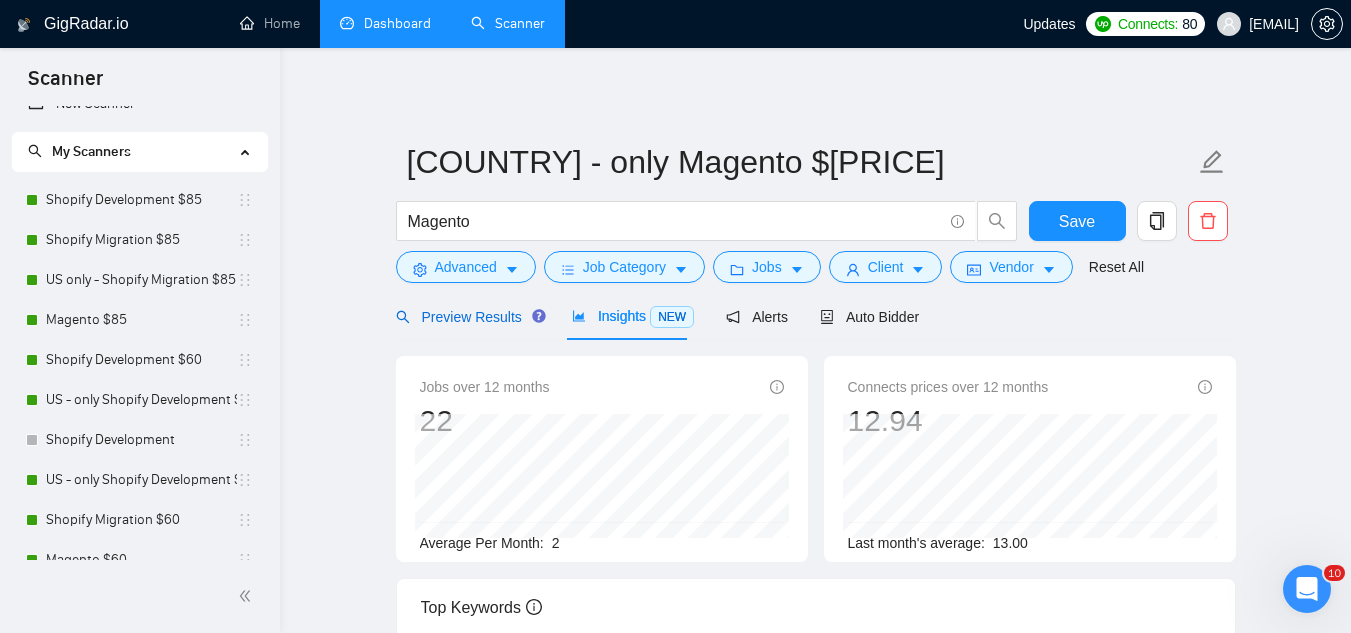 click on "Preview Results" at bounding box center (468, 317) 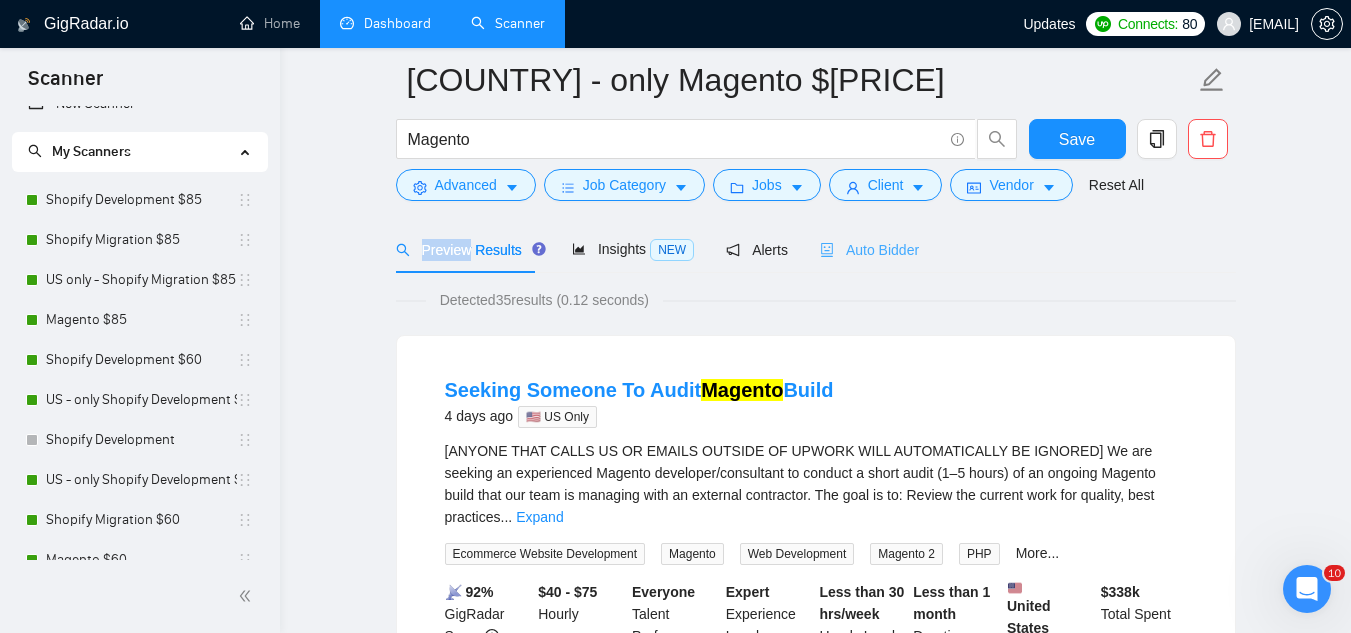 scroll, scrollTop: 0, scrollLeft: 0, axis: both 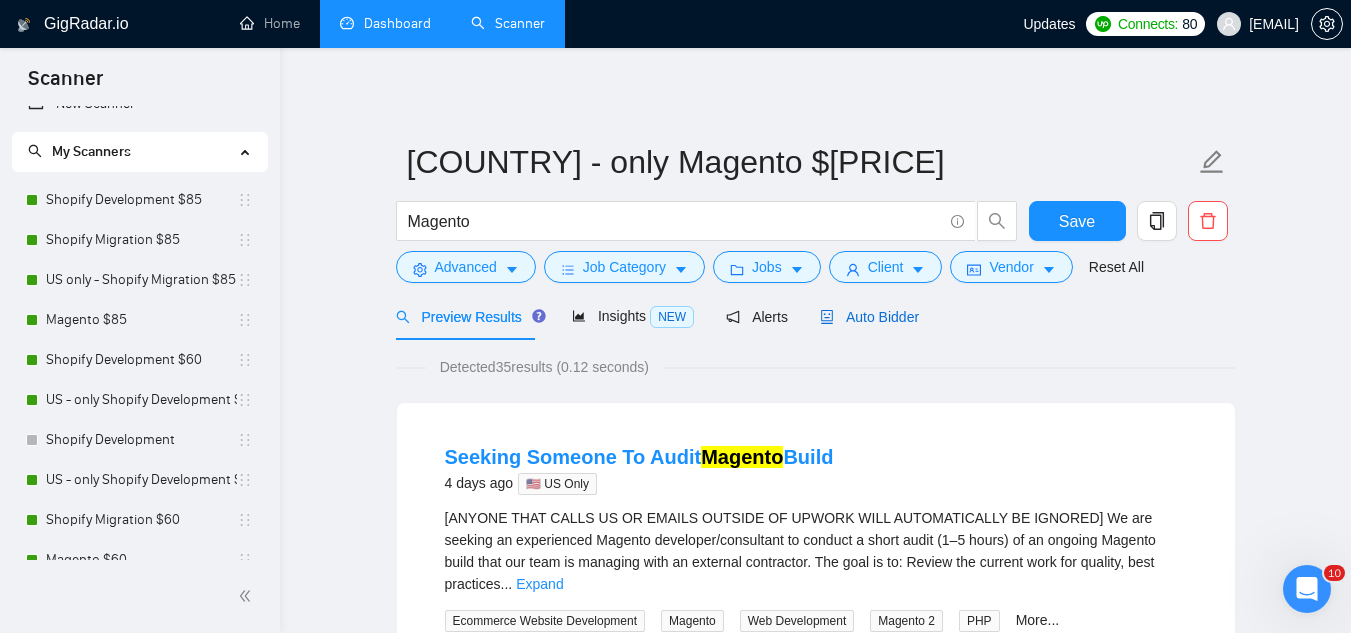 click on "Auto Bidder" at bounding box center (869, 317) 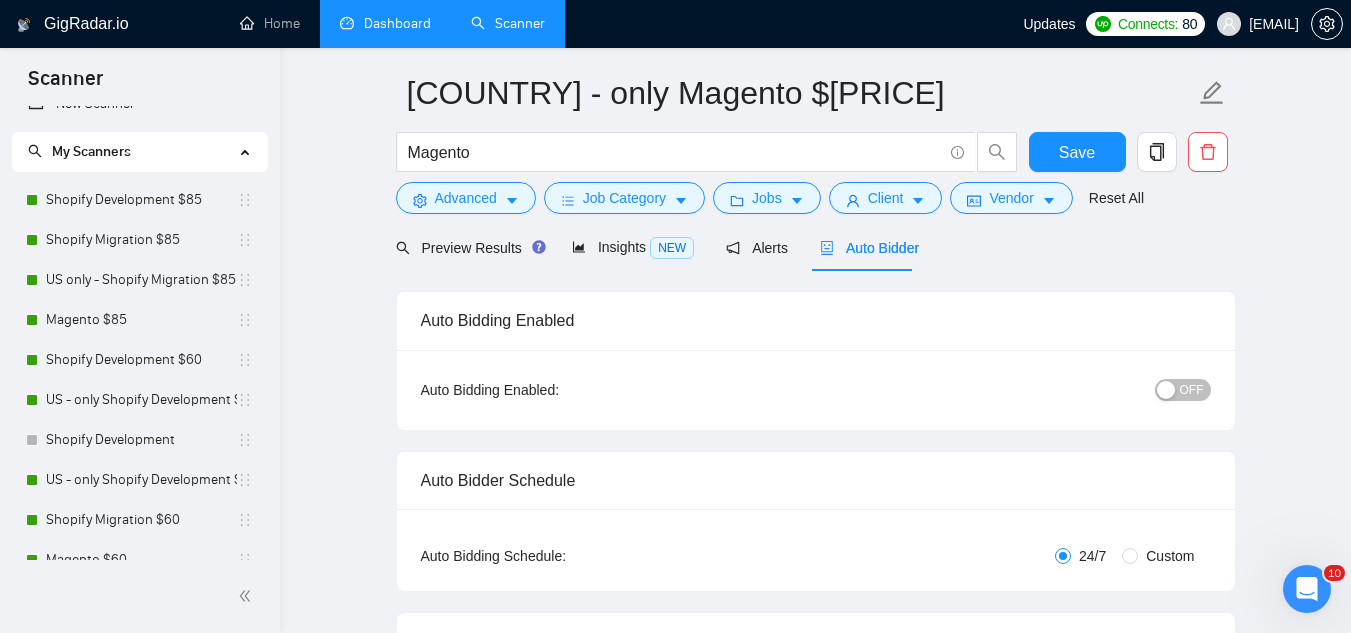 scroll, scrollTop: 0, scrollLeft: 0, axis: both 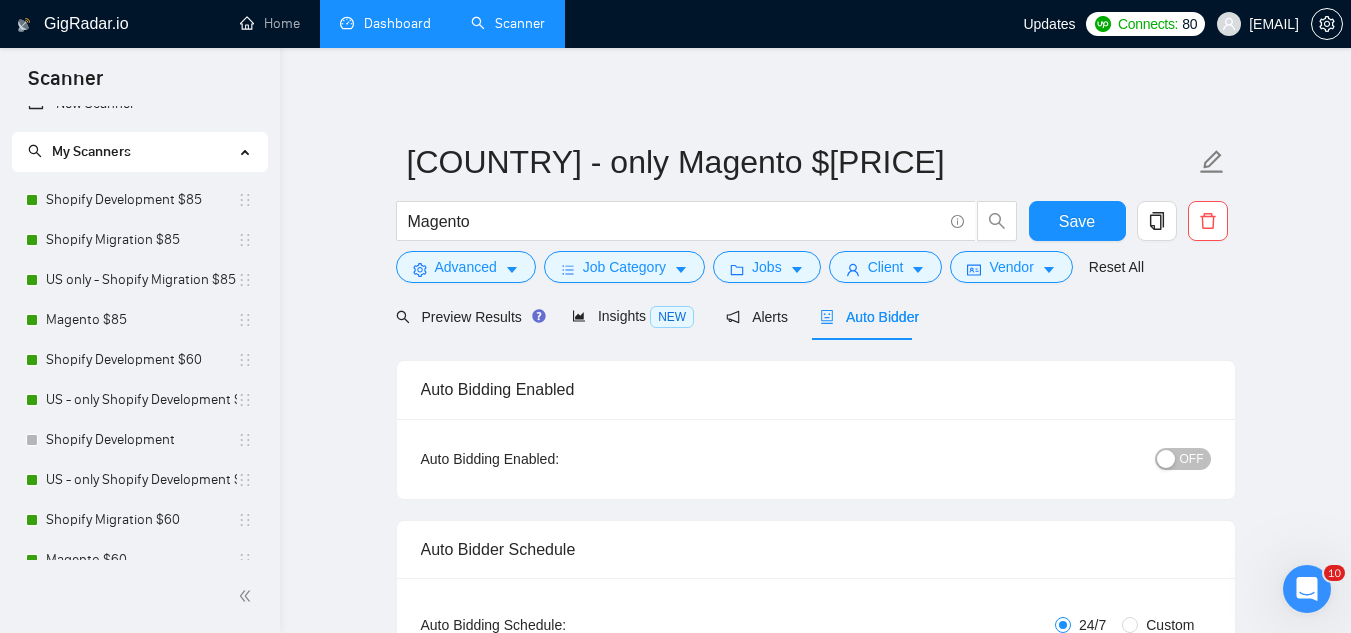 click on "OFF" at bounding box center [1192, 459] 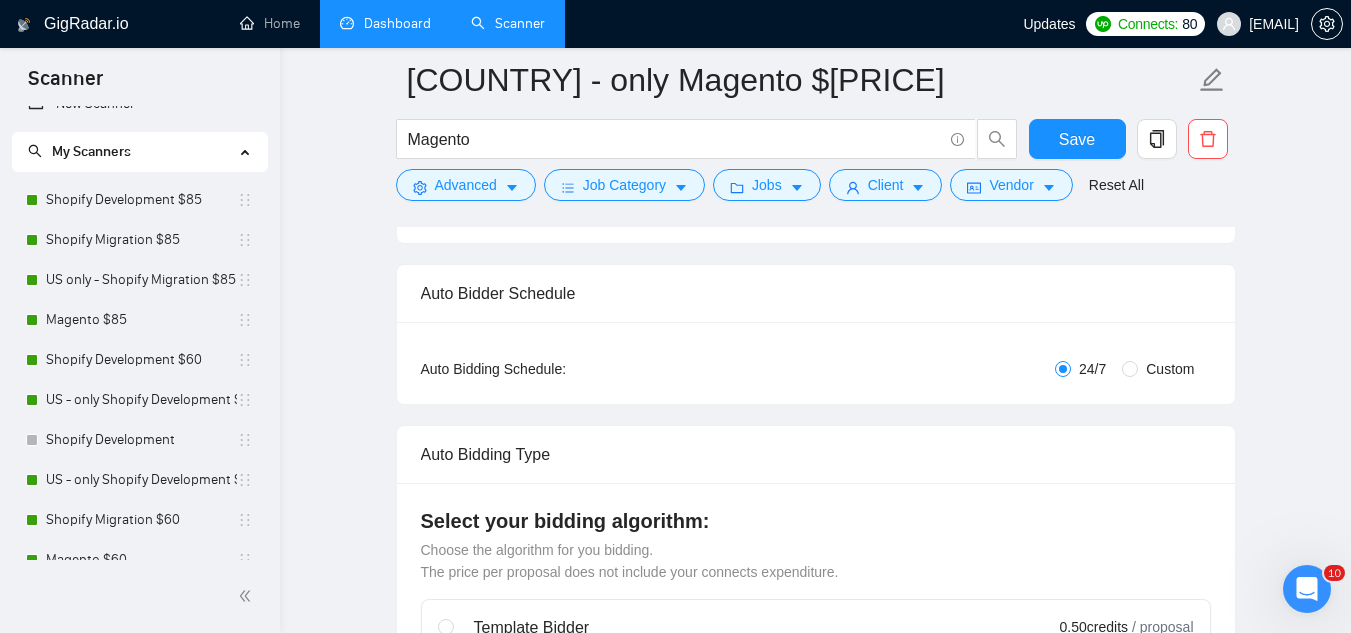 scroll, scrollTop: 0, scrollLeft: 0, axis: both 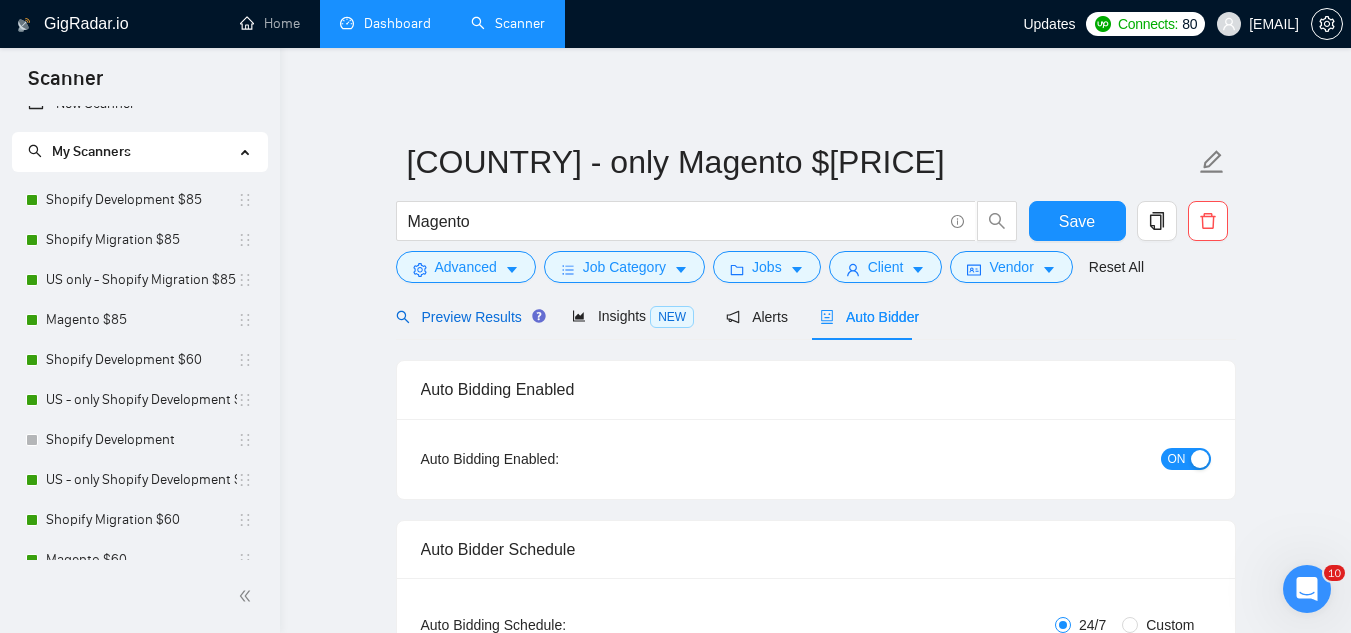 click on "Preview Results" at bounding box center [468, 317] 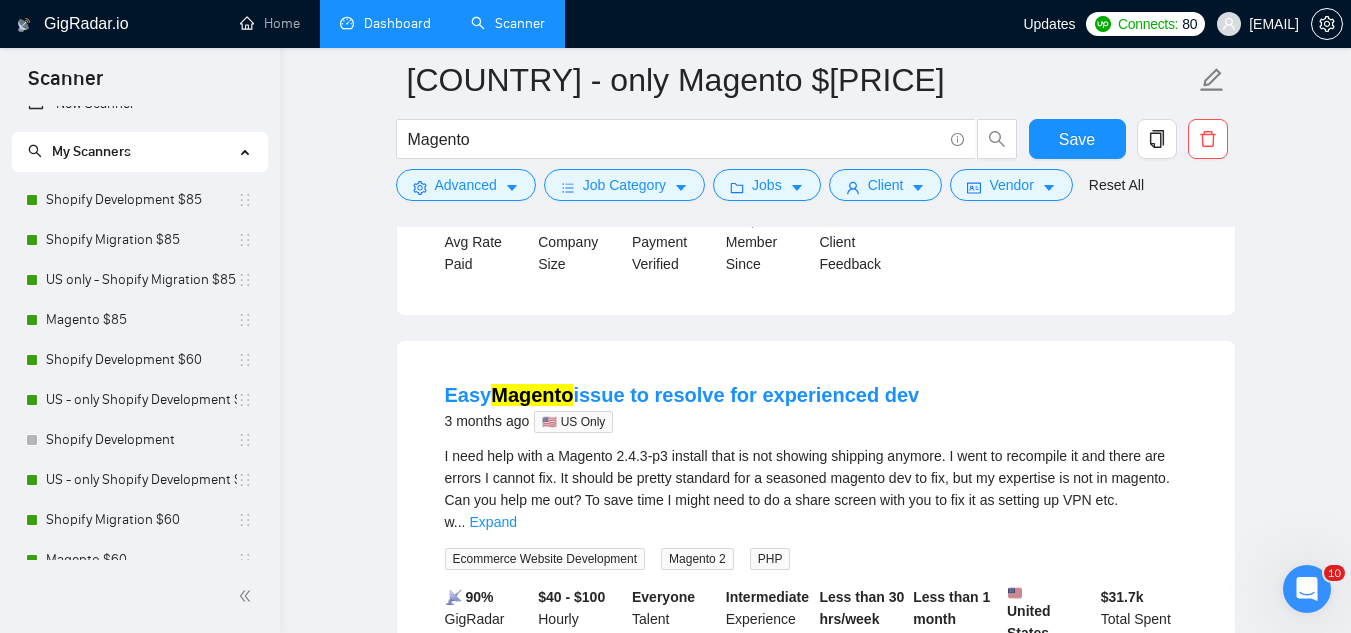 scroll, scrollTop: 1500, scrollLeft: 0, axis: vertical 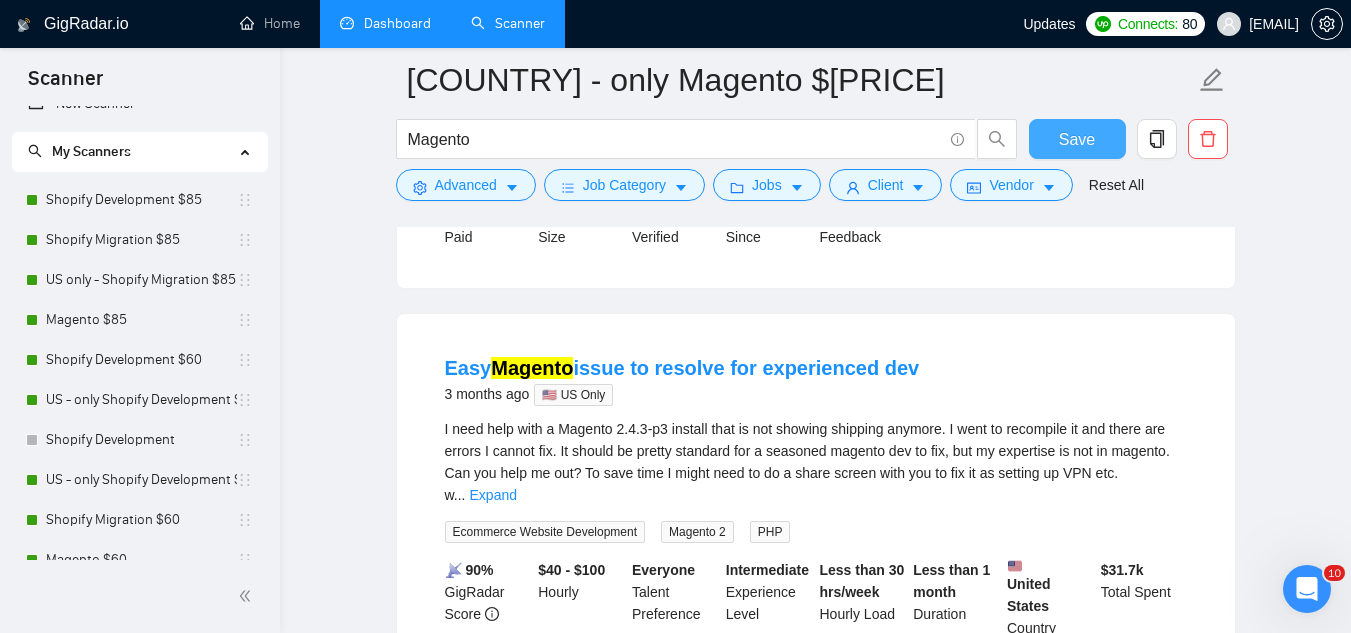 click on "Save" at bounding box center [1077, 139] 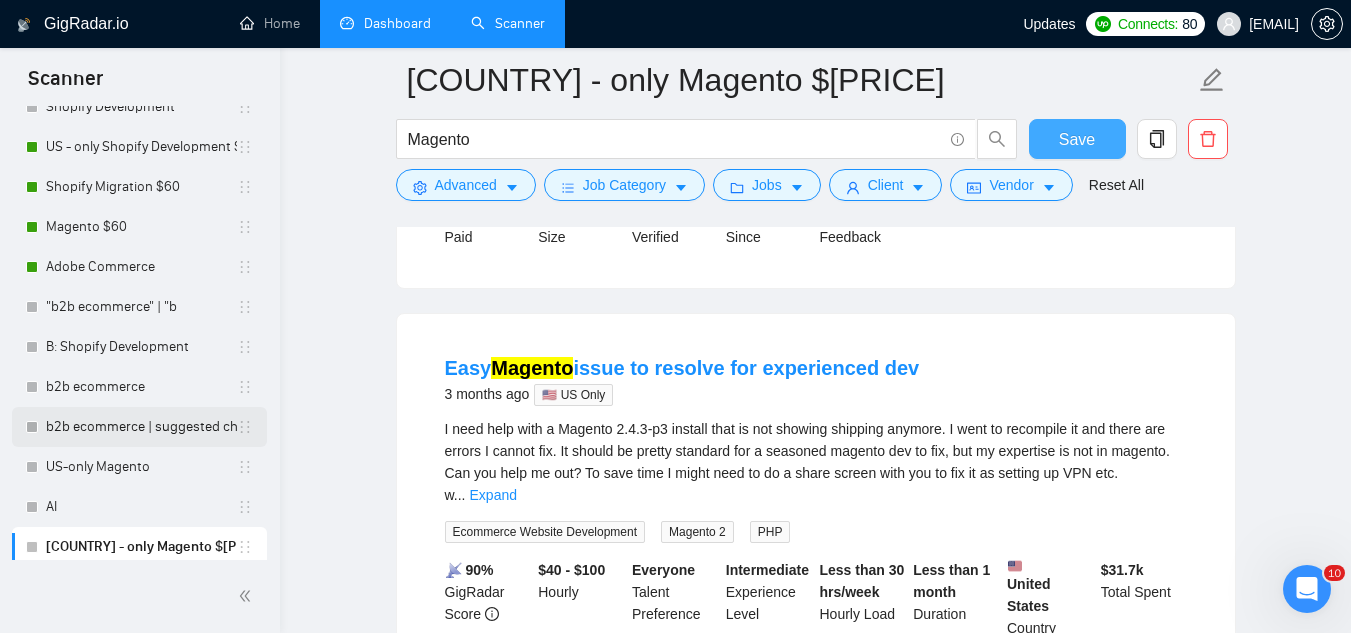scroll, scrollTop: 362, scrollLeft: 0, axis: vertical 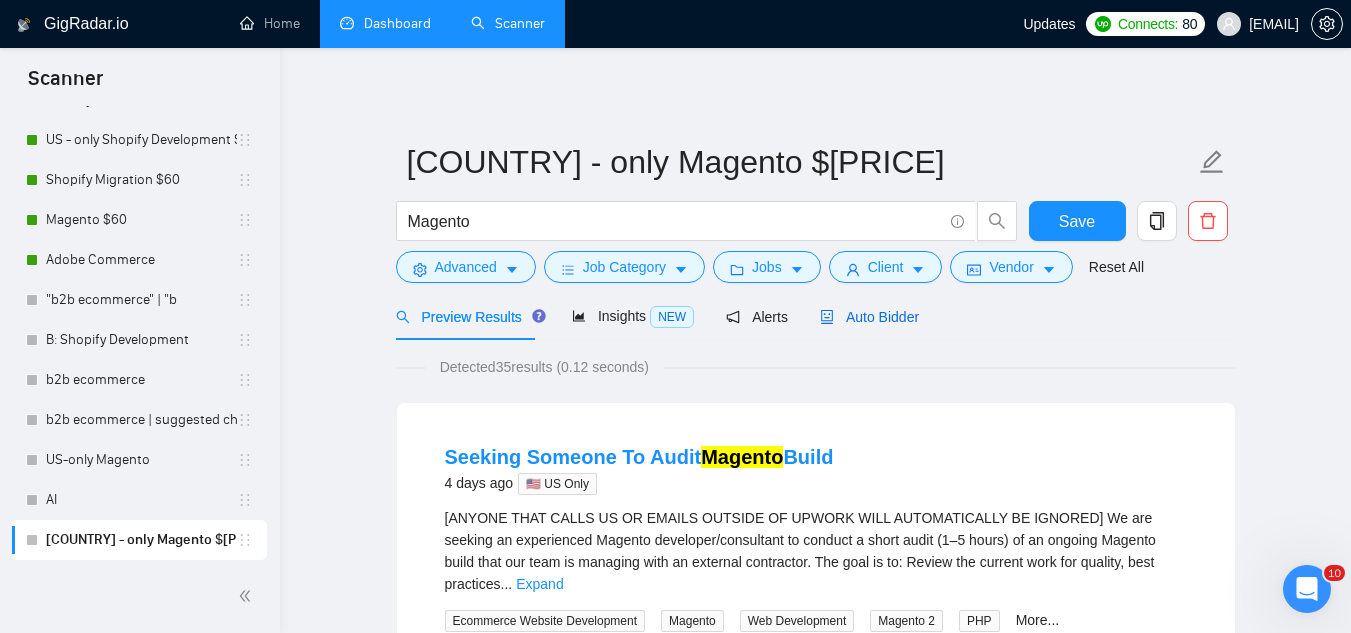 click on "Auto Bidder" at bounding box center [869, 317] 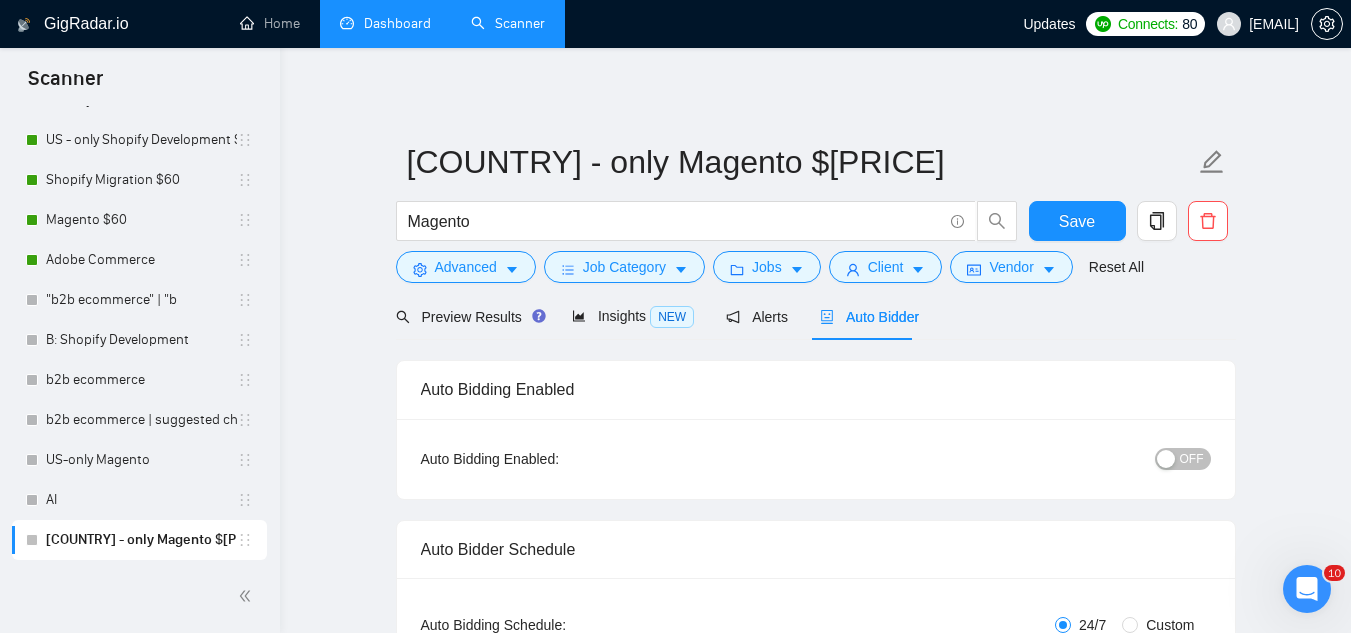 click on "OFF" at bounding box center [1192, 459] 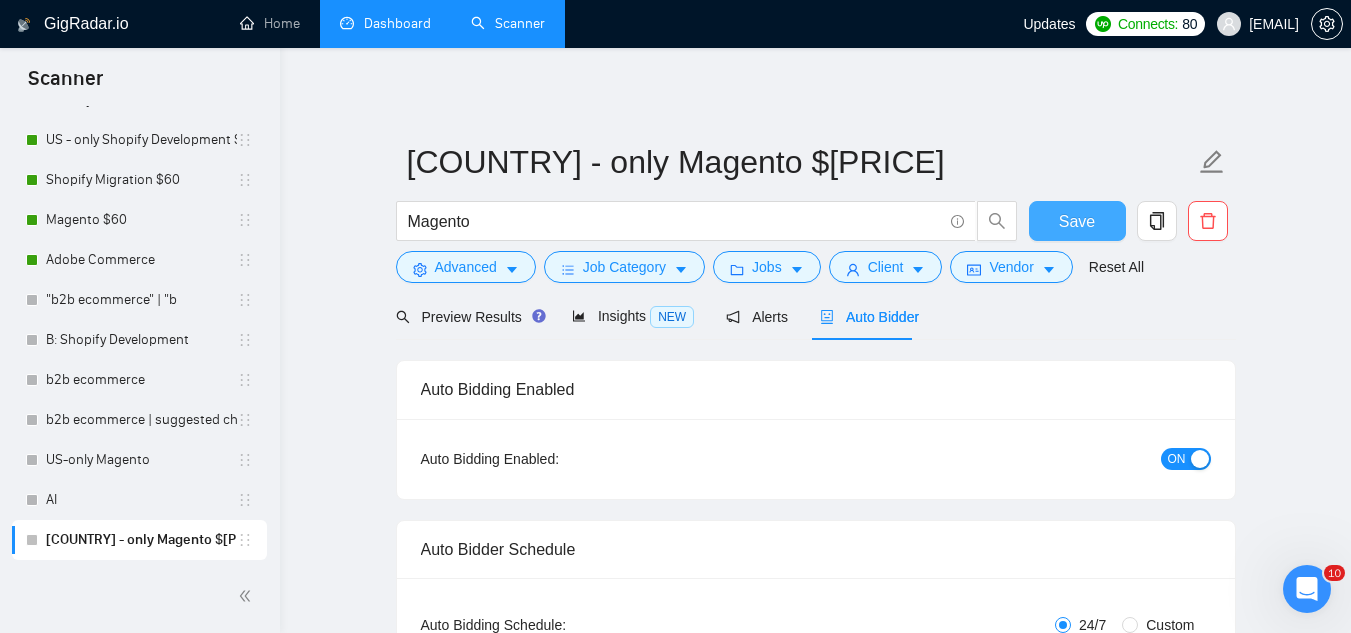 click on "Save" at bounding box center [1077, 221] 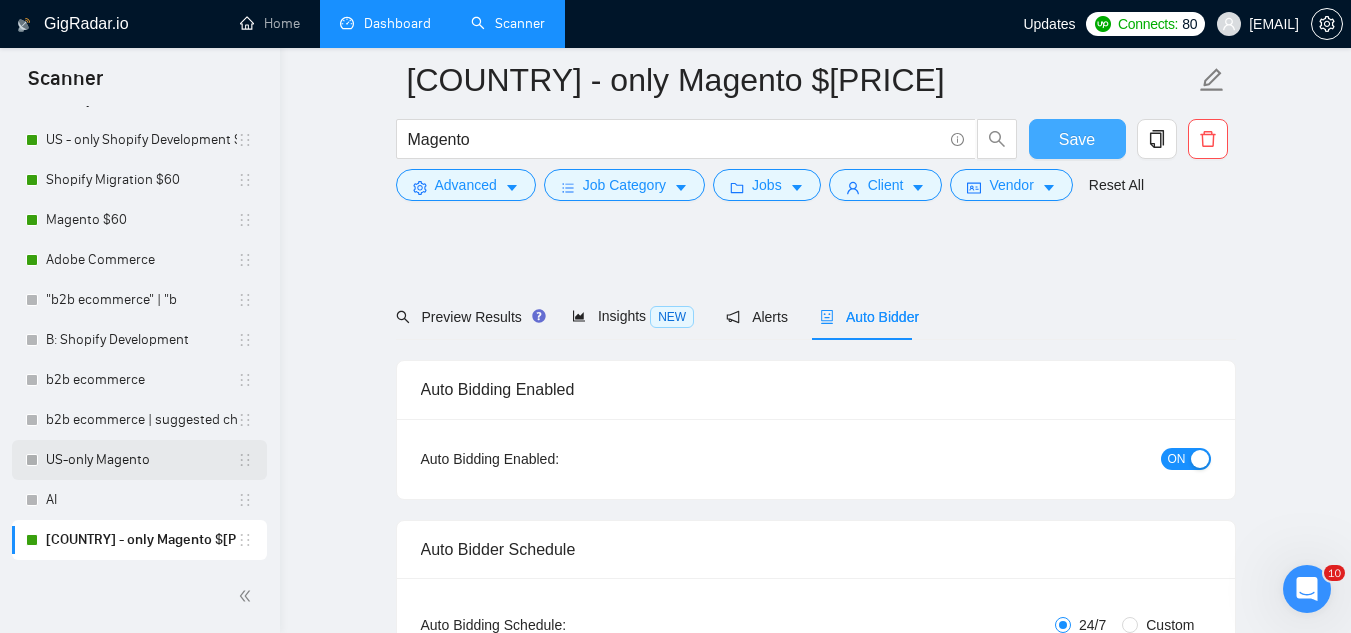 scroll, scrollTop: 200, scrollLeft: 0, axis: vertical 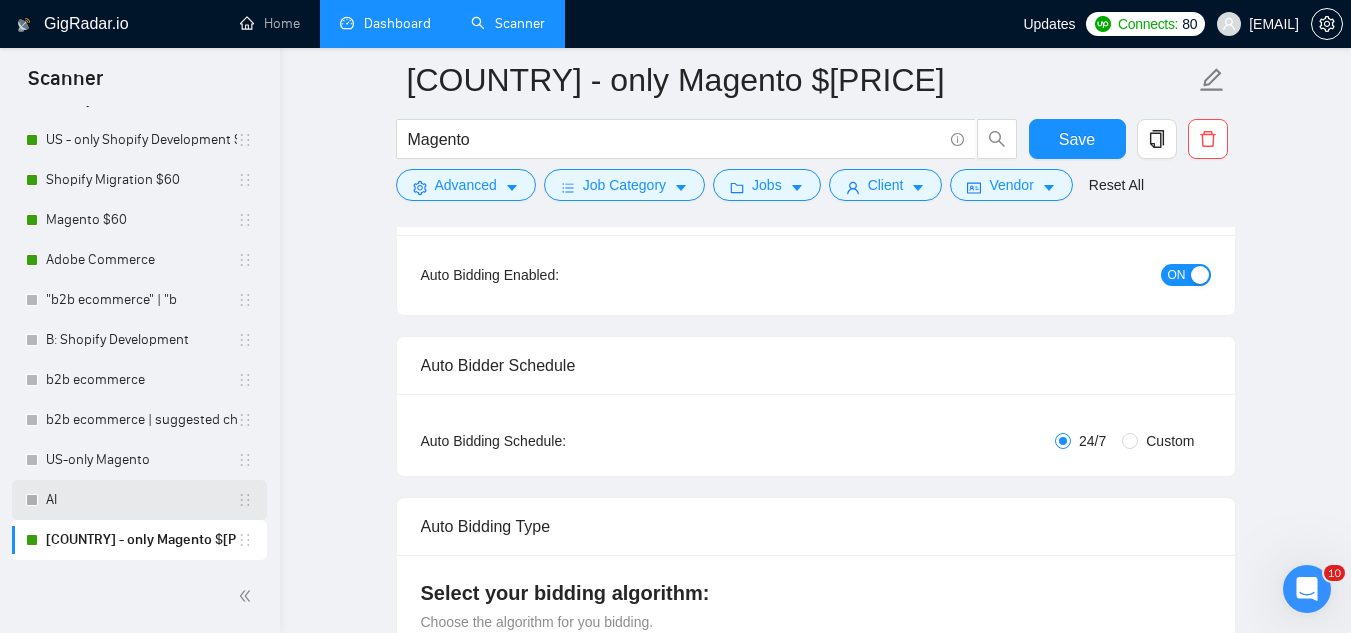 click on "AI" at bounding box center (141, 500) 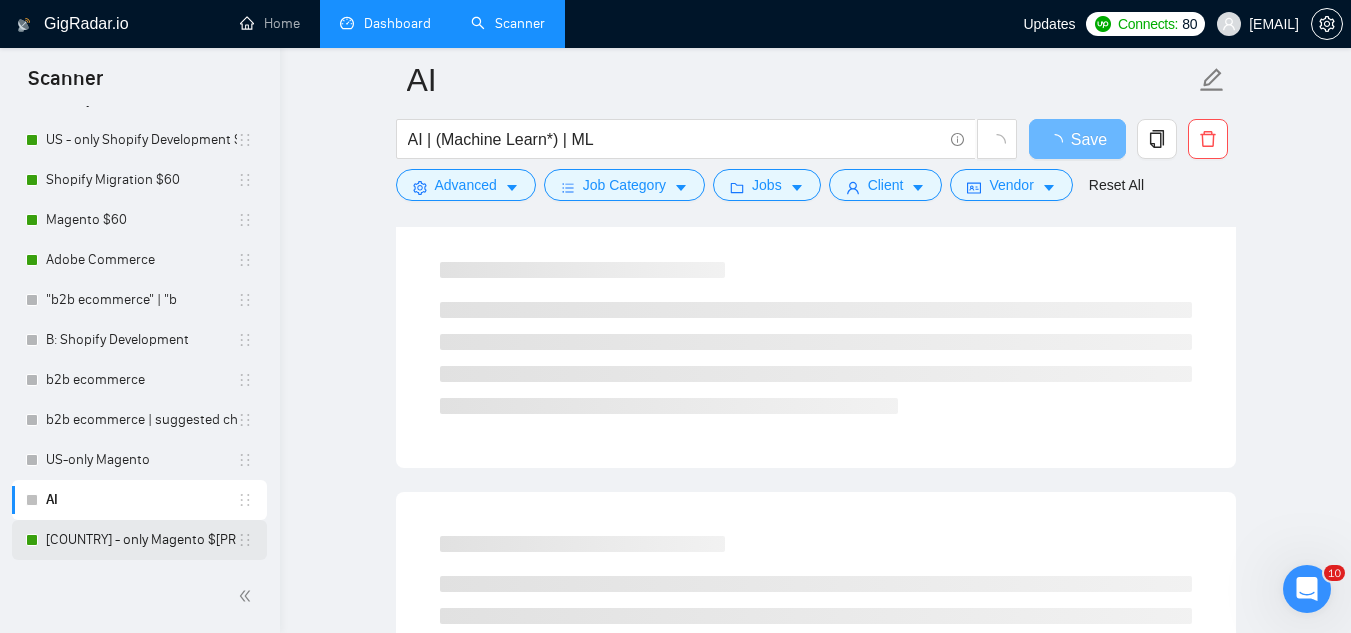 click on "[COUNTRY] - only Magento $[PRICE]" at bounding box center [141, 540] 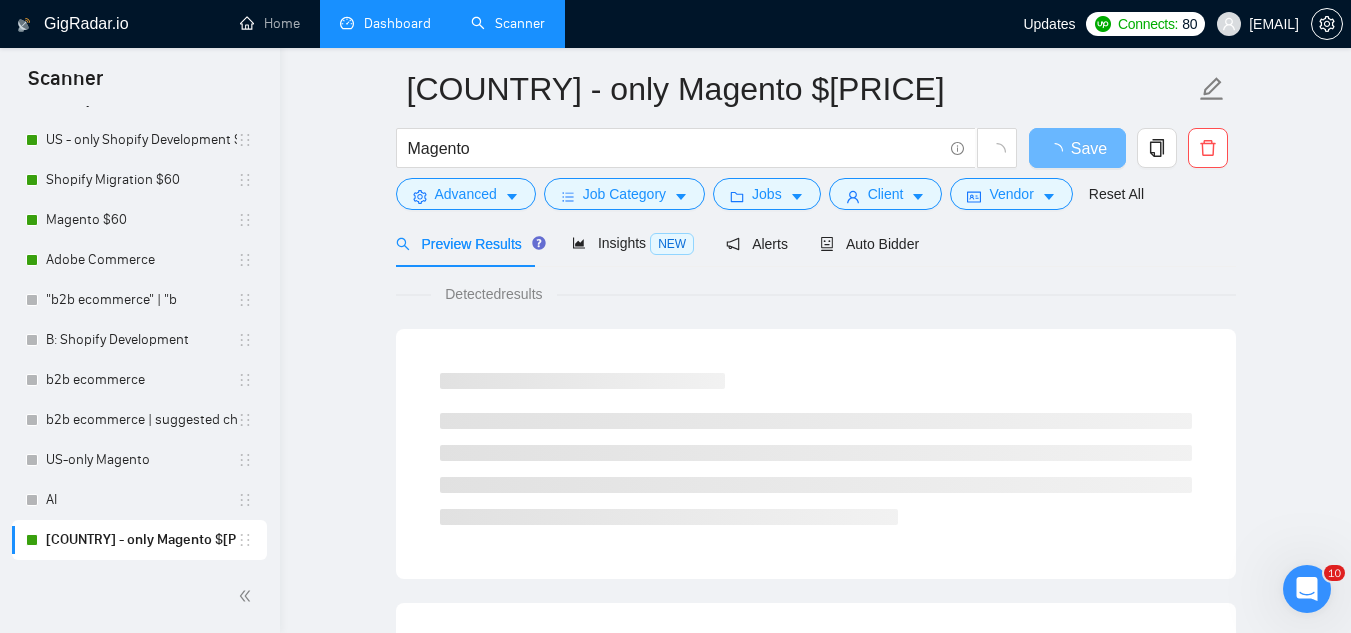 scroll, scrollTop: 0, scrollLeft: 0, axis: both 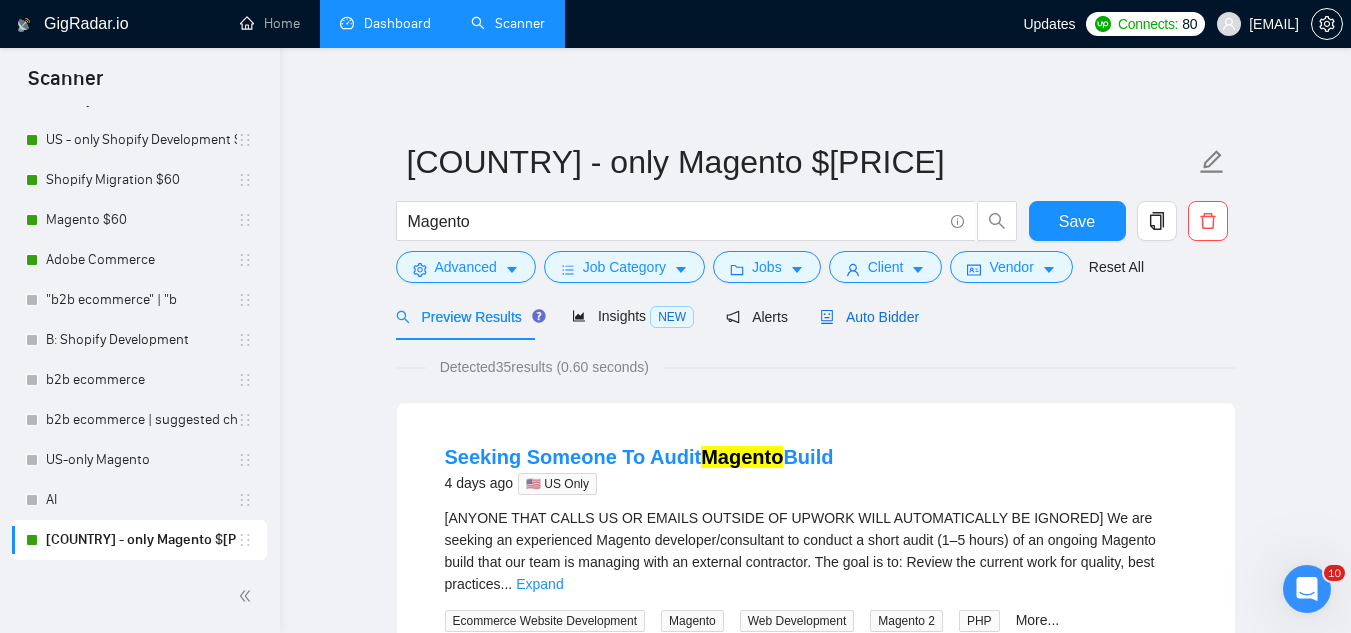 click on "Auto Bidder" at bounding box center (869, 317) 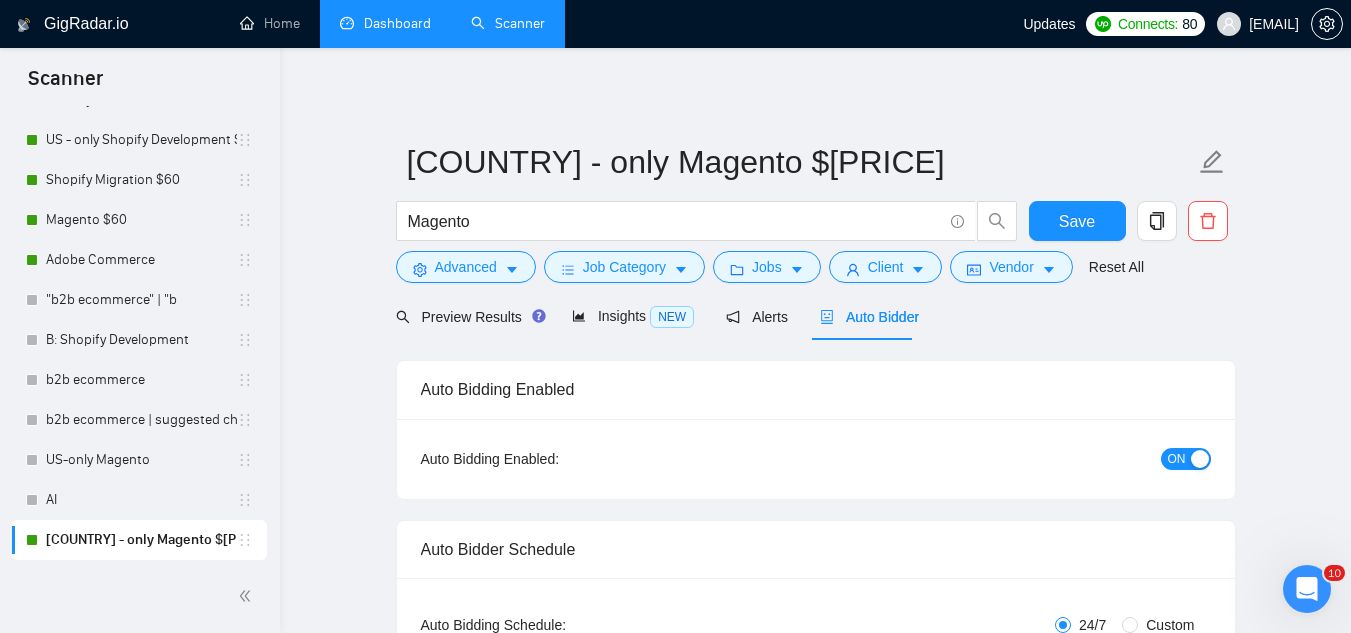 type 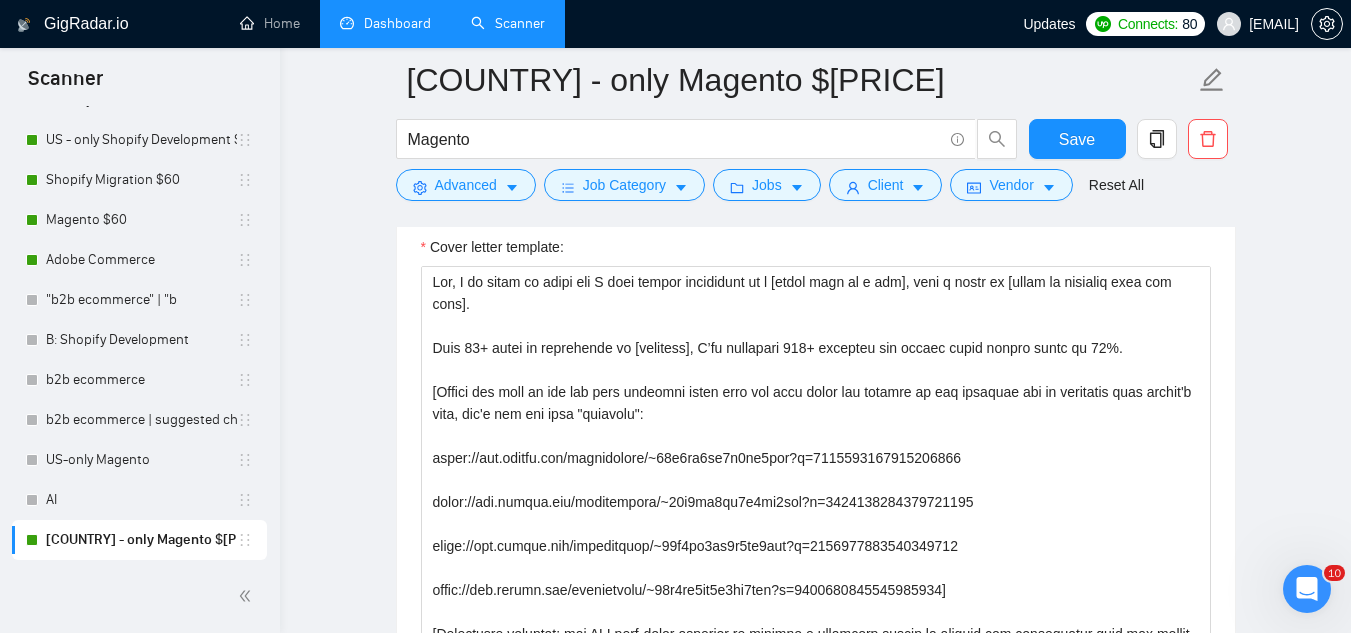 scroll, scrollTop: 1900, scrollLeft: 0, axis: vertical 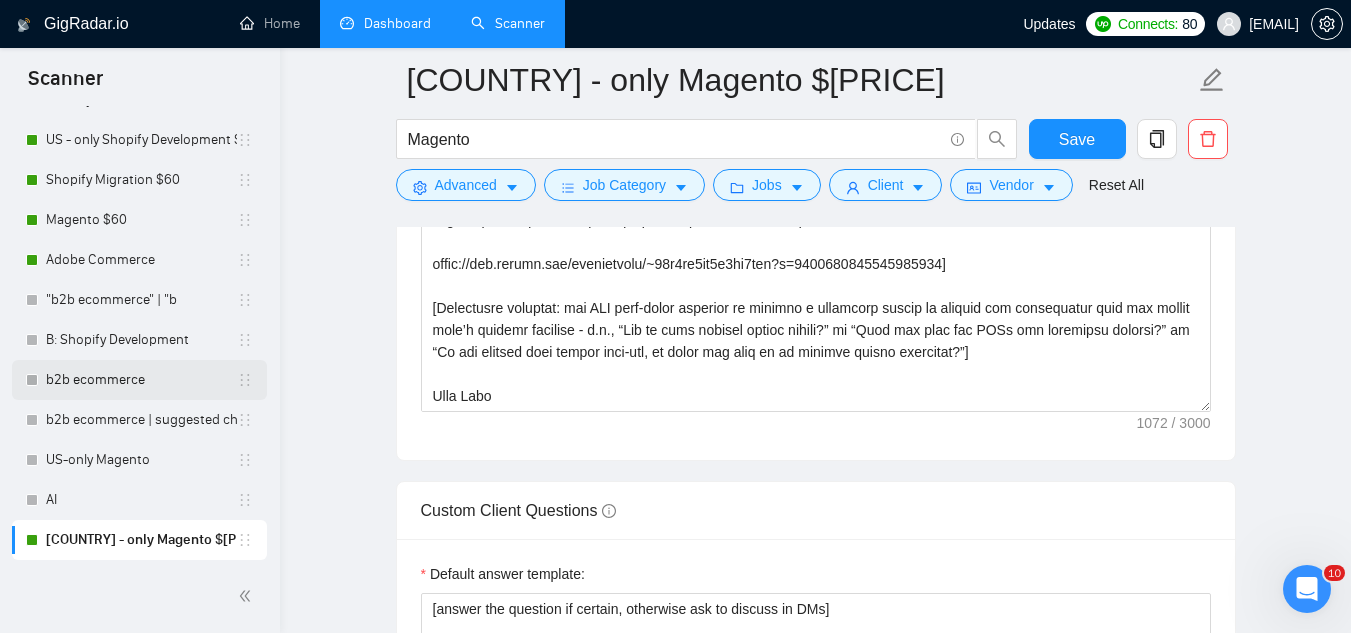 click on "AI" at bounding box center (141, 500) 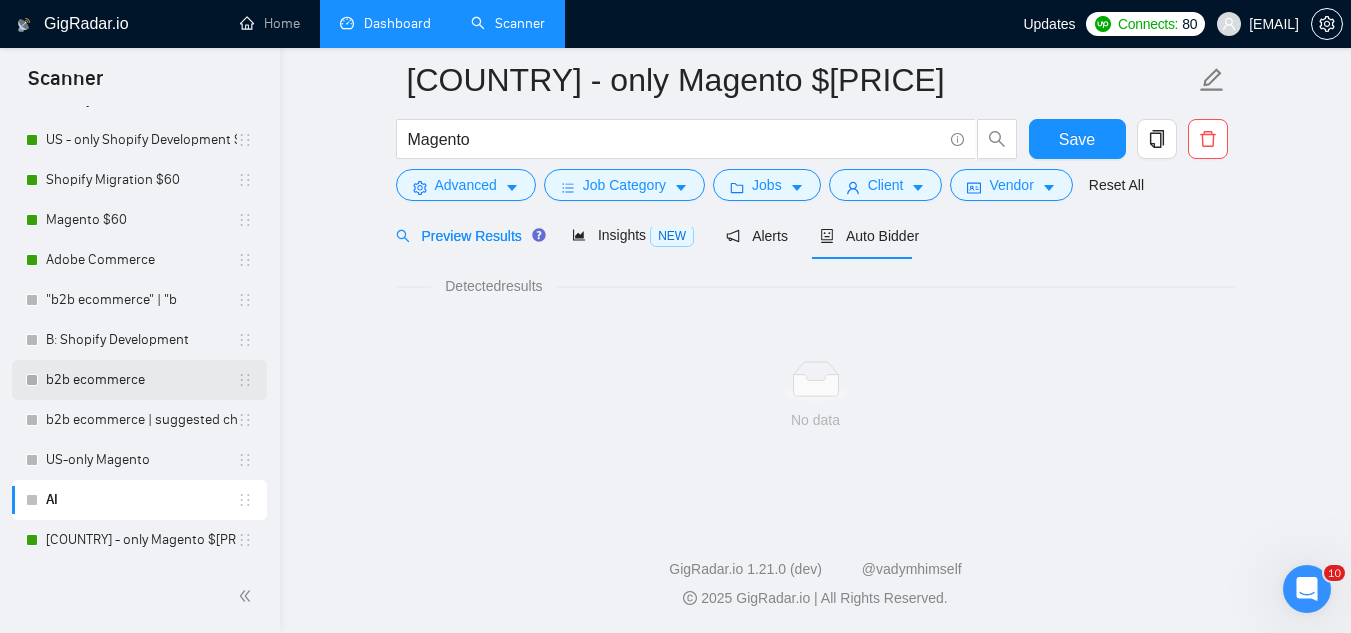 scroll, scrollTop: 96, scrollLeft: 0, axis: vertical 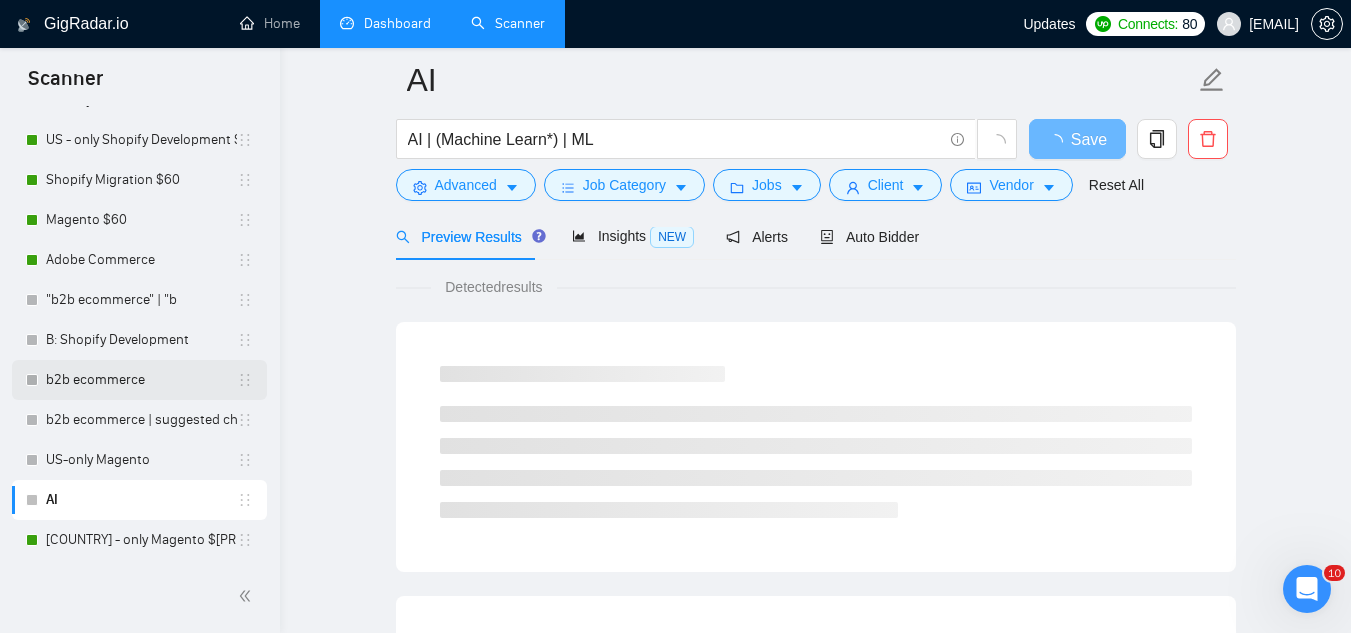 click on "b2b ecommerce" at bounding box center (141, 380) 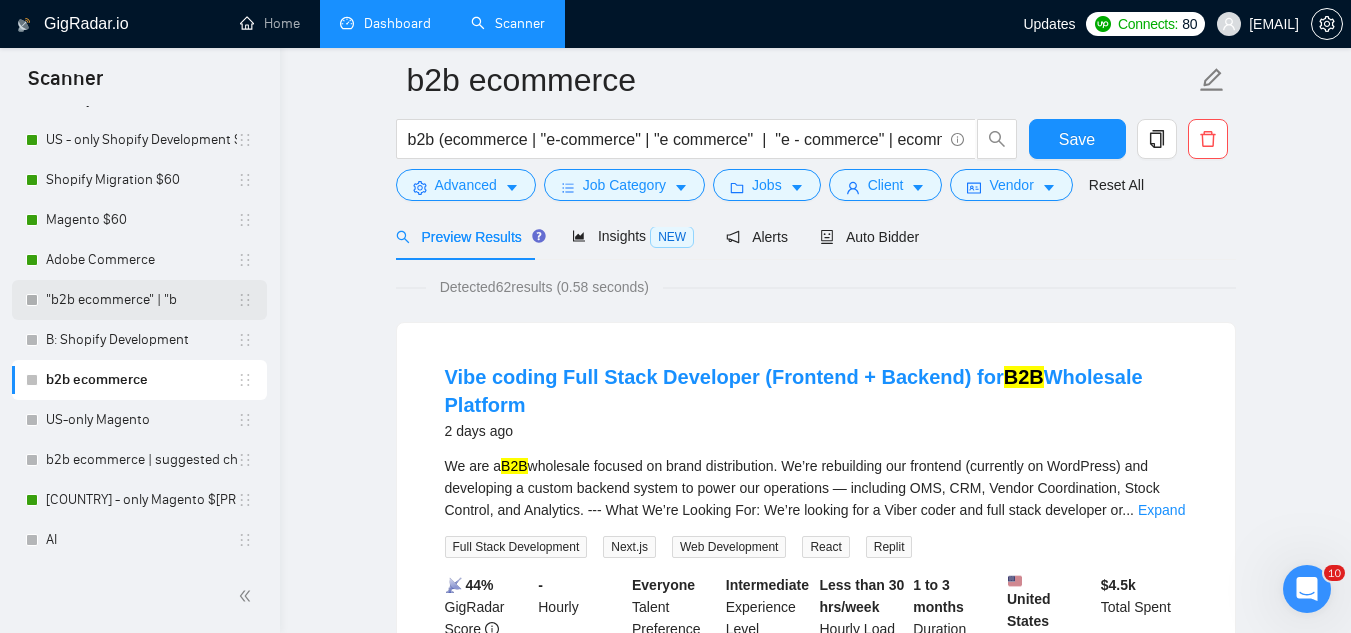 click on ""b2b ecommerce" | "b" at bounding box center [139, 300] 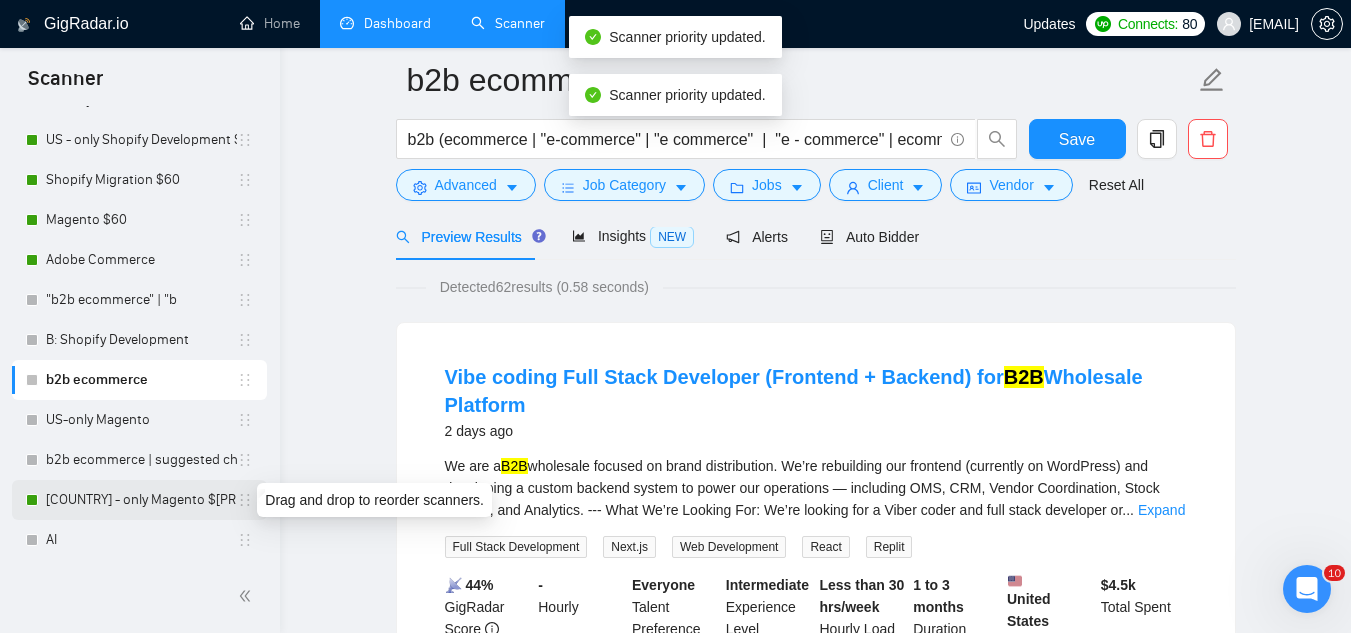 click 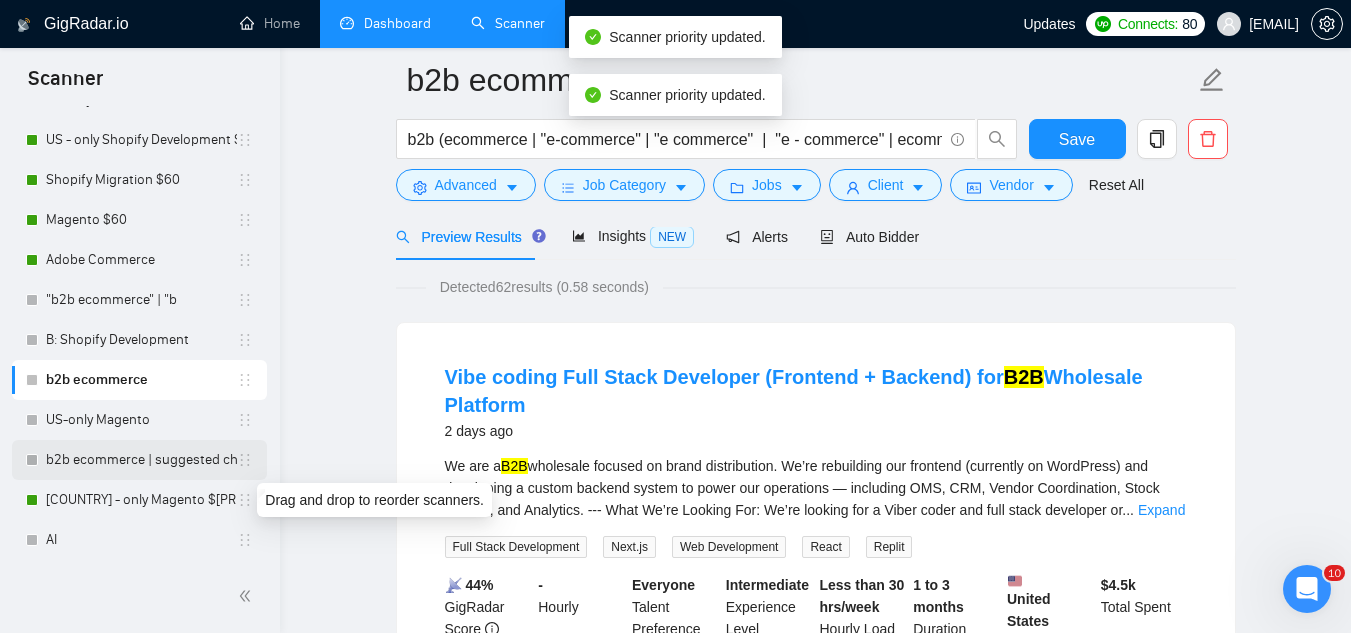 drag, startPoint x: 239, startPoint y: 500, endPoint x: 238, endPoint y: 448, distance: 52.009613 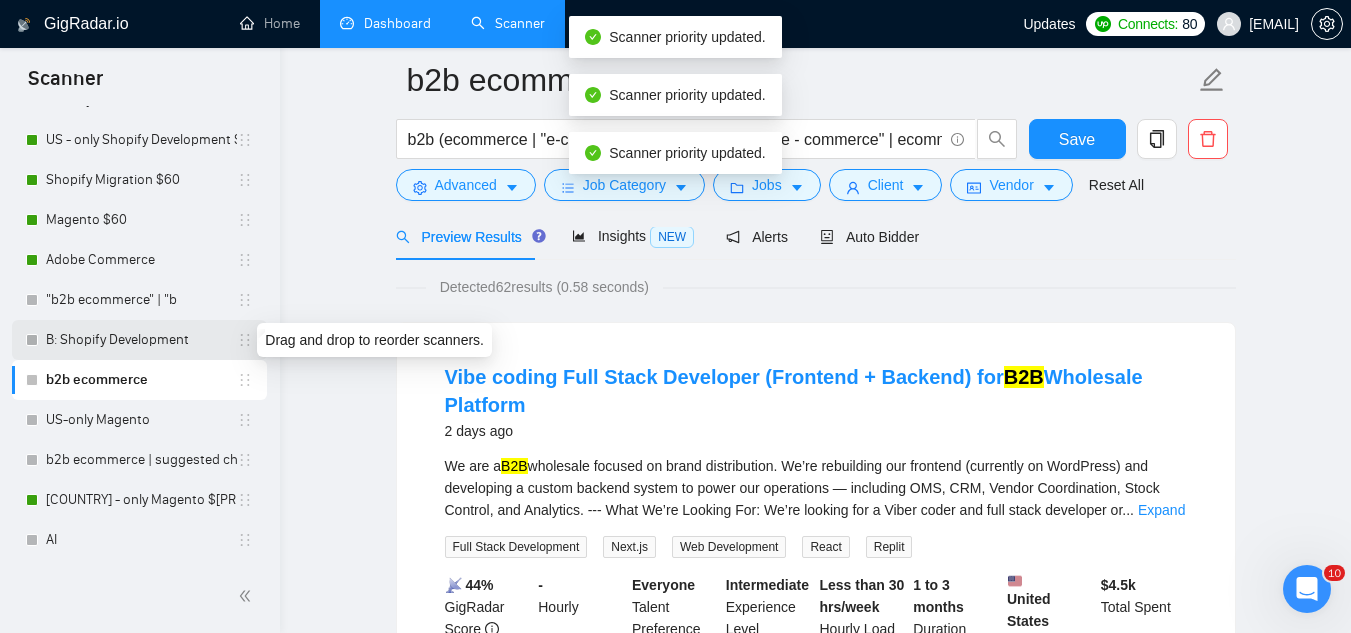 click 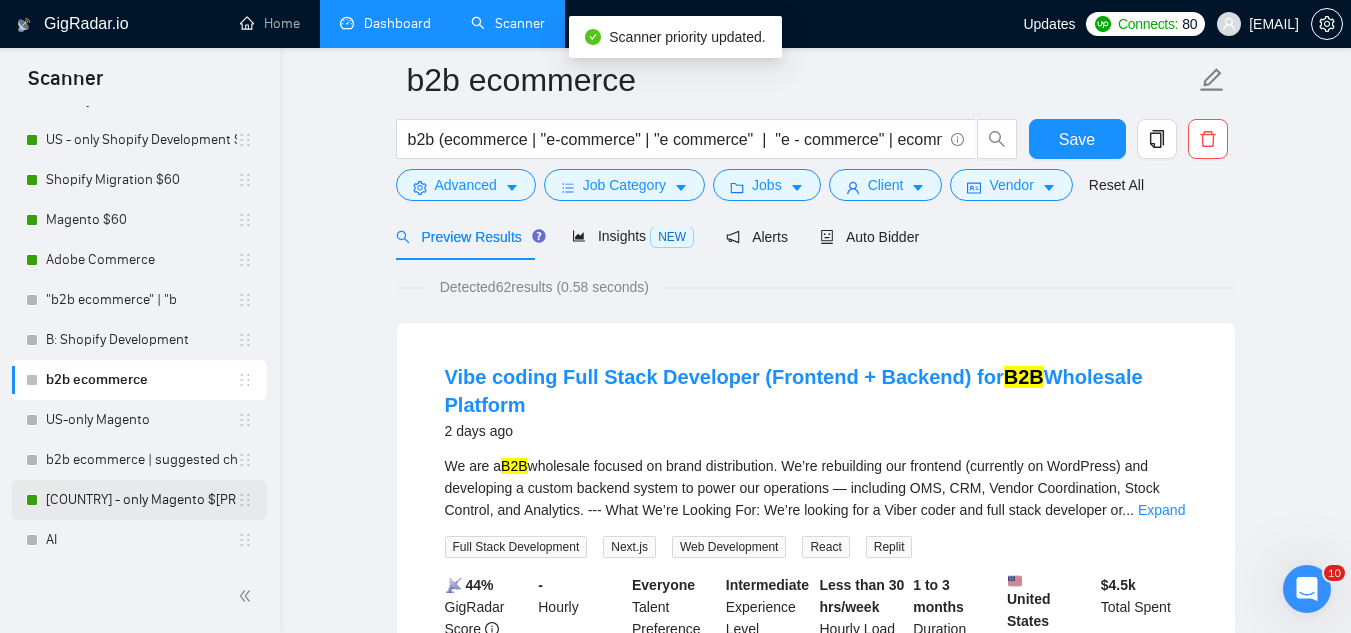 click on "[COUNTRY] - only Magento $[PRICE]" at bounding box center (141, 500) 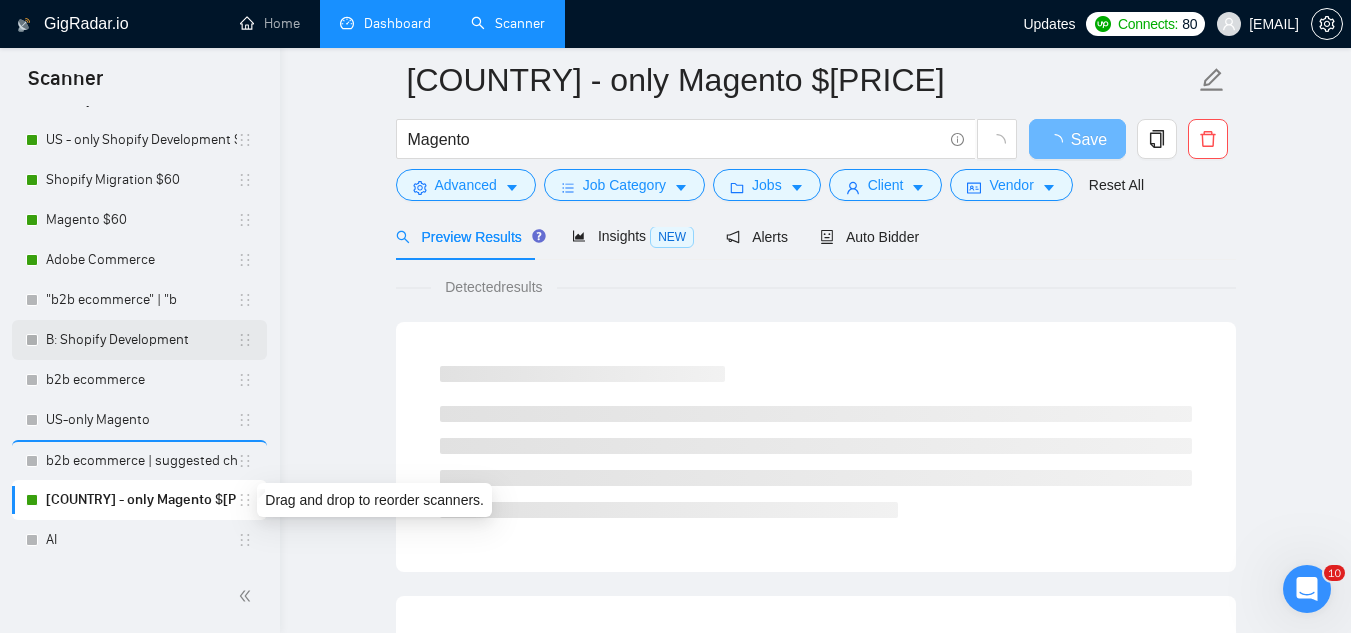 drag, startPoint x: 238, startPoint y: 501, endPoint x: 240, endPoint y: 334, distance: 167.01198 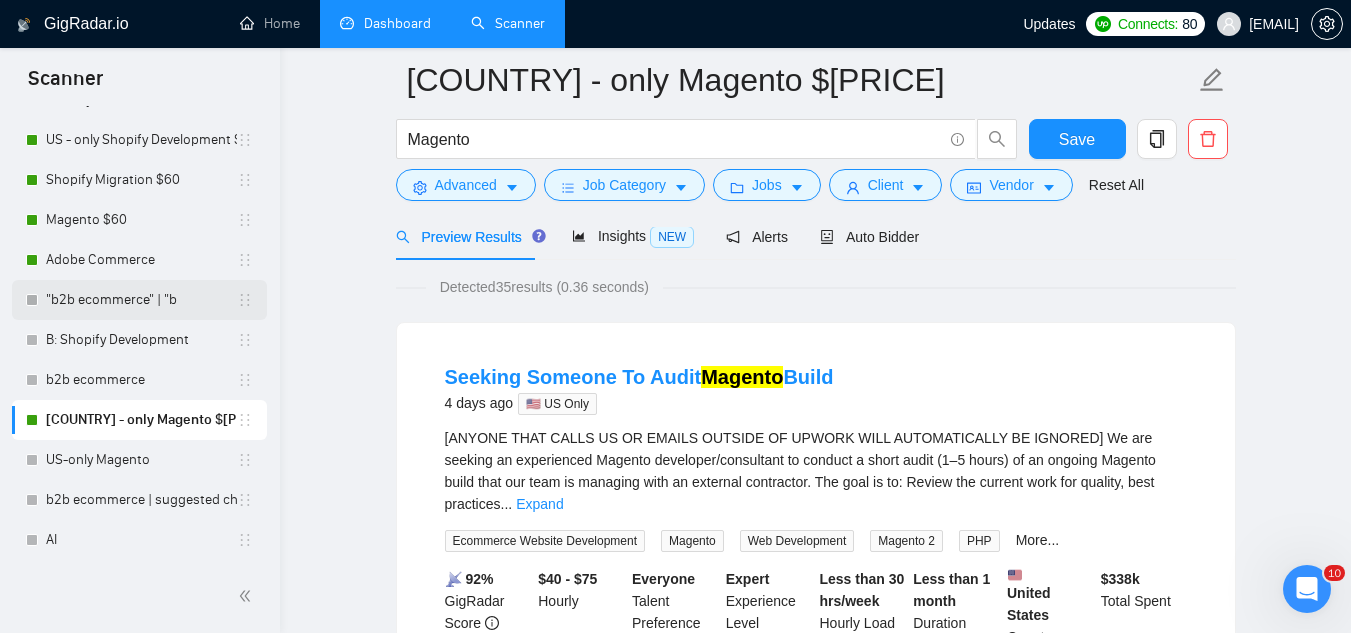 click on ""b2b ecommerce" | "b" at bounding box center (139, 300) 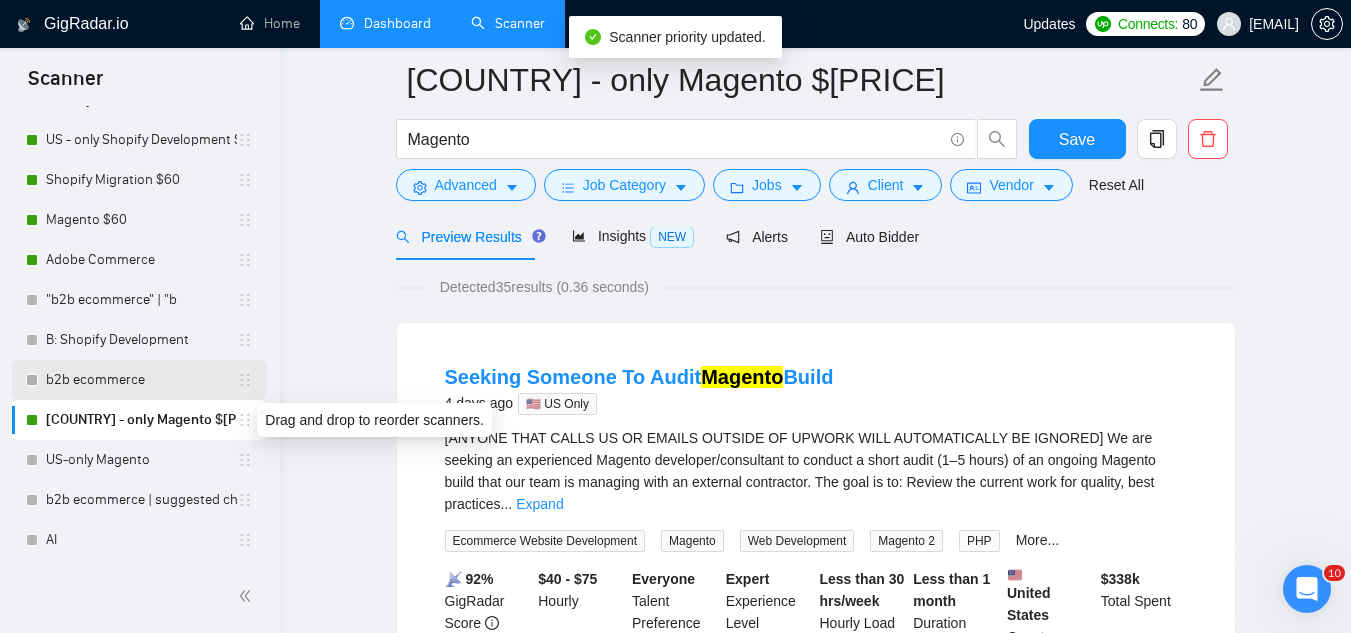 drag, startPoint x: 239, startPoint y: 427, endPoint x: 237, endPoint y: 387, distance: 40.04997 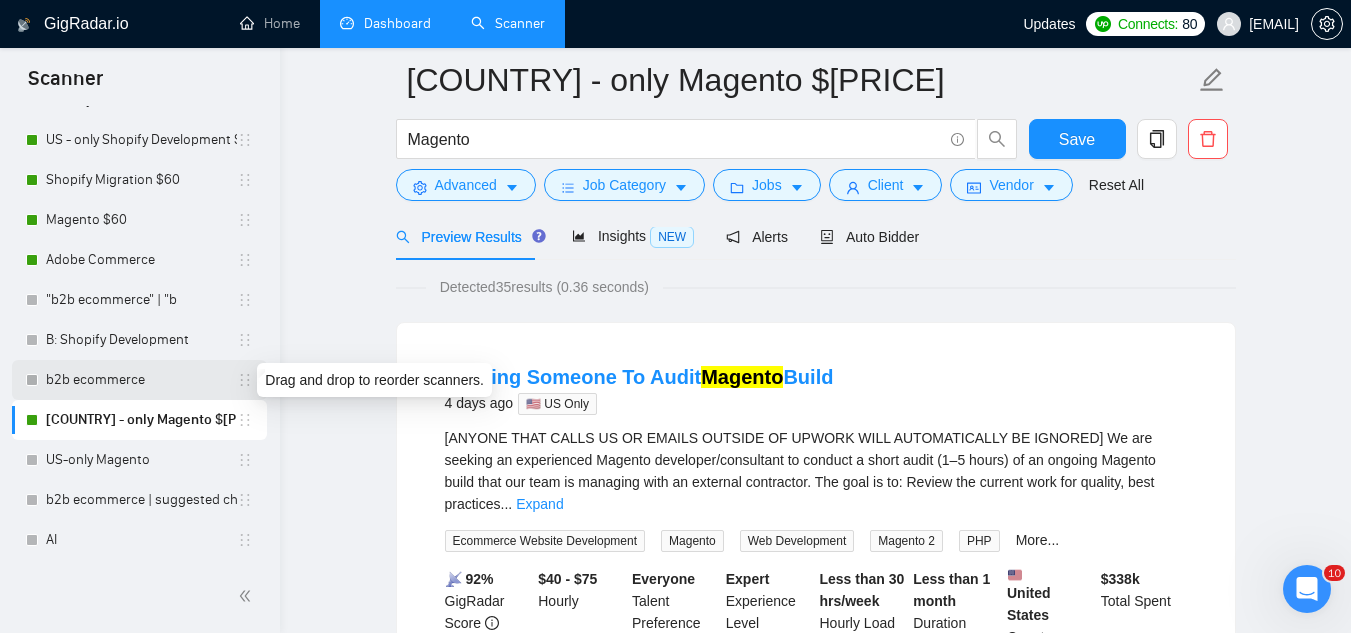click 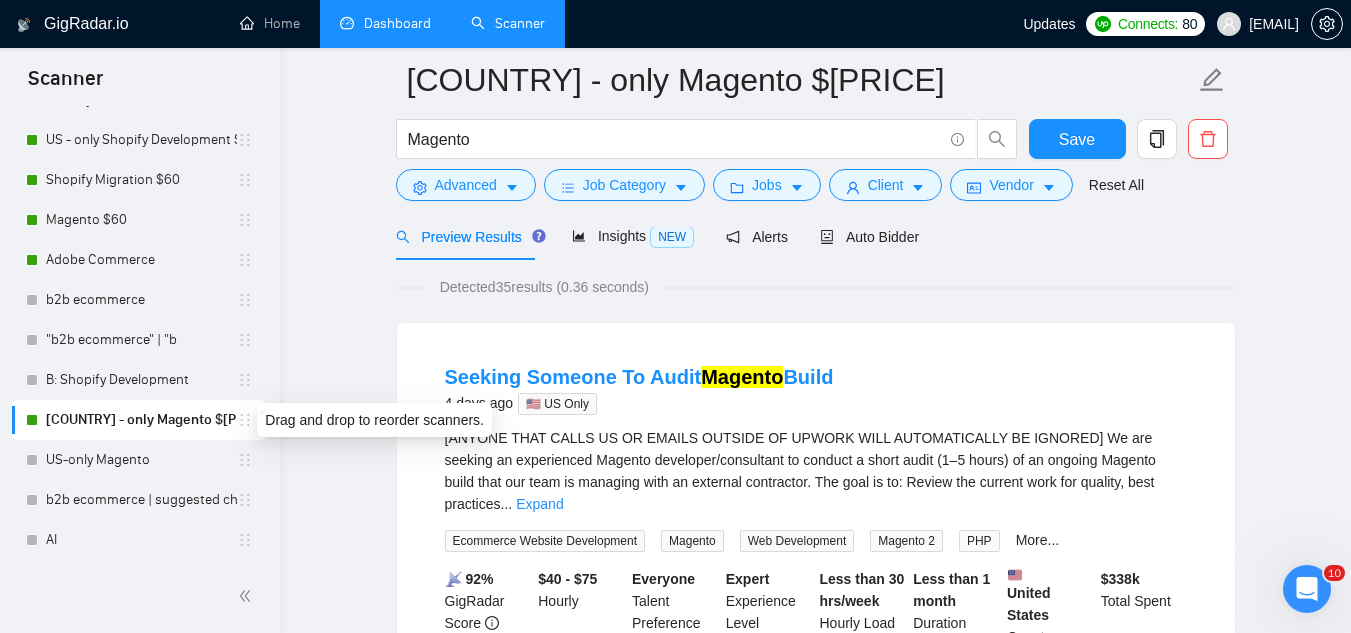 click 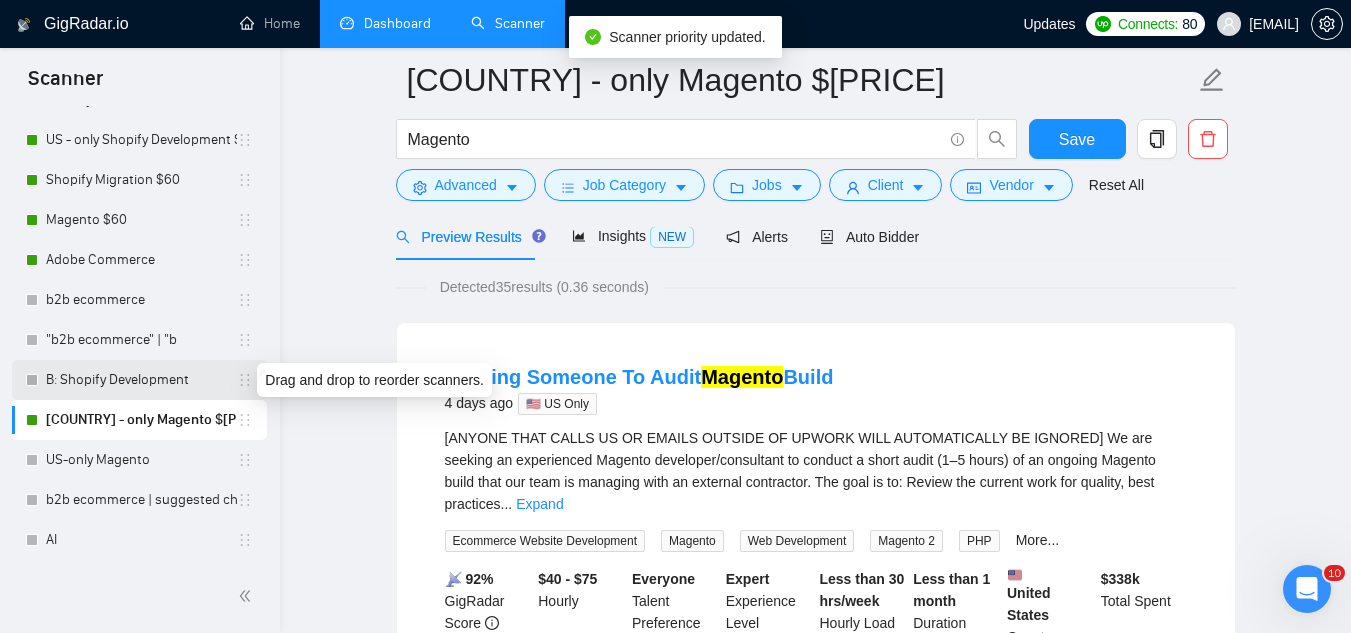 drag, startPoint x: 239, startPoint y: 423, endPoint x: 242, endPoint y: 370, distance: 53.08484 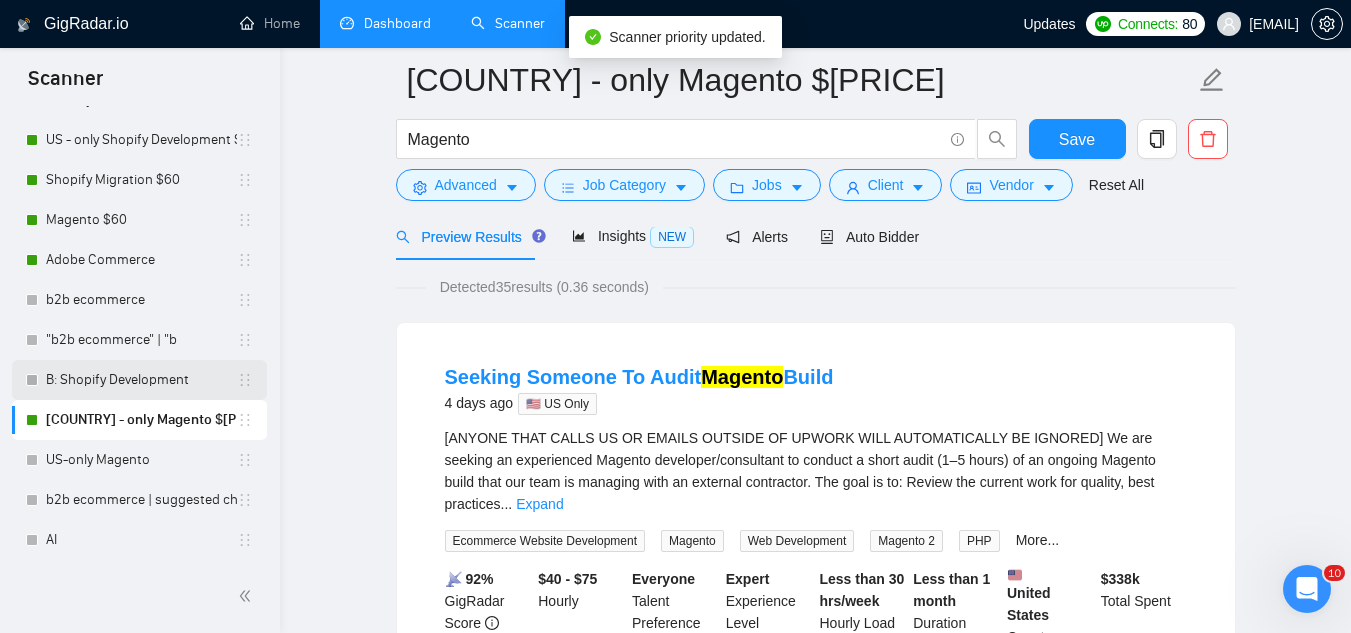 click on "B: Shopify Development" at bounding box center [139, 380] 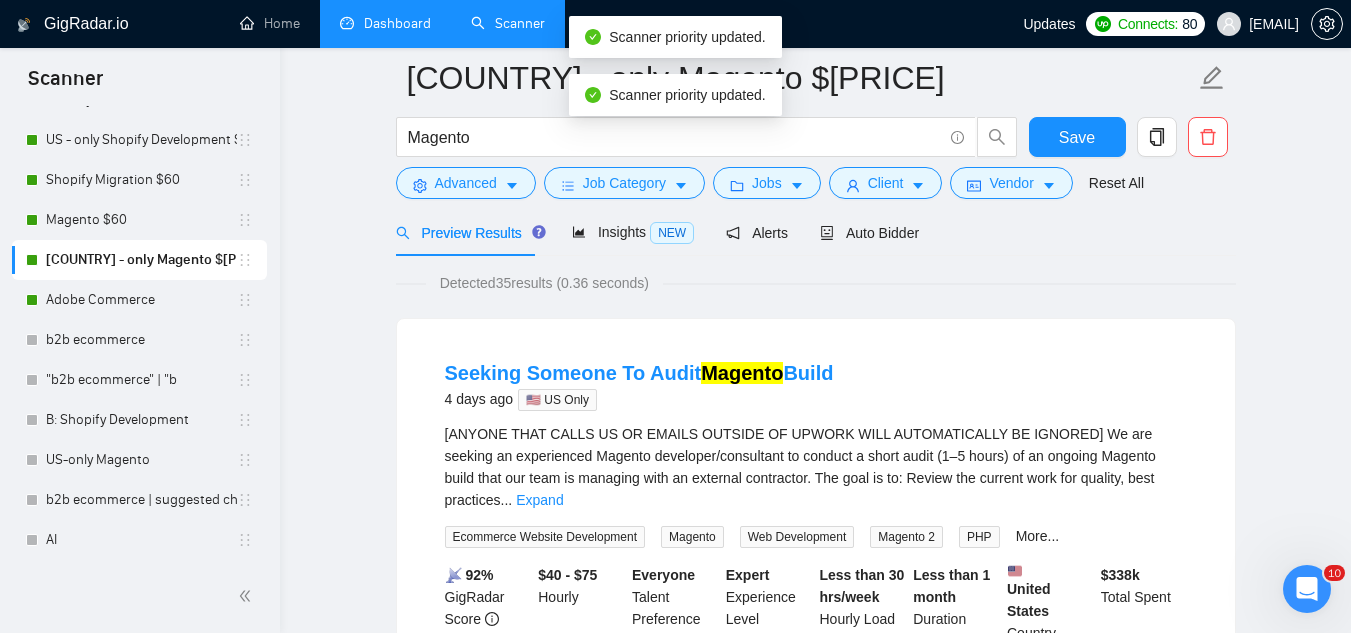 scroll, scrollTop: 0, scrollLeft: 0, axis: both 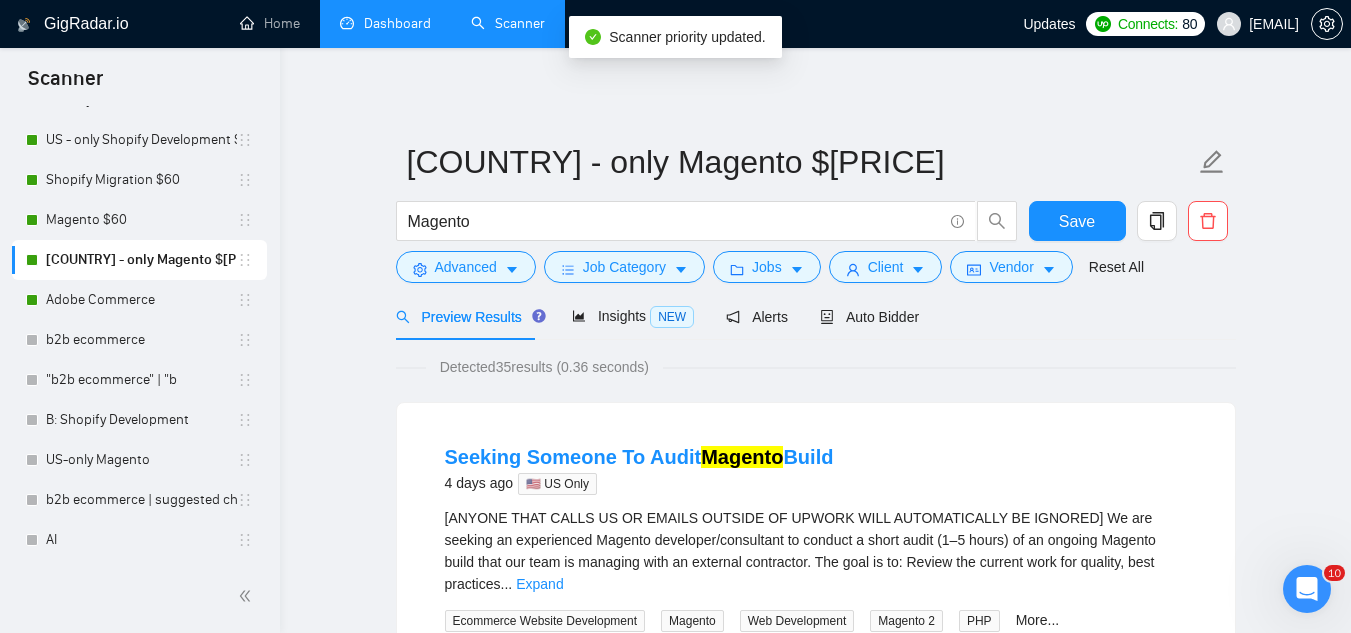 click on "Dashboard" at bounding box center (385, 23) 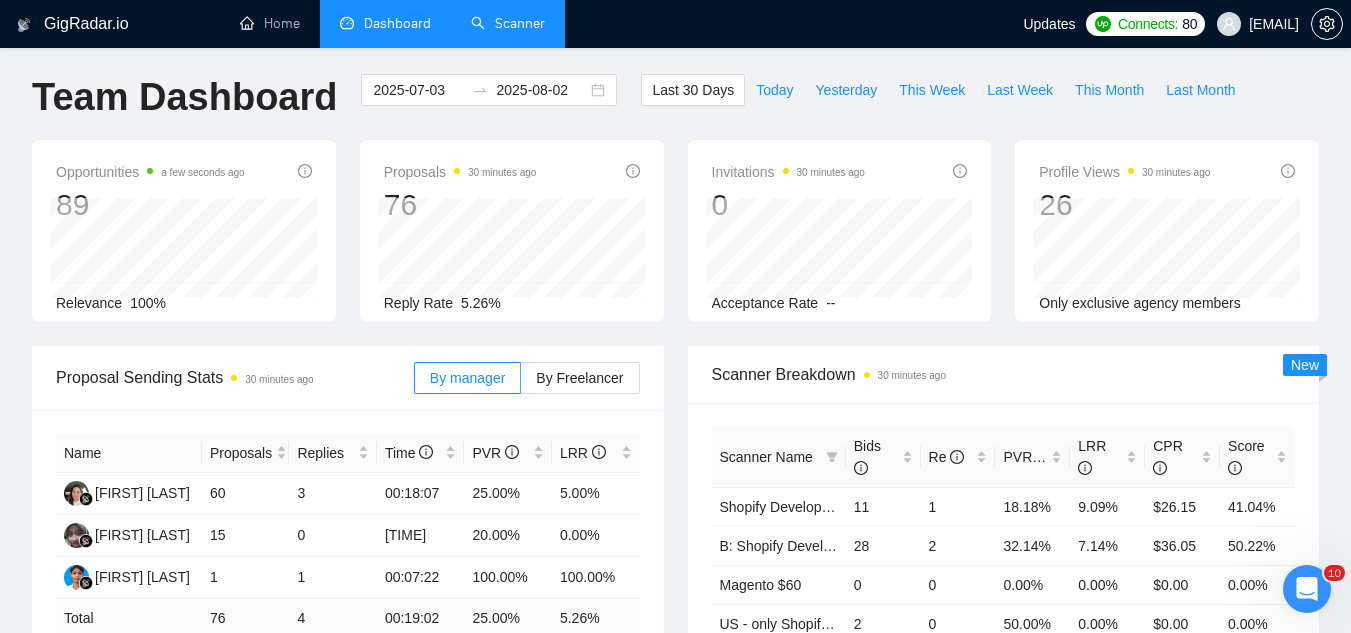 scroll, scrollTop: 100, scrollLeft: 0, axis: vertical 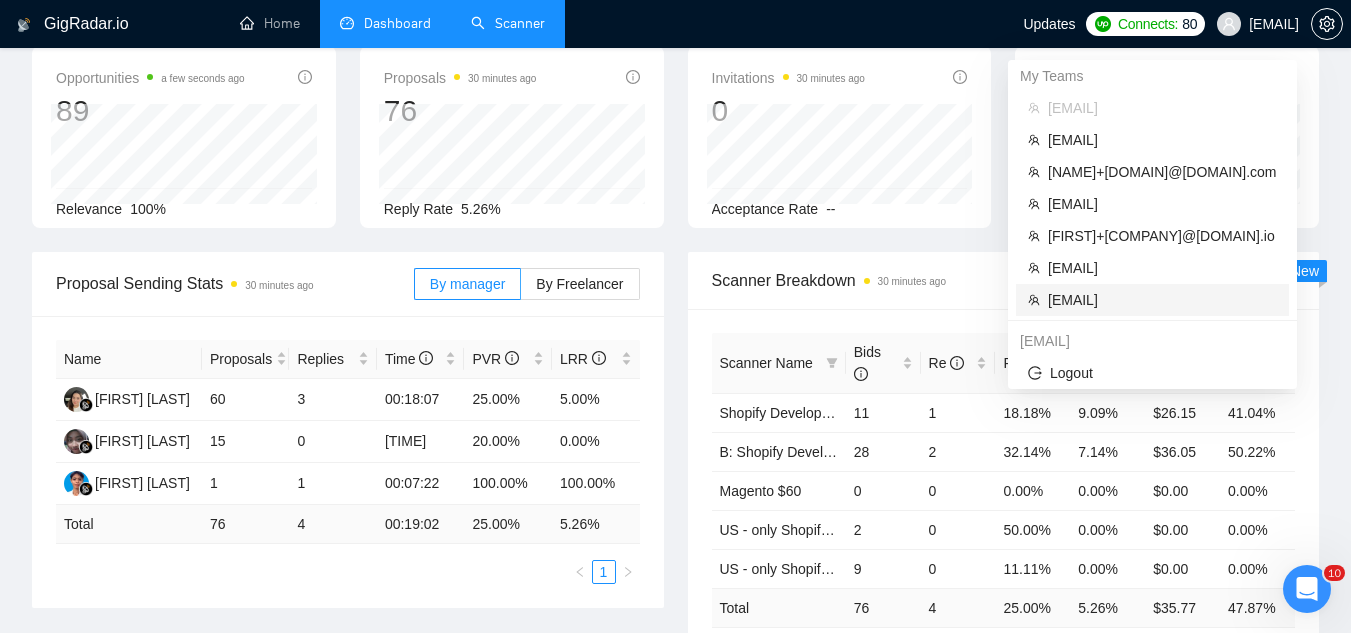 click on "[EMAIL]" at bounding box center (1162, 300) 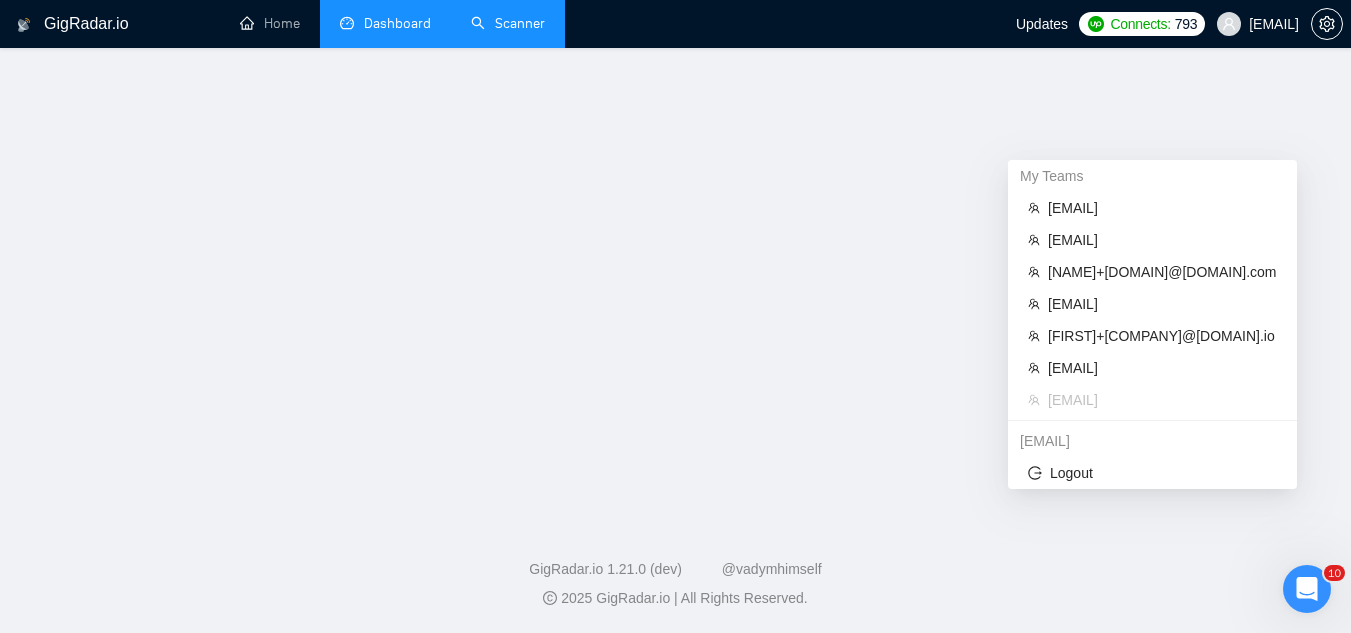 scroll, scrollTop: 0, scrollLeft: 0, axis: both 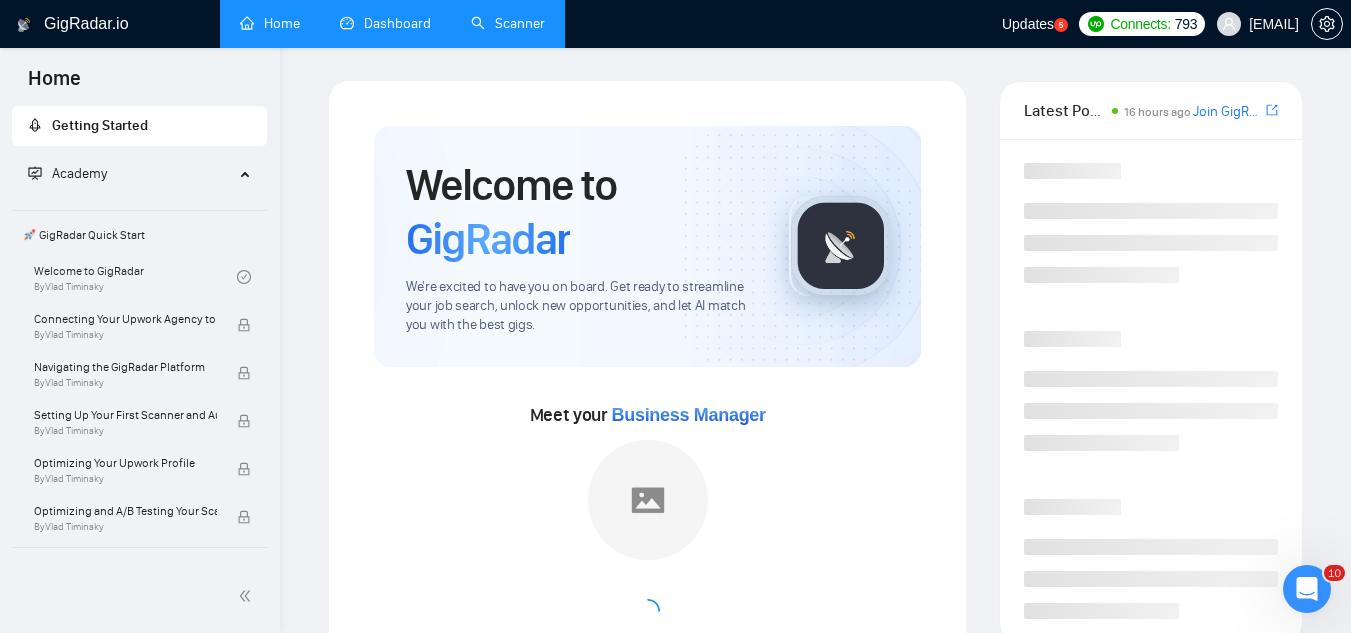 click on "Dashboard" at bounding box center [385, 23] 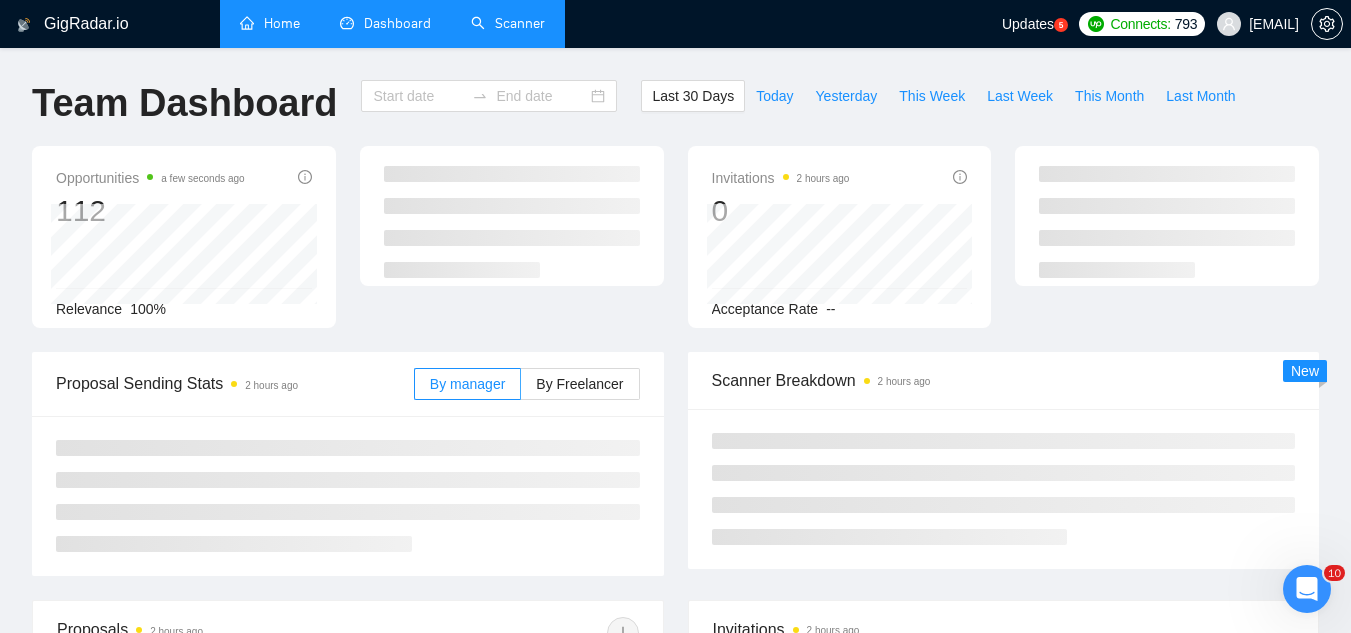 type on "2025-07-03" 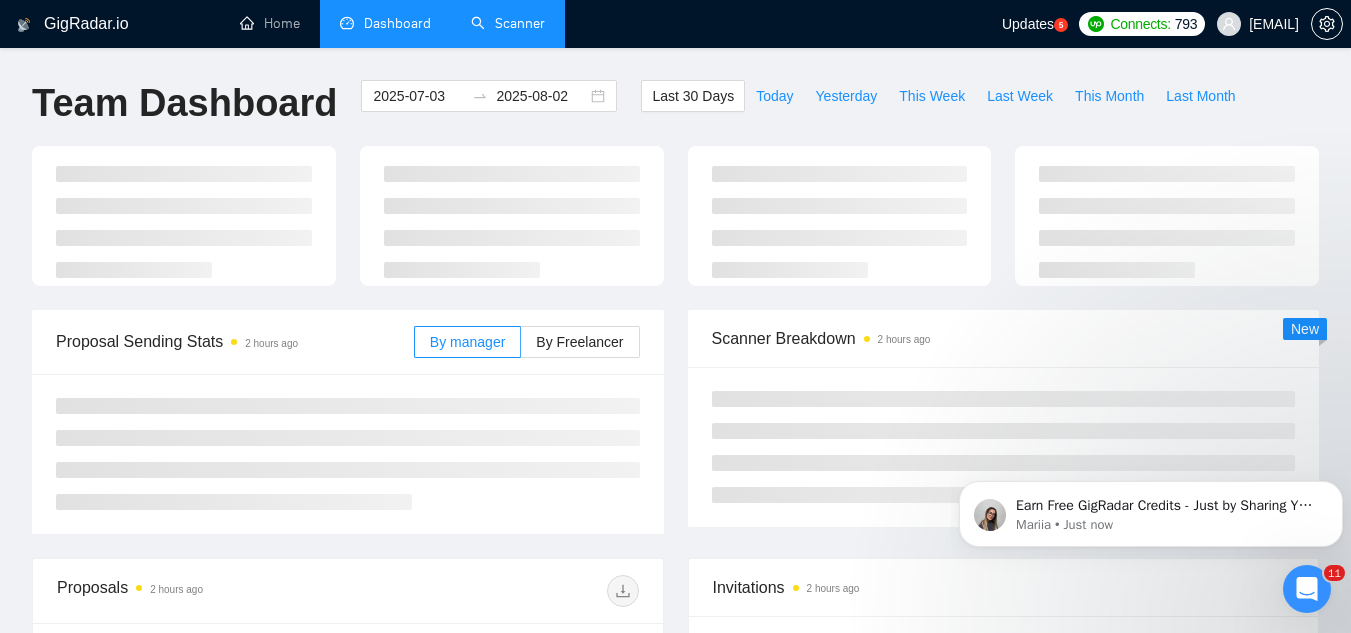 scroll, scrollTop: 0, scrollLeft: 0, axis: both 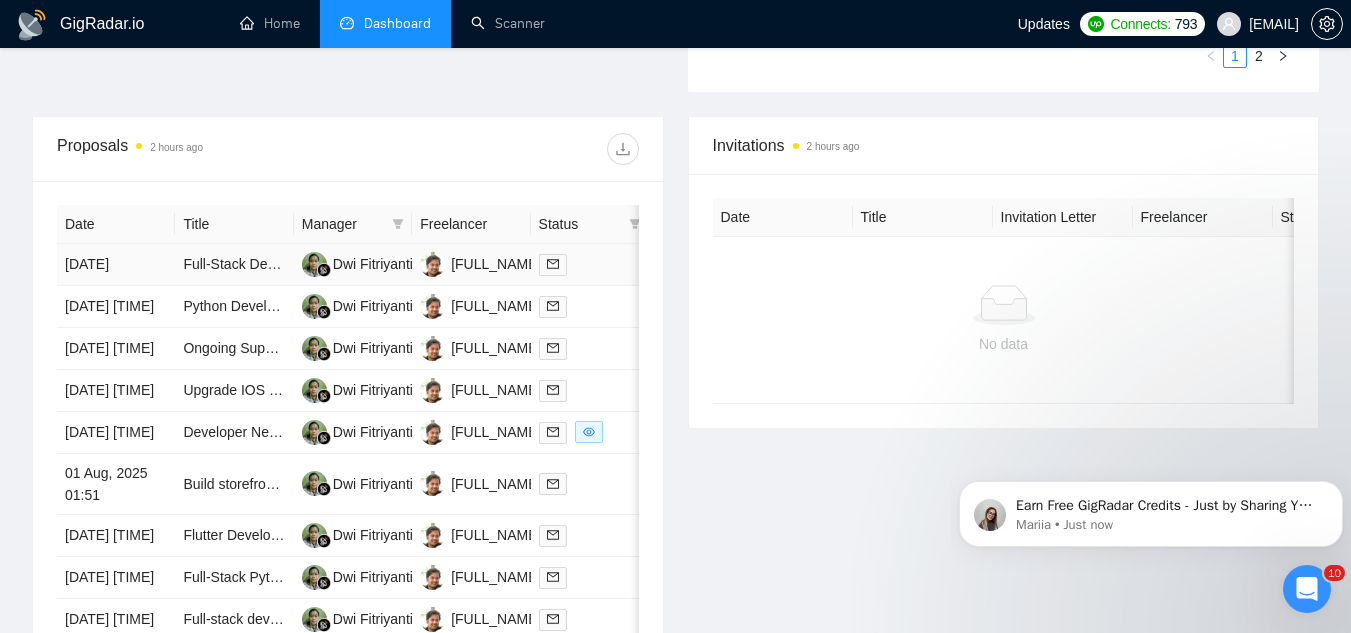 click on "Full-Stack Developer for Secure Threshold Approval Portal (Passkey + GCP)" at bounding box center [234, 265] 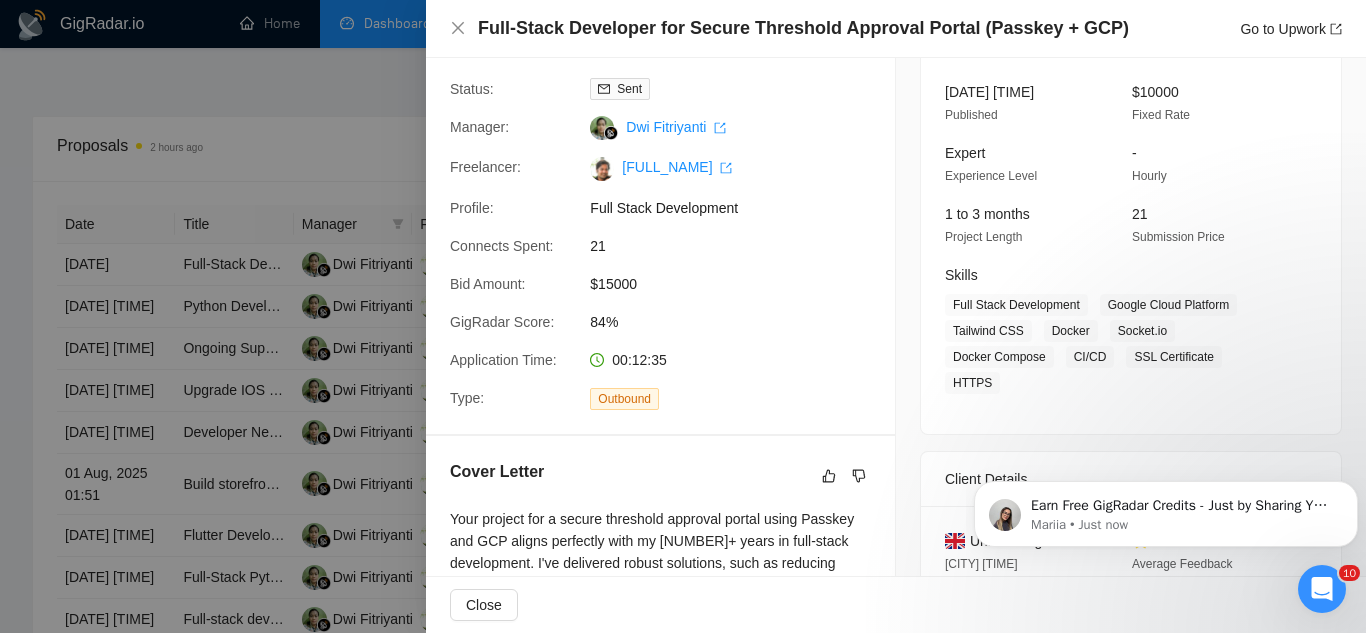 scroll, scrollTop: 400, scrollLeft: 0, axis: vertical 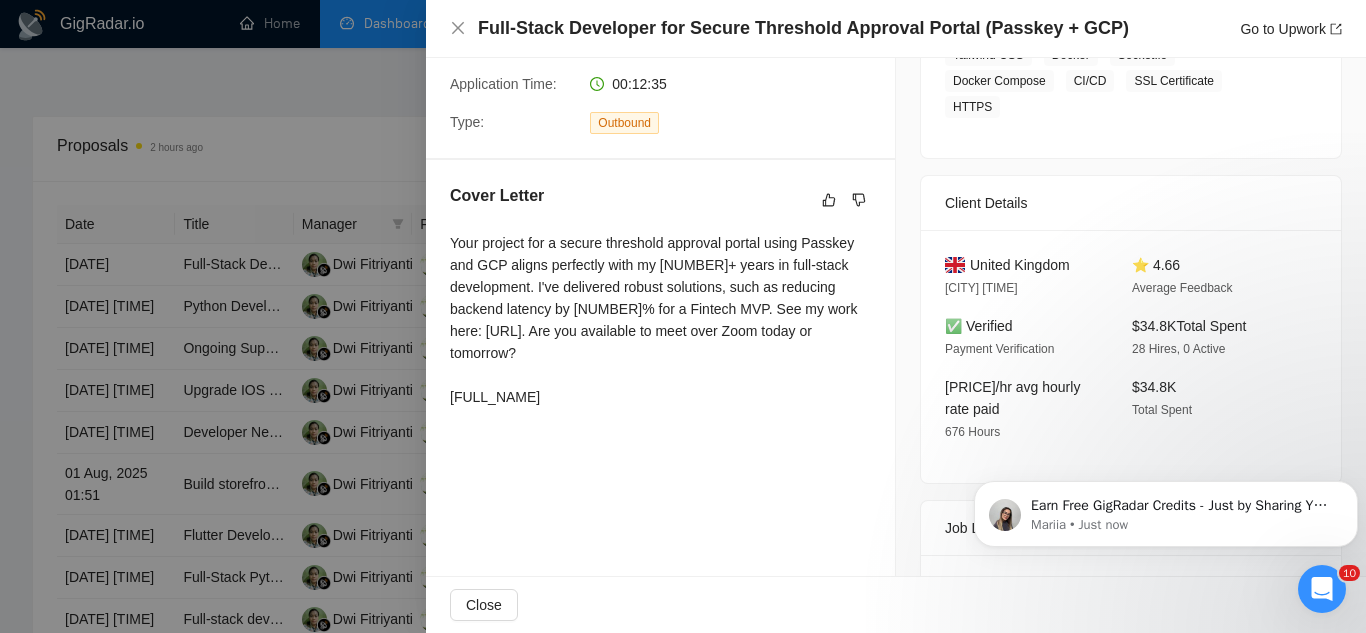 click at bounding box center (683, 316) 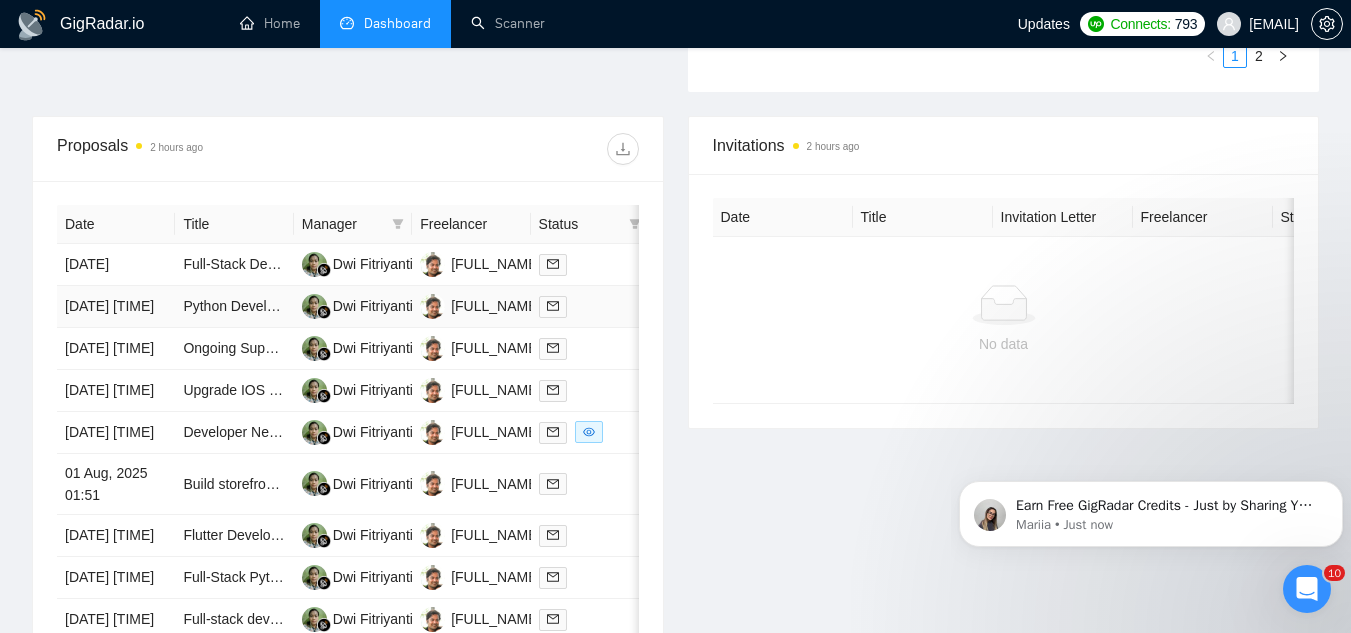 click on "Python Developer for SaaS" at bounding box center [234, 307] 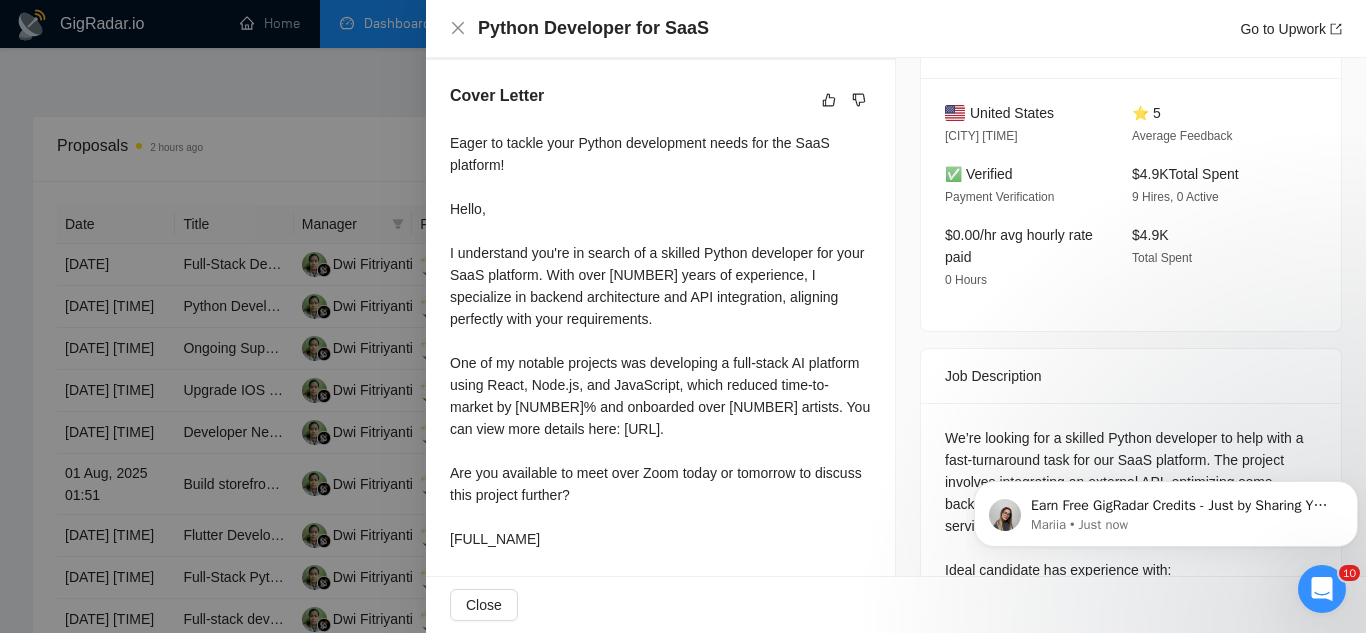 scroll, scrollTop: 600, scrollLeft: 0, axis: vertical 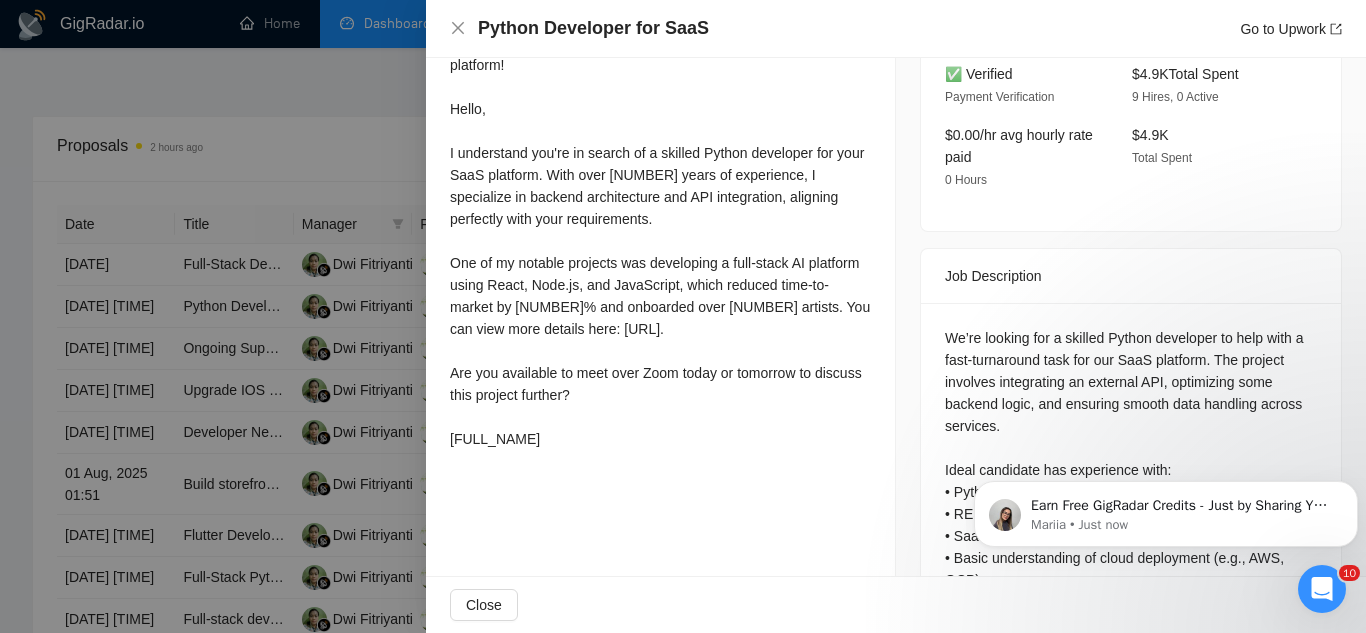click at bounding box center [683, 316] 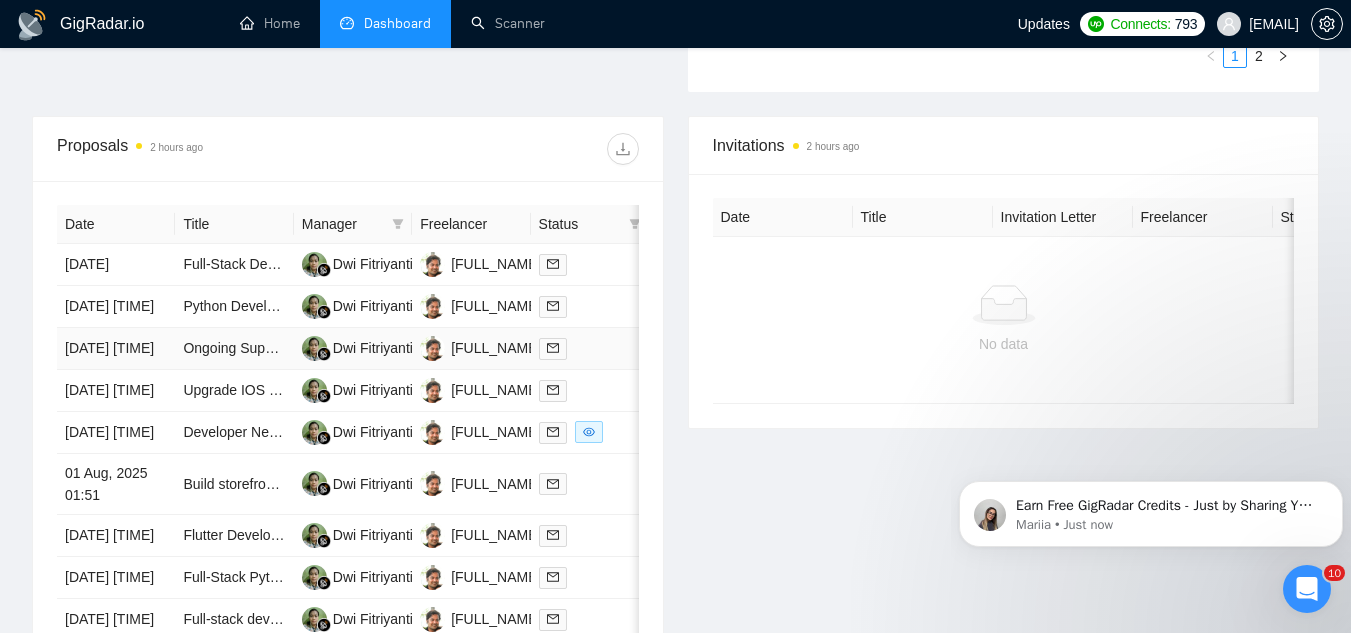 click on "Ongoing Support for Existing React + Node.js Project" at bounding box center [234, 349] 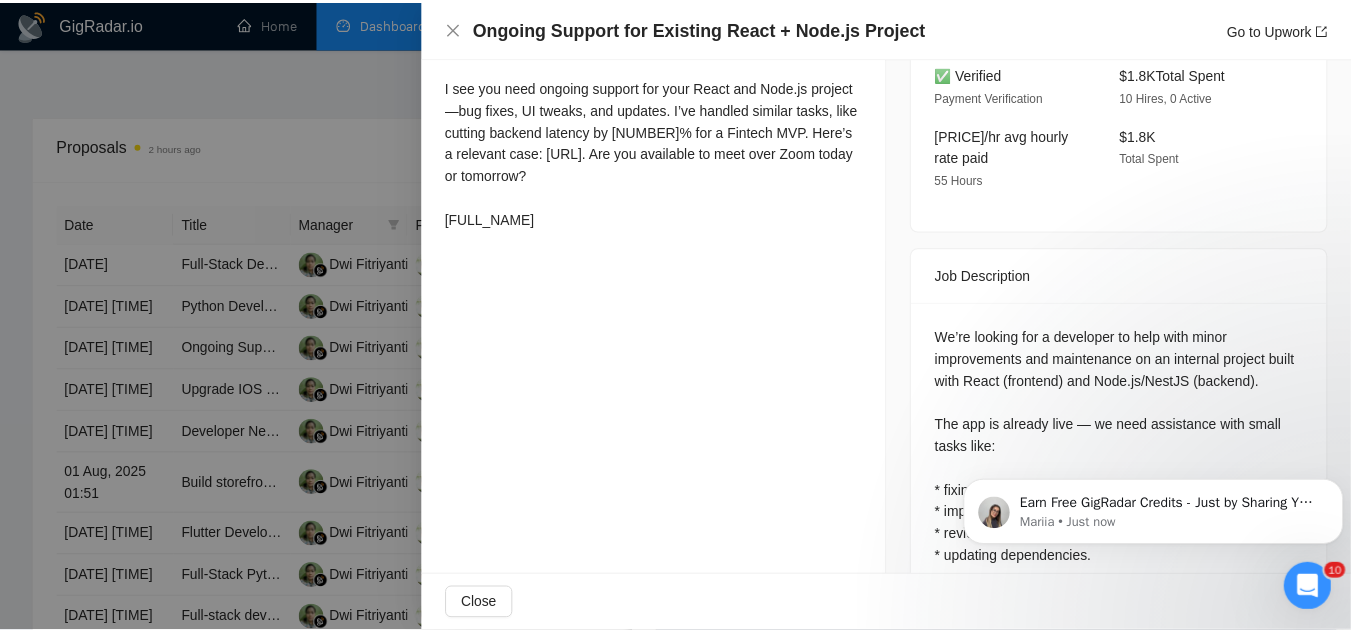 scroll, scrollTop: 400, scrollLeft: 0, axis: vertical 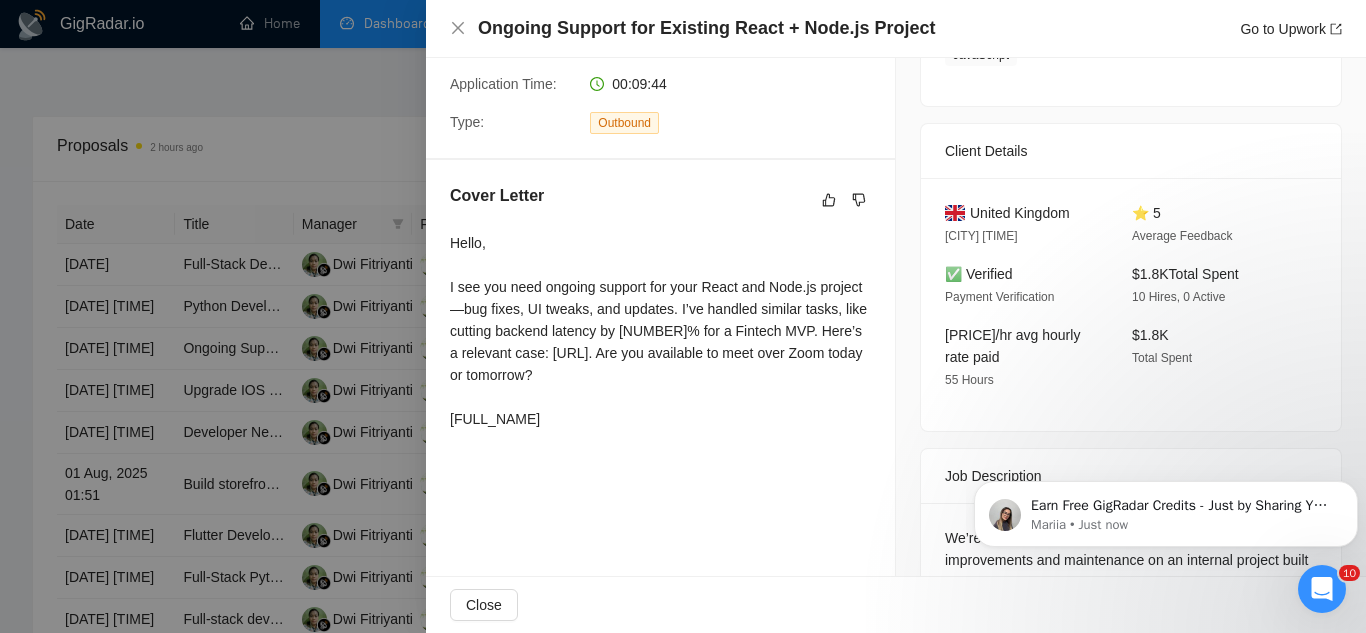 click at bounding box center (683, 316) 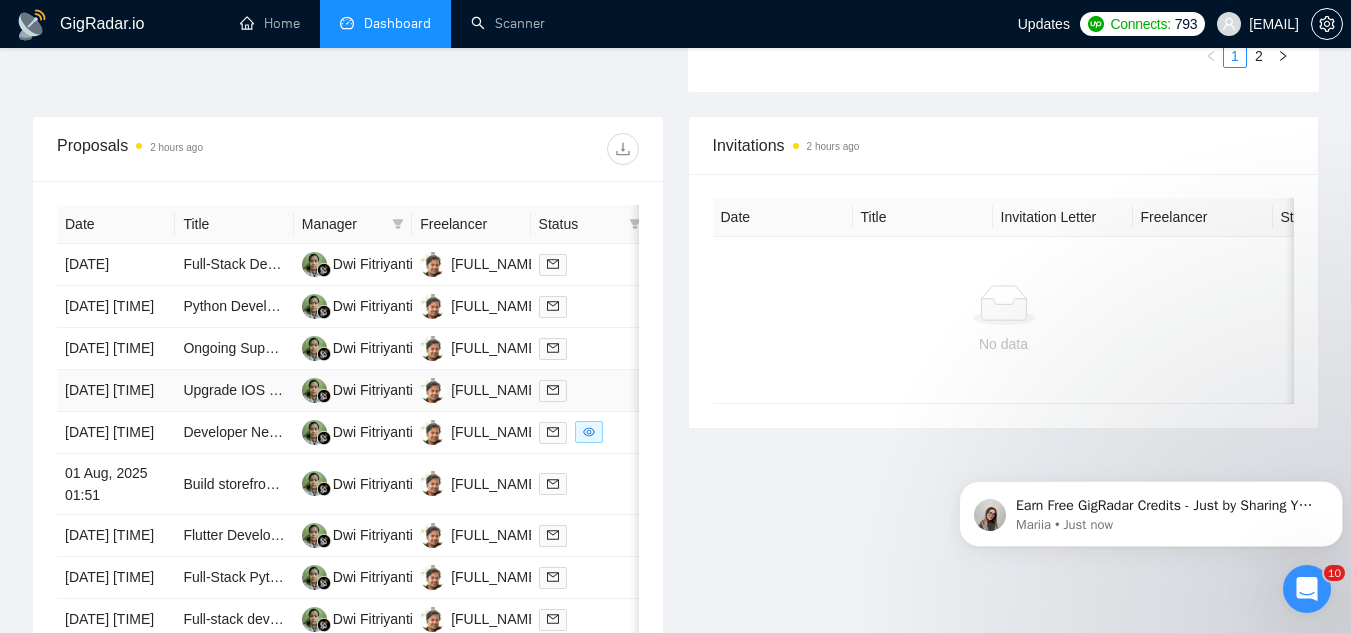 click on "Upgrade IOS synthesiser to AUv3" at bounding box center (234, 391) 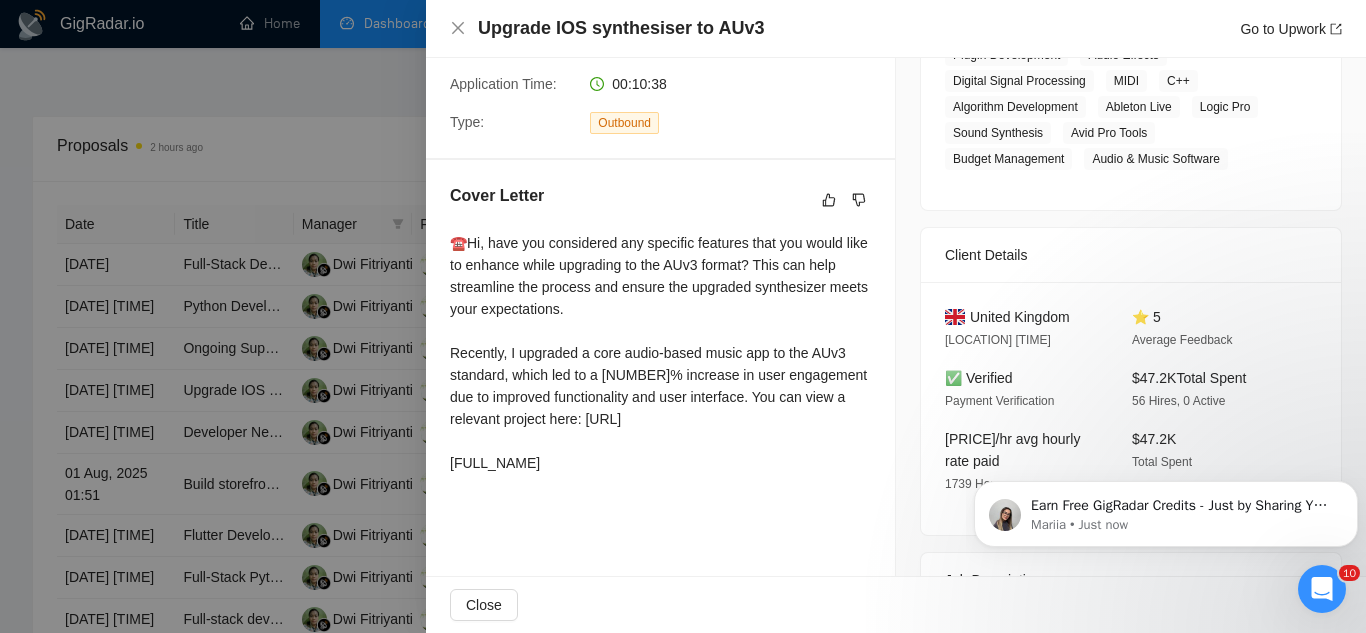 click at bounding box center (683, 316) 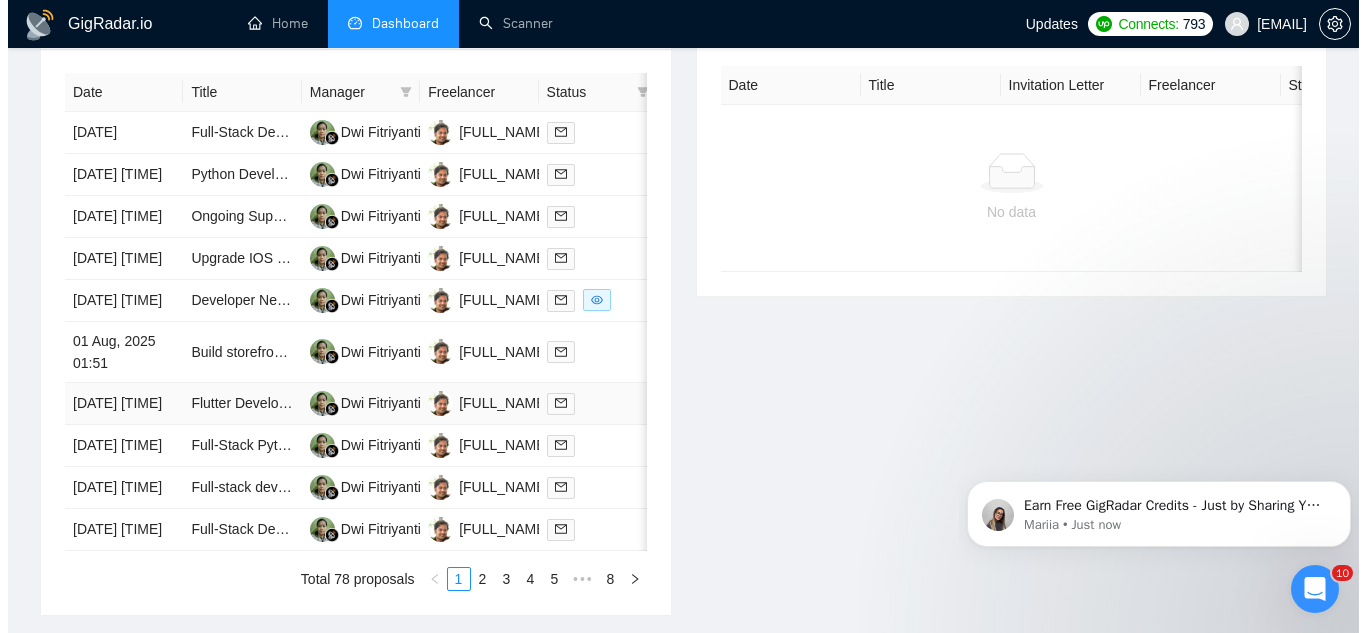 scroll, scrollTop: 800, scrollLeft: 0, axis: vertical 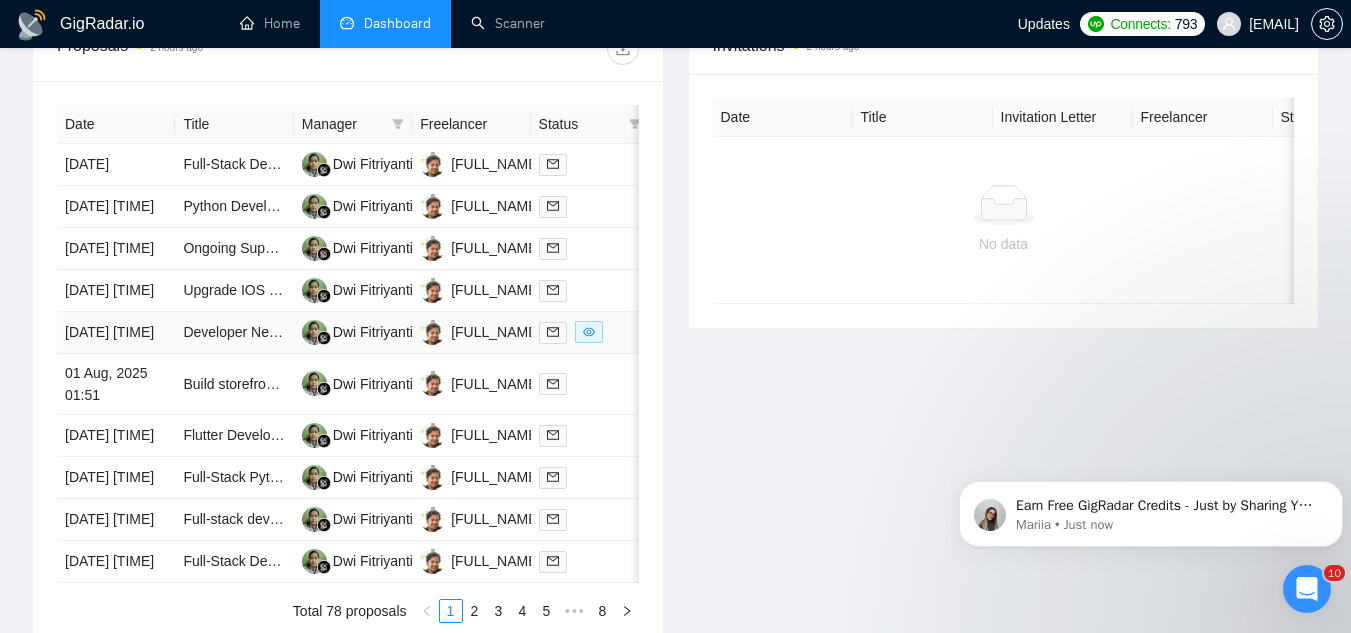 click on "Developer Needed to Build AI Agent/Messaging Concierge for Bridalwear Business" at bounding box center (234, 333) 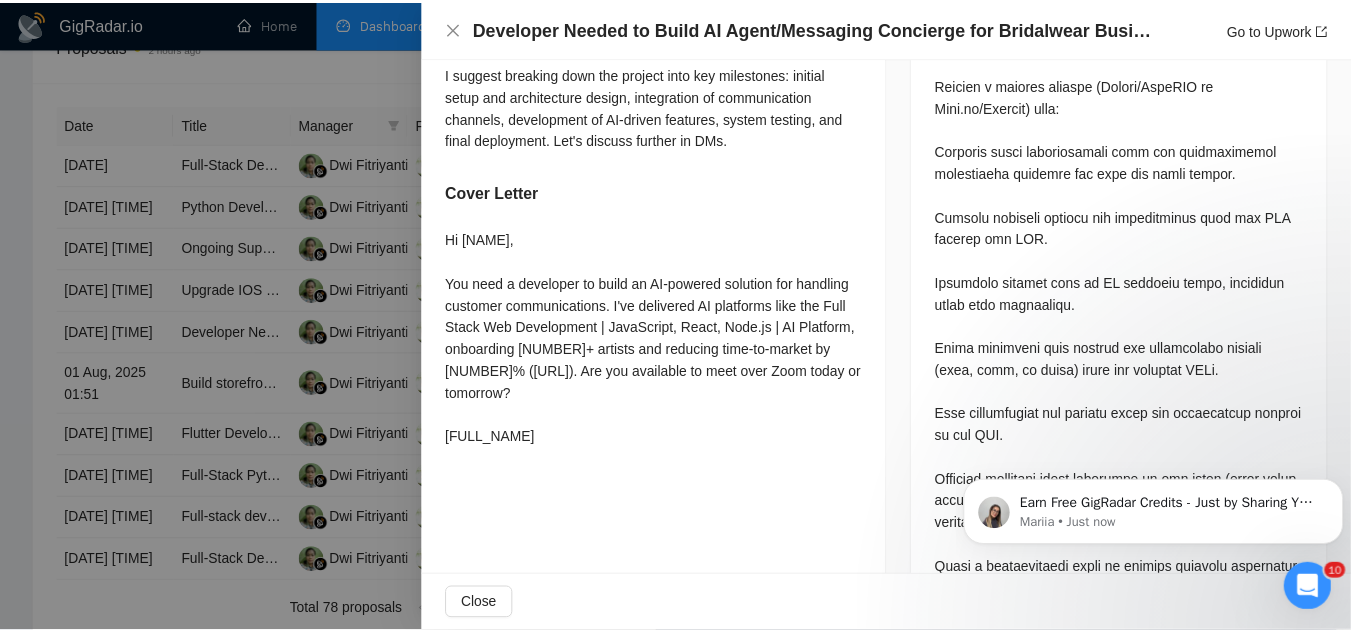 scroll, scrollTop: 1500, scrollLeft: 0, axis: vertical 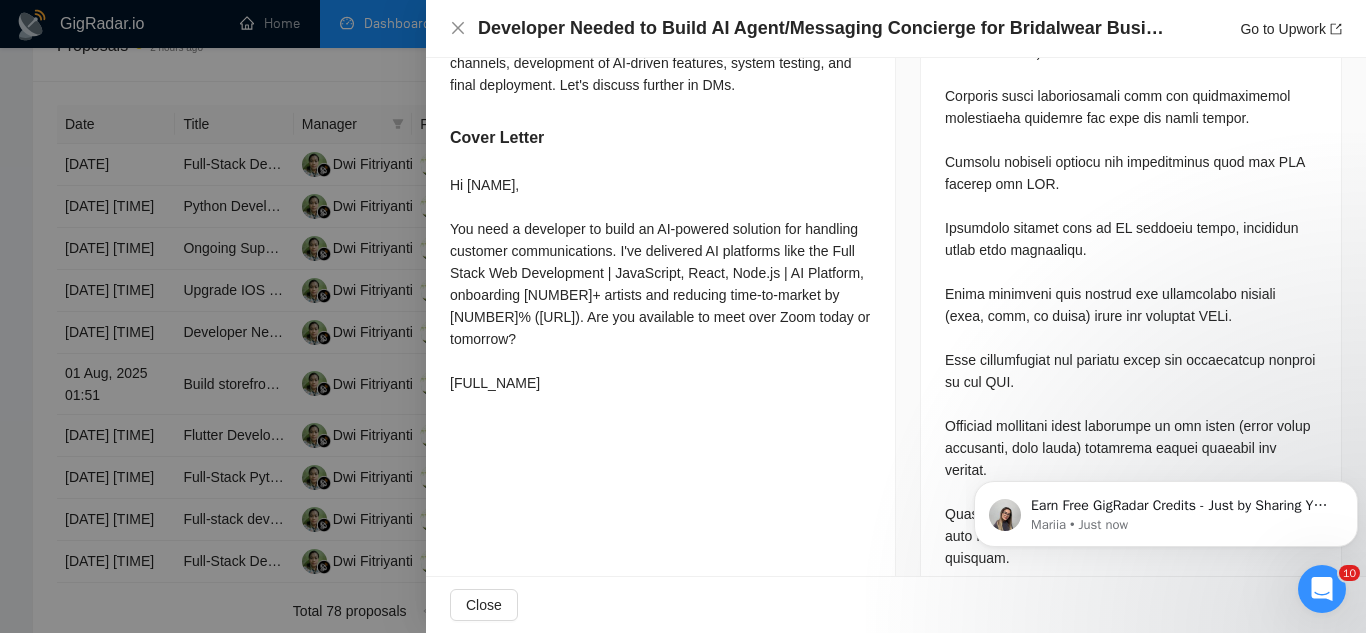 click at bounding box center [683, 316] 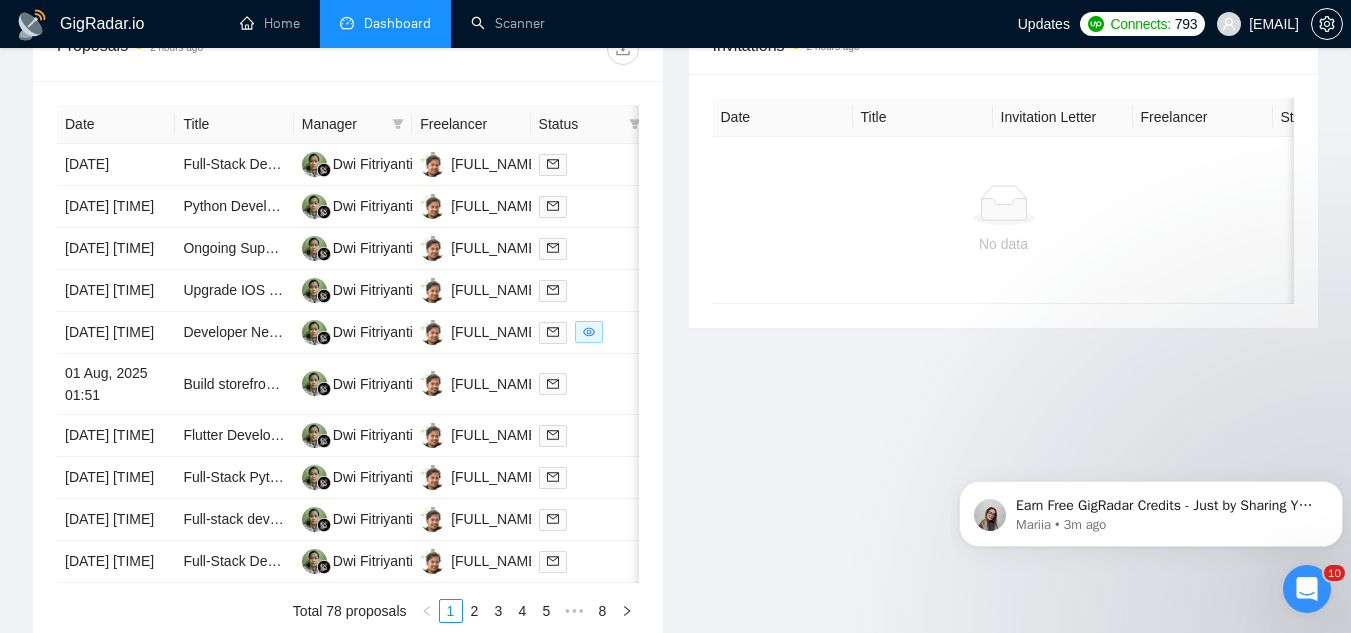 click on "[EMAIL]" at bounding box center [1274, 24] 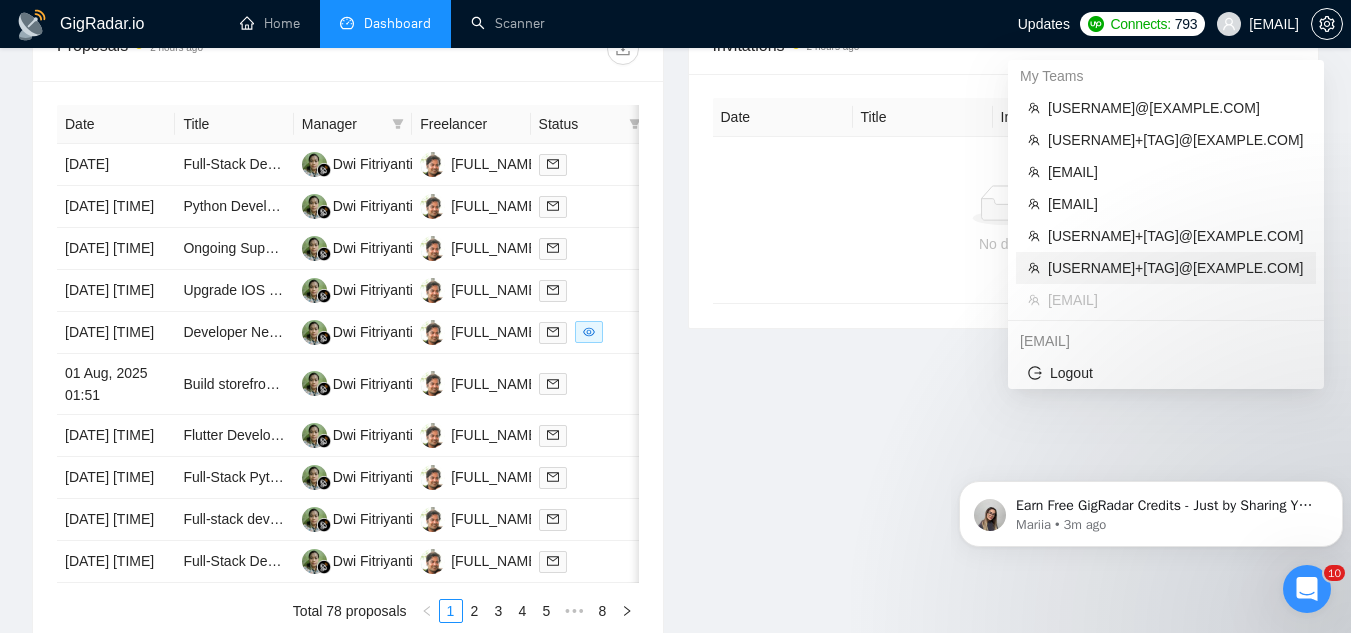 click on "[EMAIL]" at bounding box center (1176, 268) 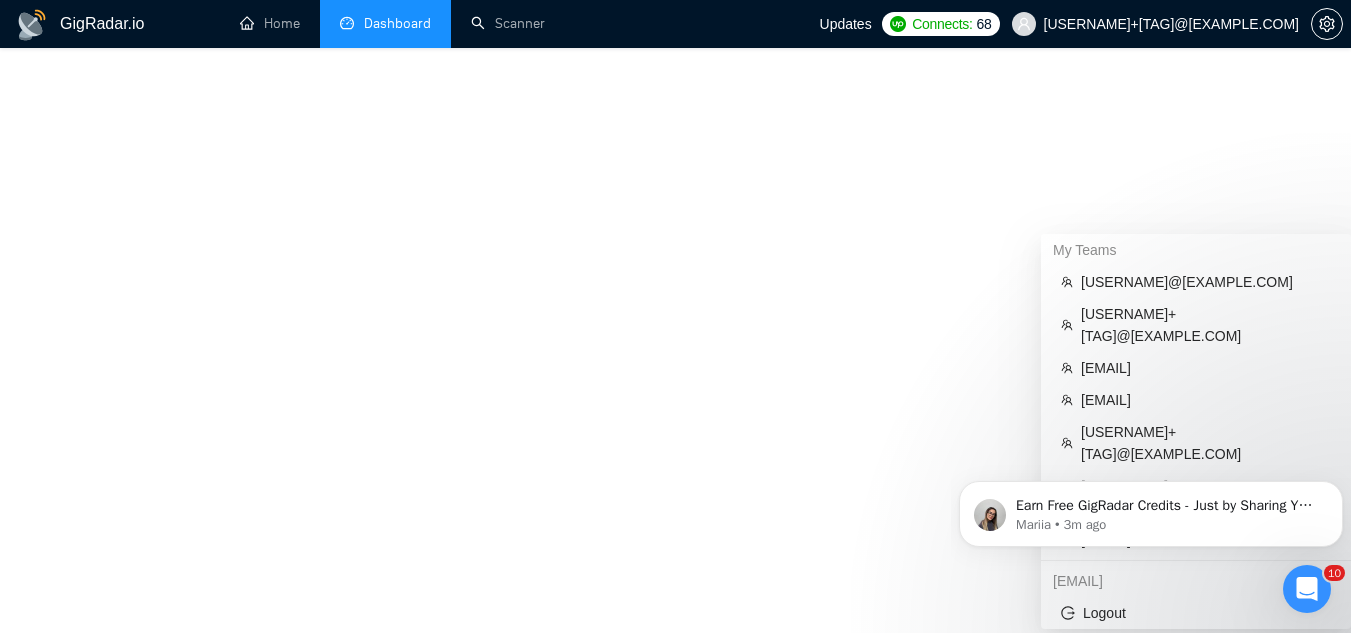 scroll, scrollTop: 529, scrollLeft: 0, axis: vertical 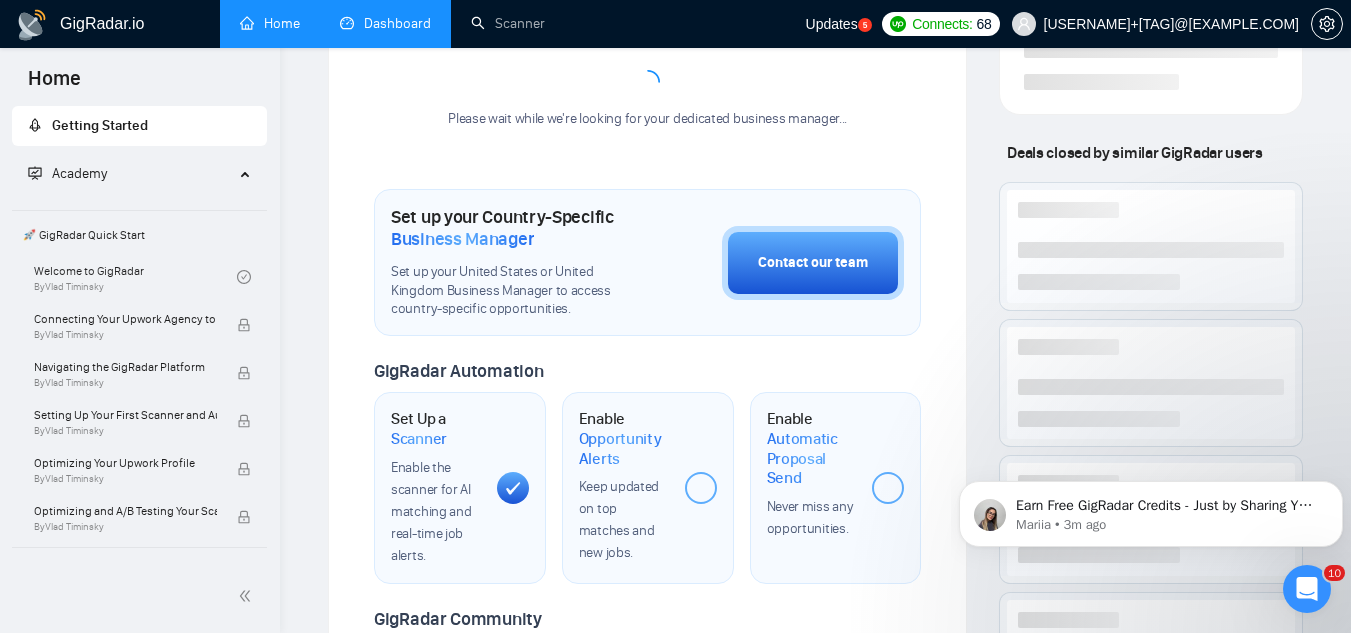 click on "Dashboard" at bounding box center [385, 23] 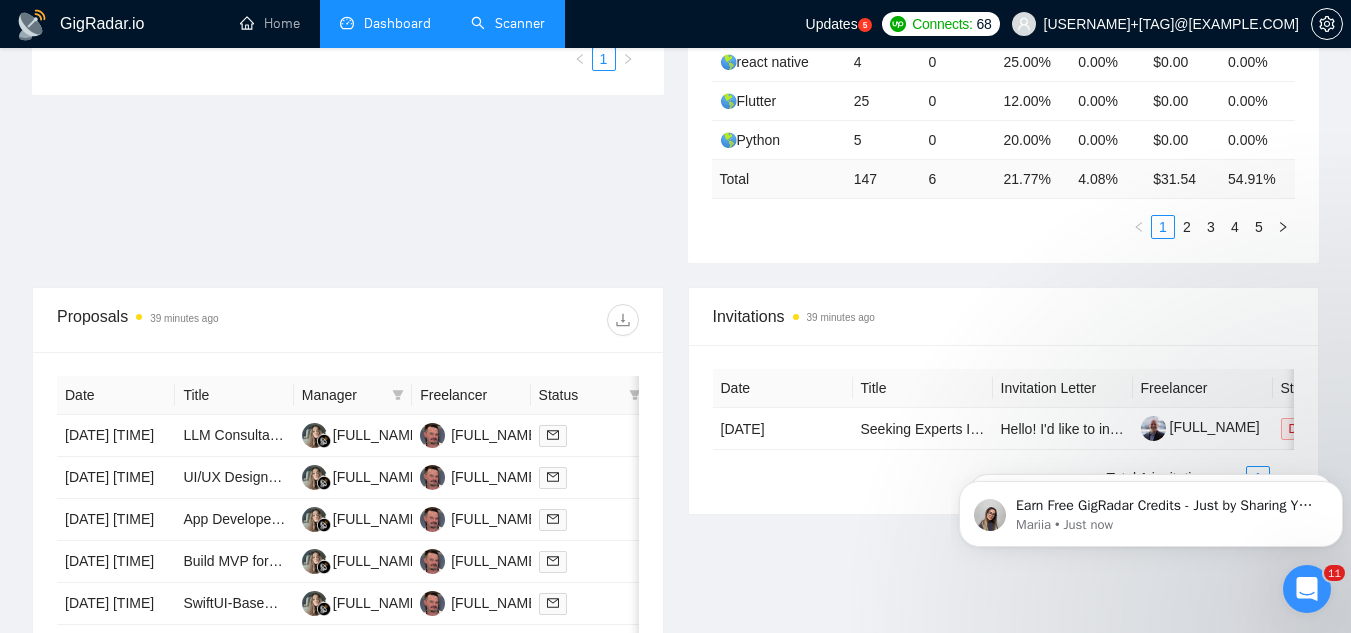 click on "Scanner" at bounding box center (508, 23) 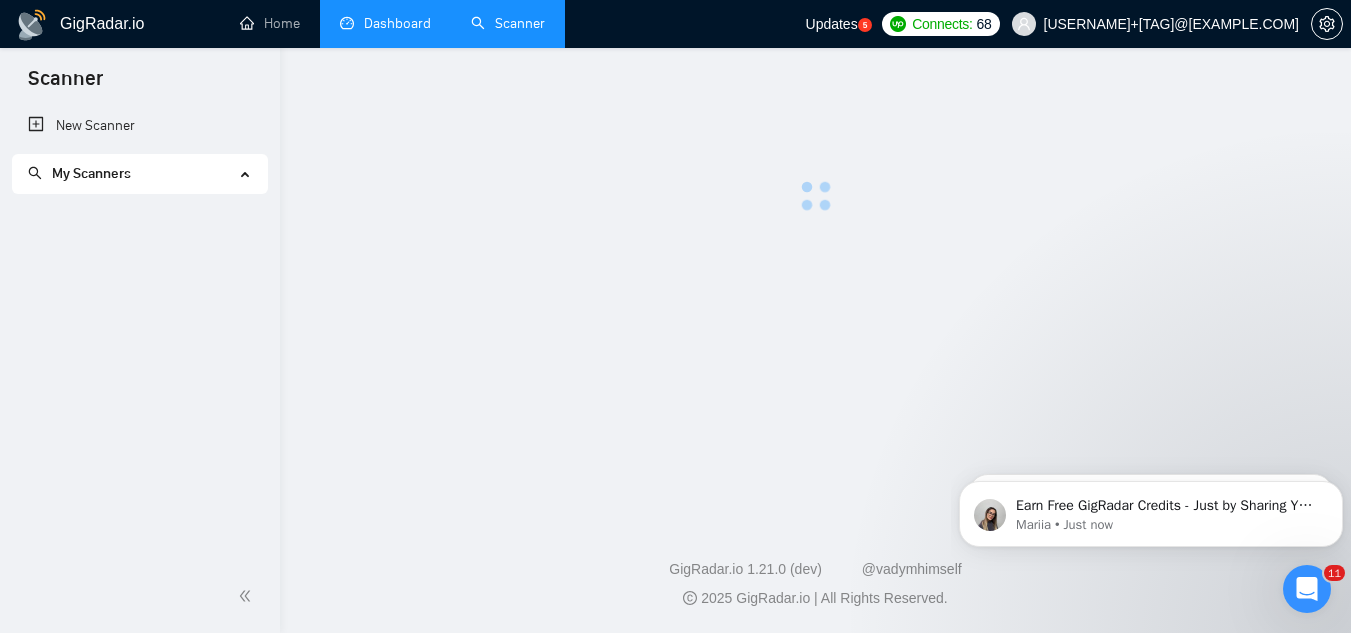 scroll, scrollTop: 0, scrollLeft: 0, axis: both 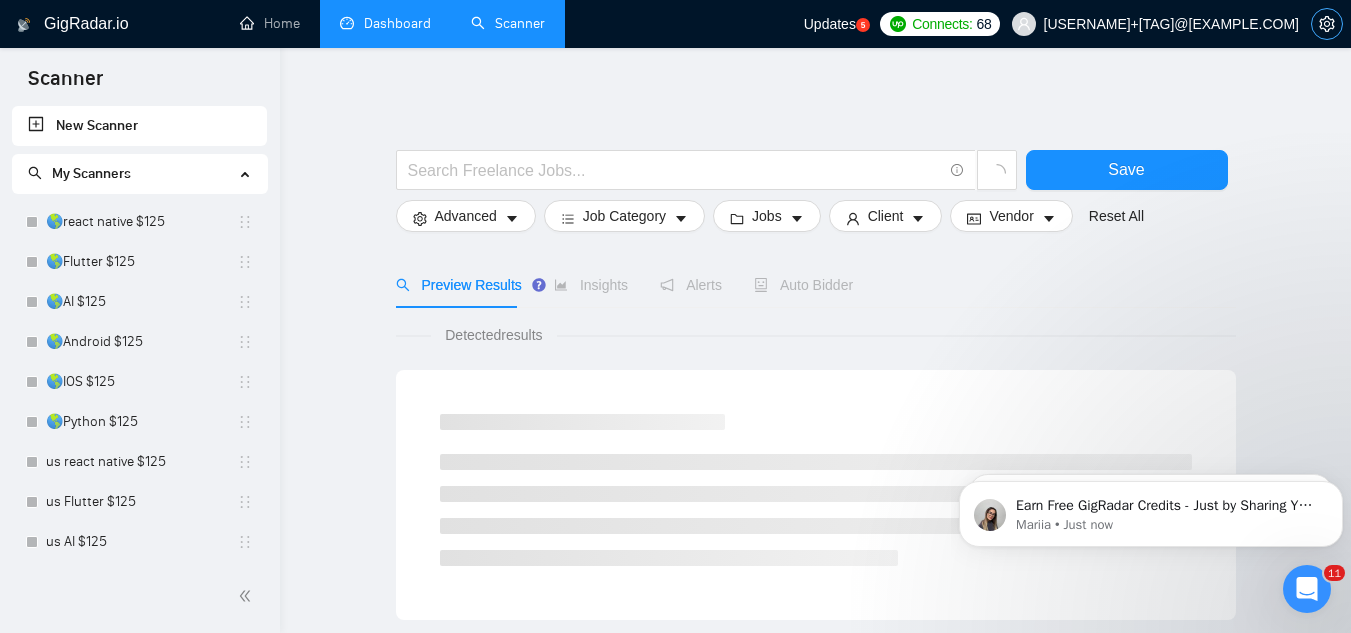 click 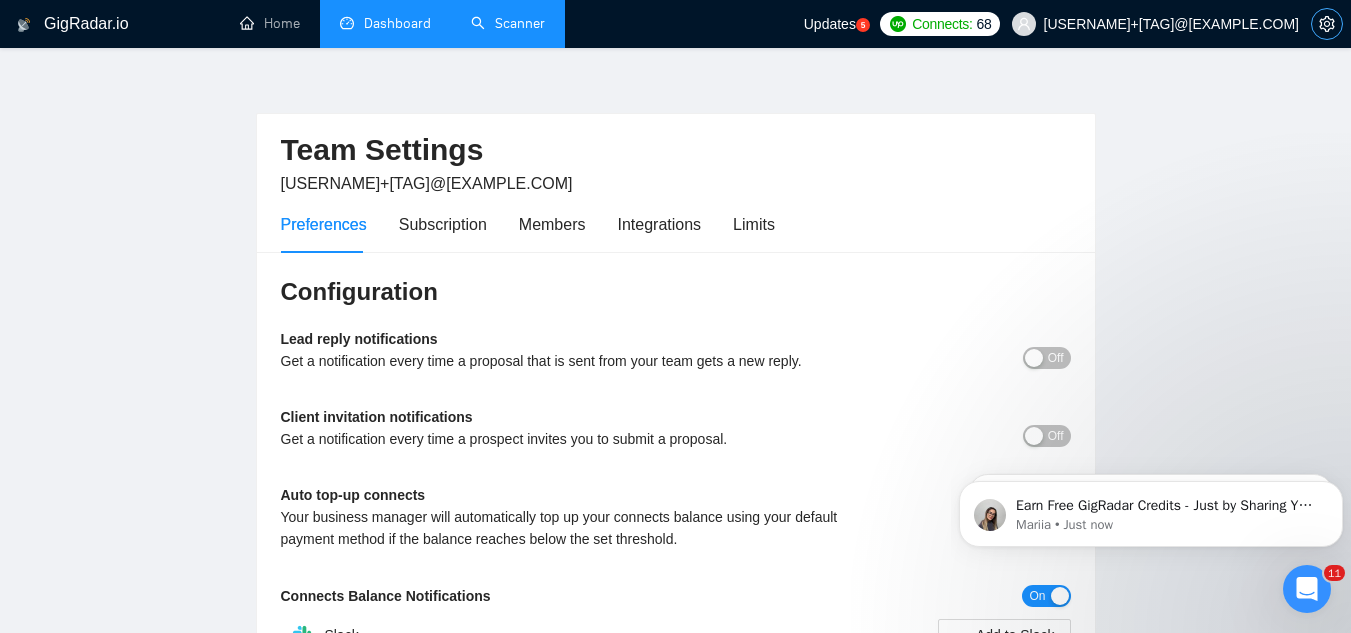 scroll, scrollTop: 0, scrollLeft: 0, axis: both 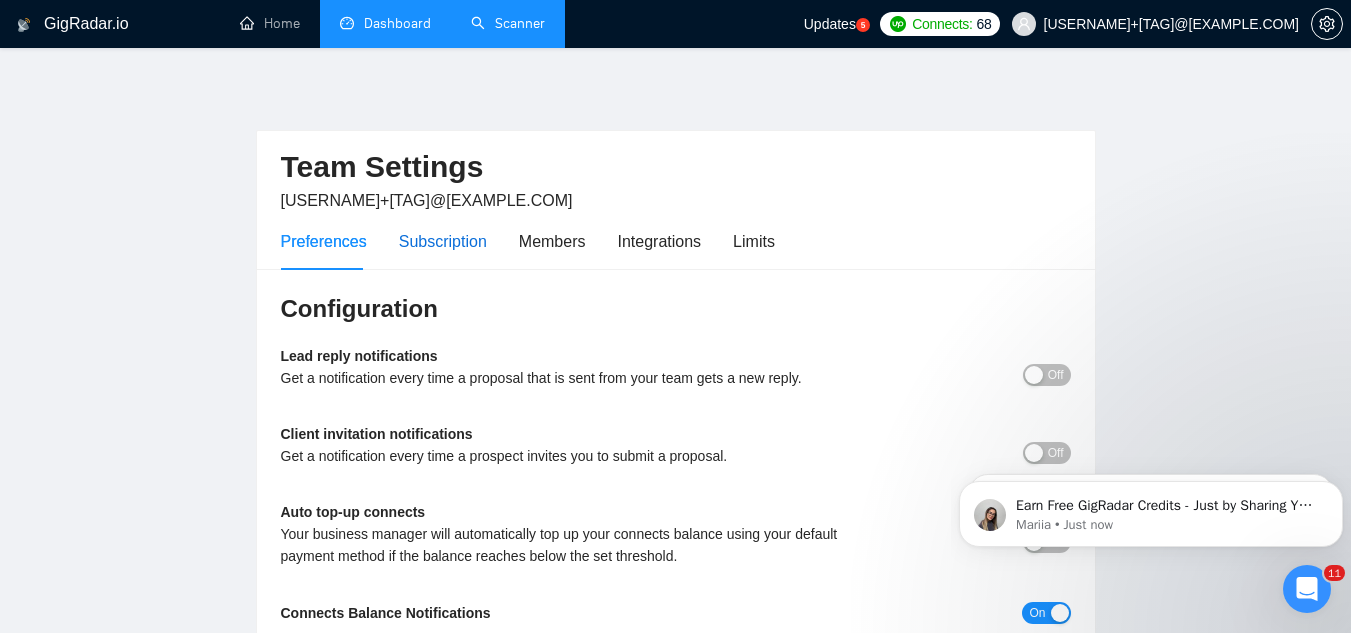 click on "Subscription" at bounding box center (443, 241) 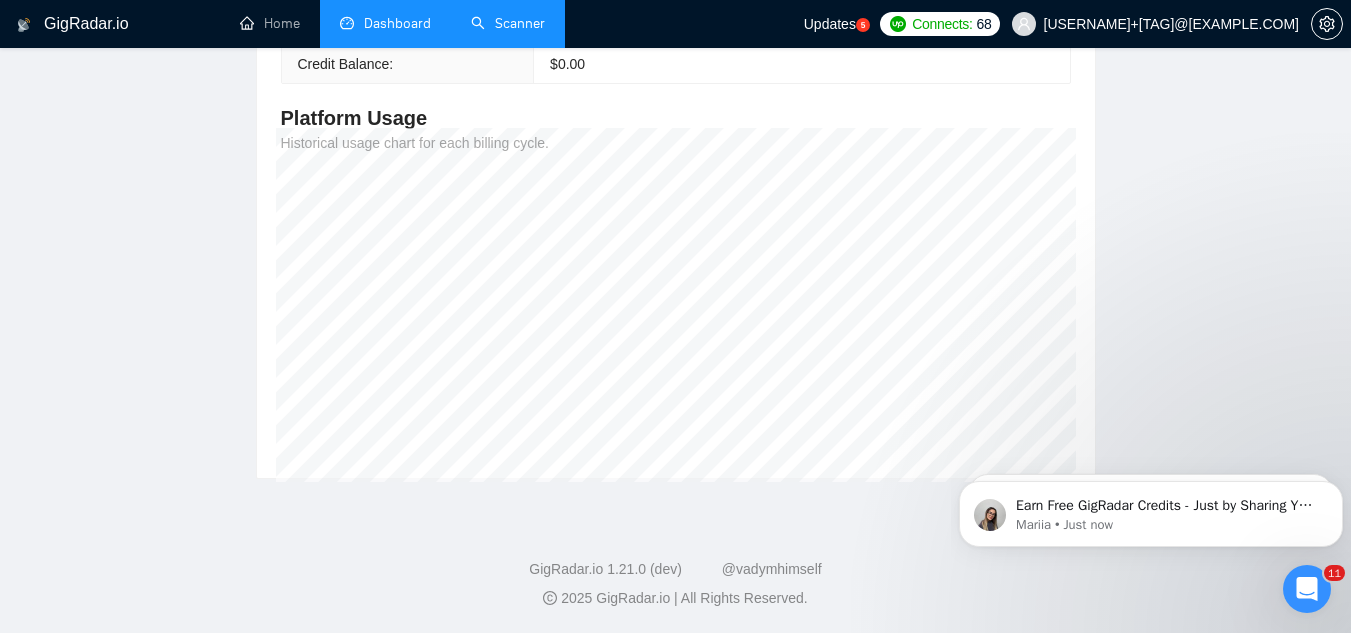 scroll, scrollTop: 109, scrollLeft: 0, axis: vertical 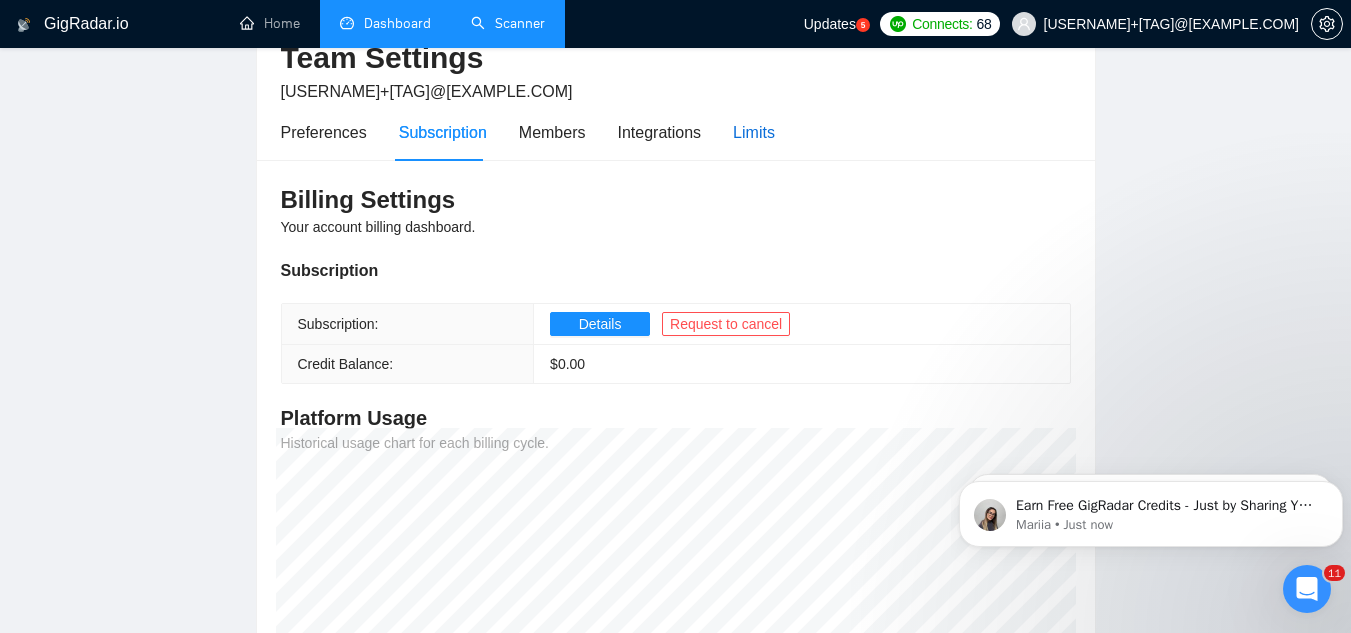 click on "Limits" at bounding box center [754, 132] 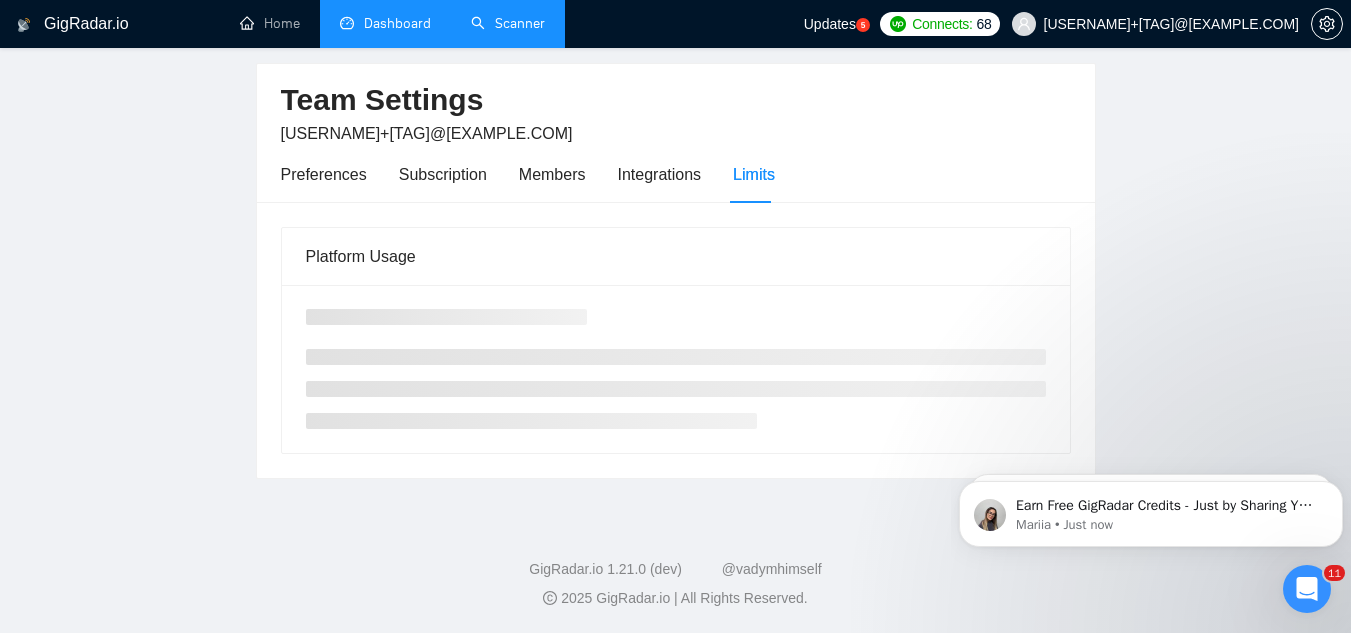 scroll, scrollTop: 109, scrollLeft: 0, axis: vertical 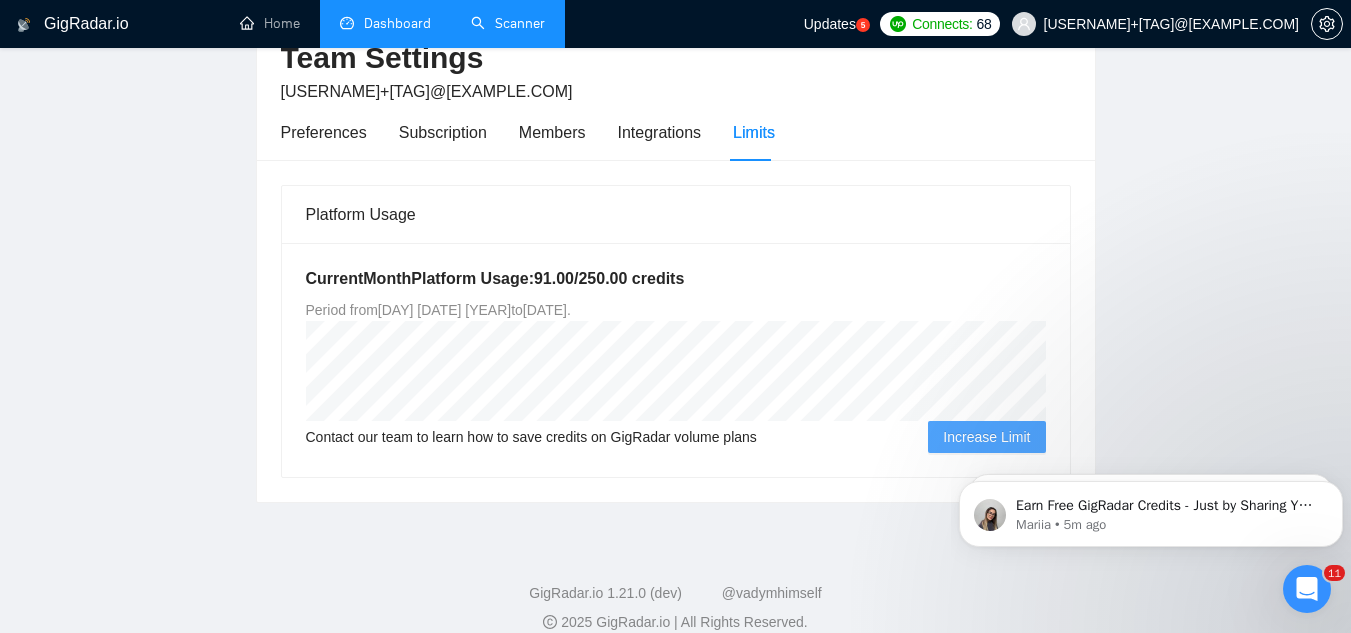 click on "[EMAIL]" at bounding box center [1172, 24] 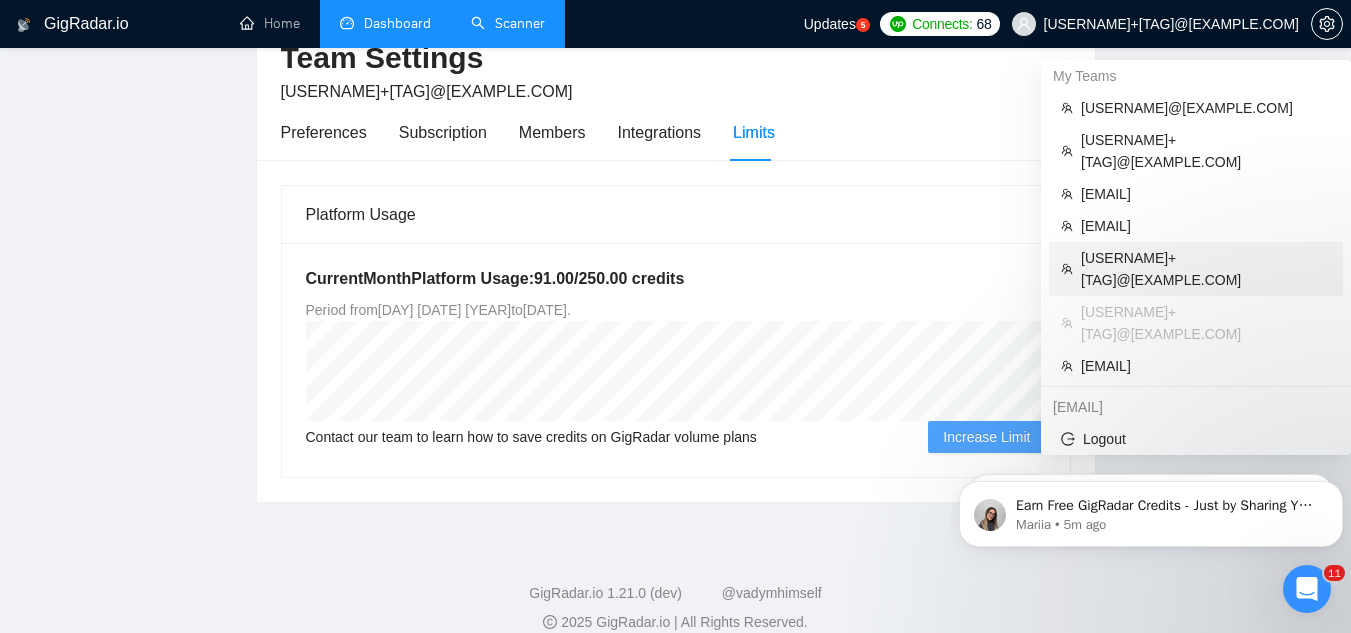 click on "[FIRST]+[COMPANY]@[DOMAIN].io" at bounding box center [1206, 269] 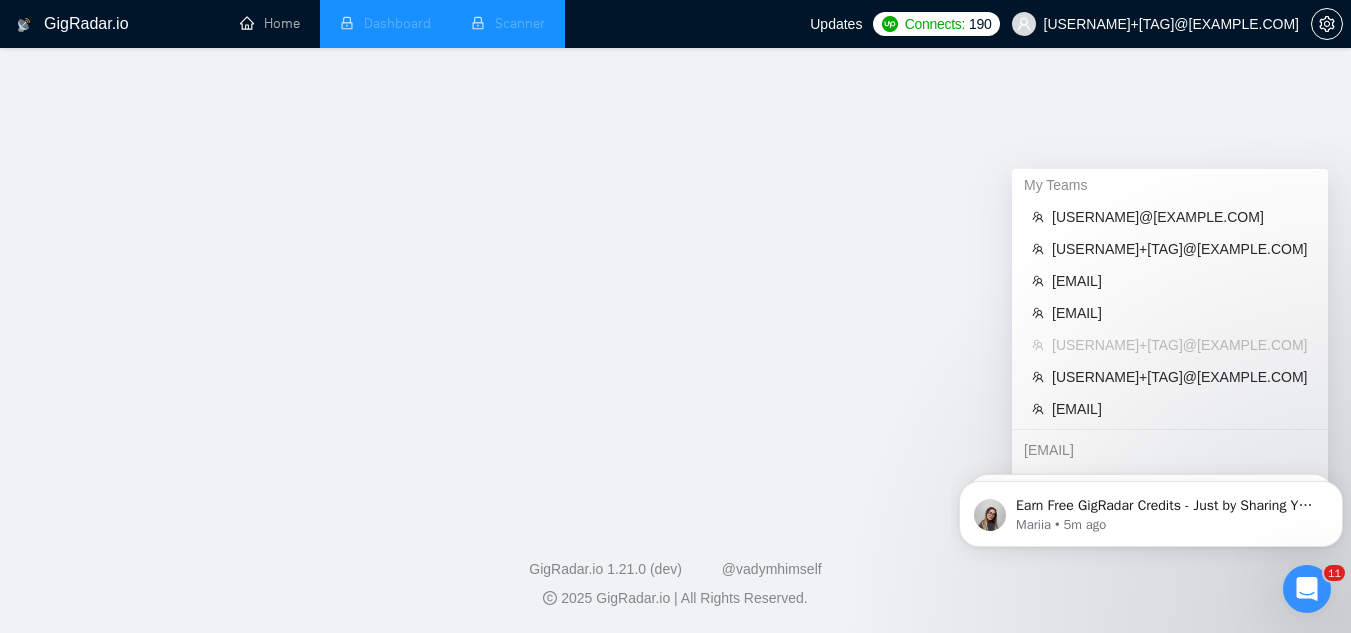 scroll, scrollTop: 0, scrollLeft: 0, axis: both 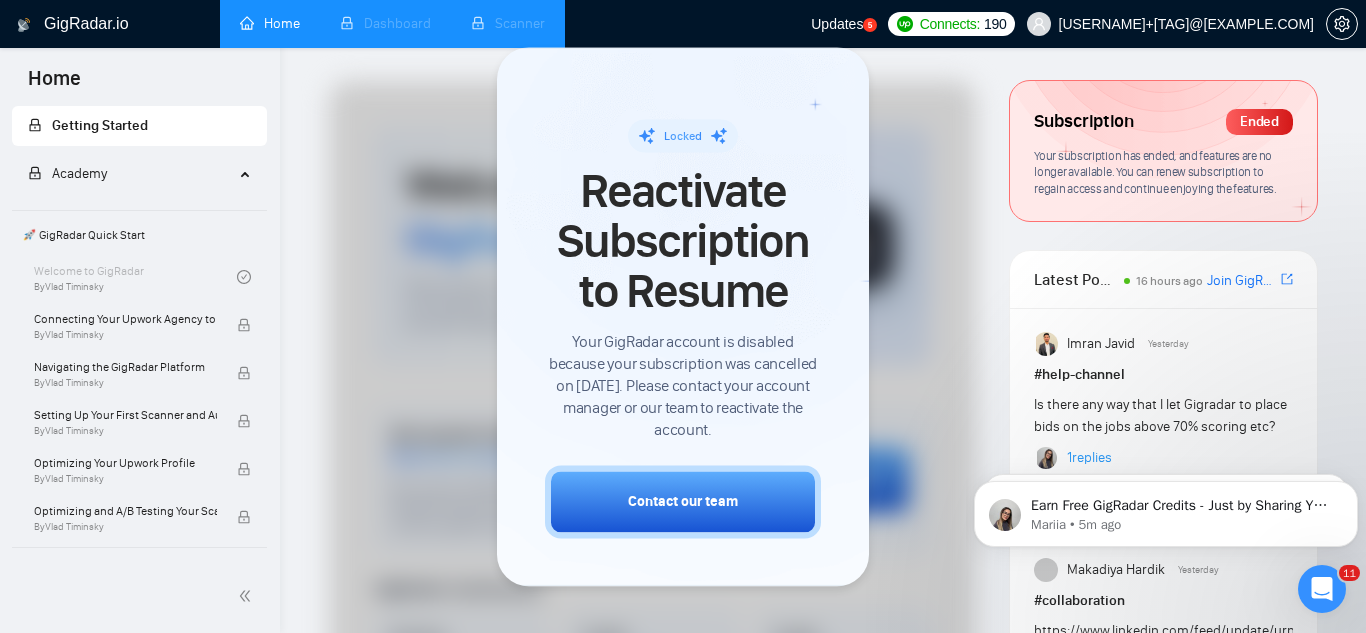 click on "Dashboard" at bounding box center (385, 24) 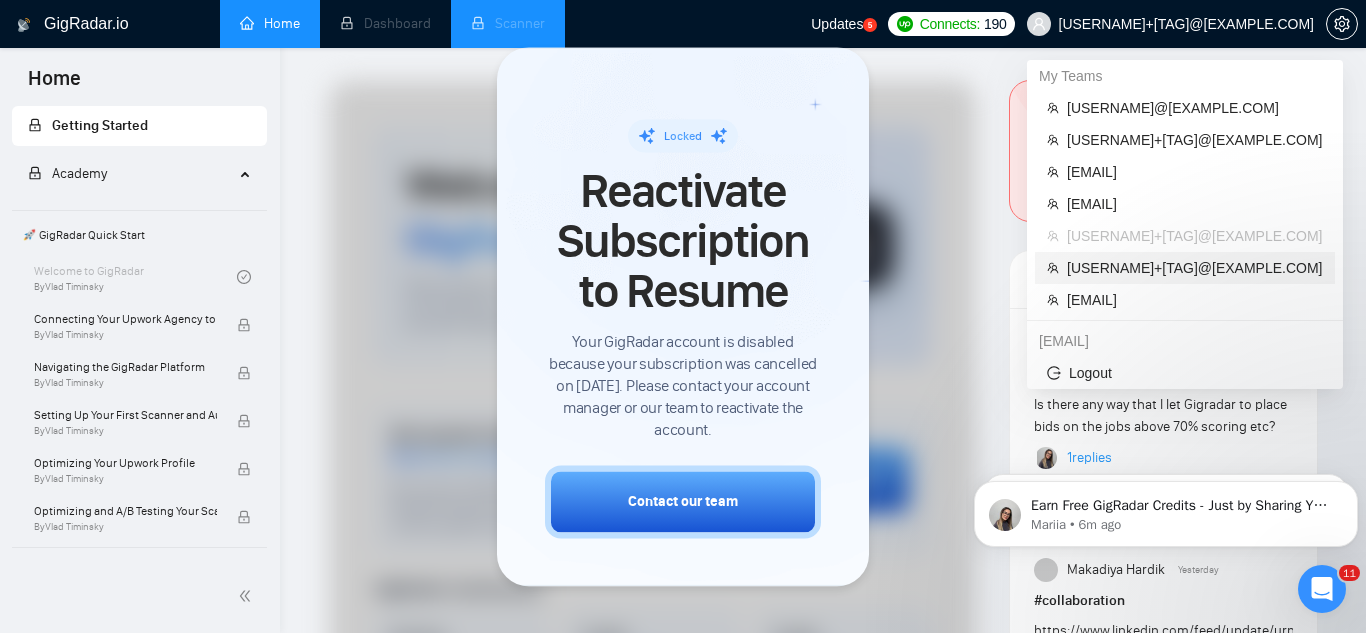 click on "[EMAIL]" at bounding box center (1195, 268) 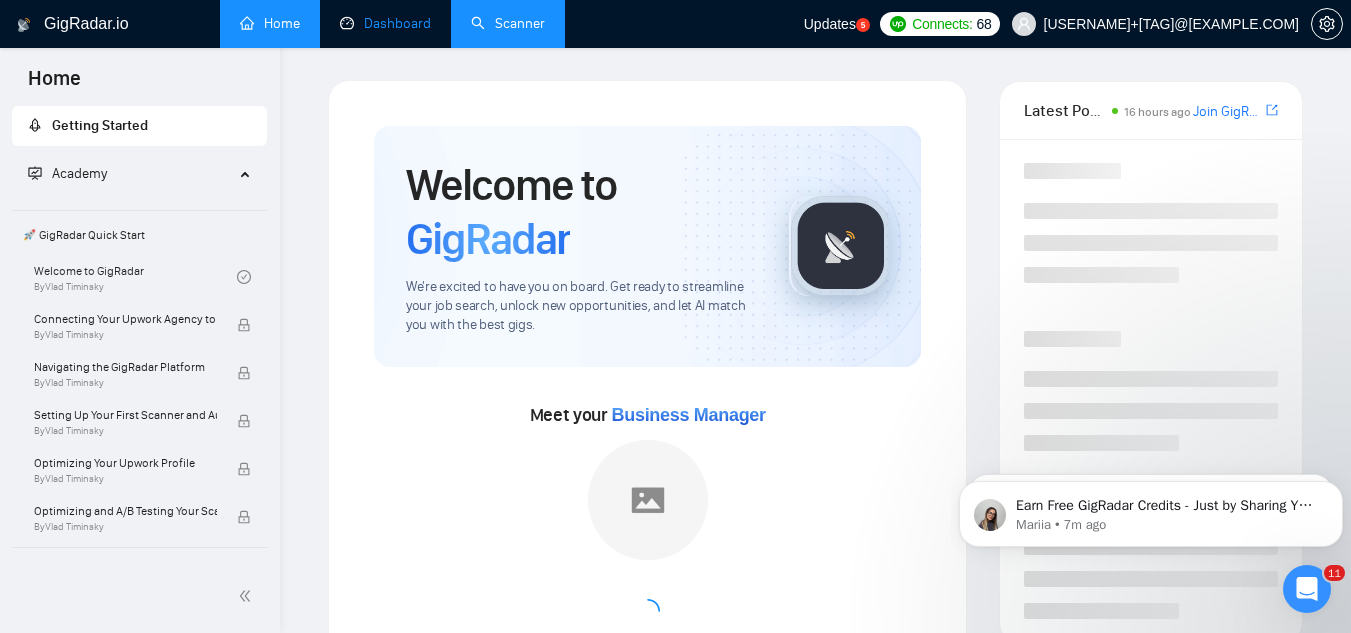 click on "Dashboard" at bounding box center [385, 23] 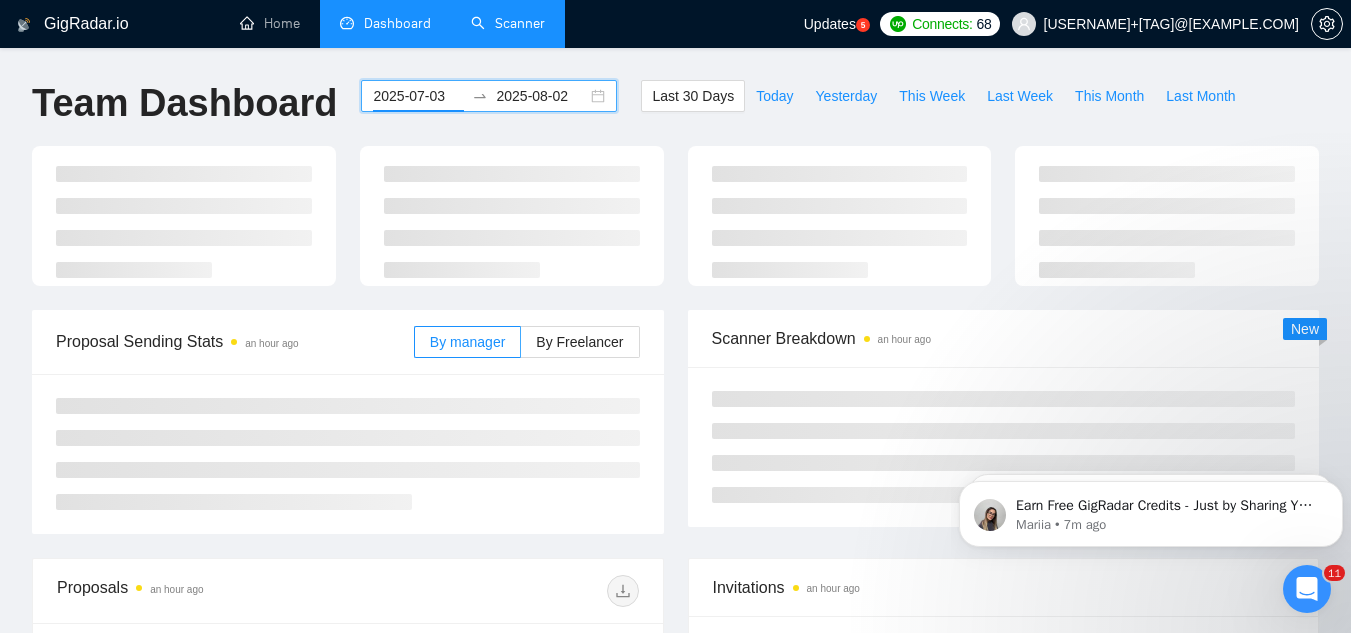 click on "2025-07-03" at bounding box center (418, 96) 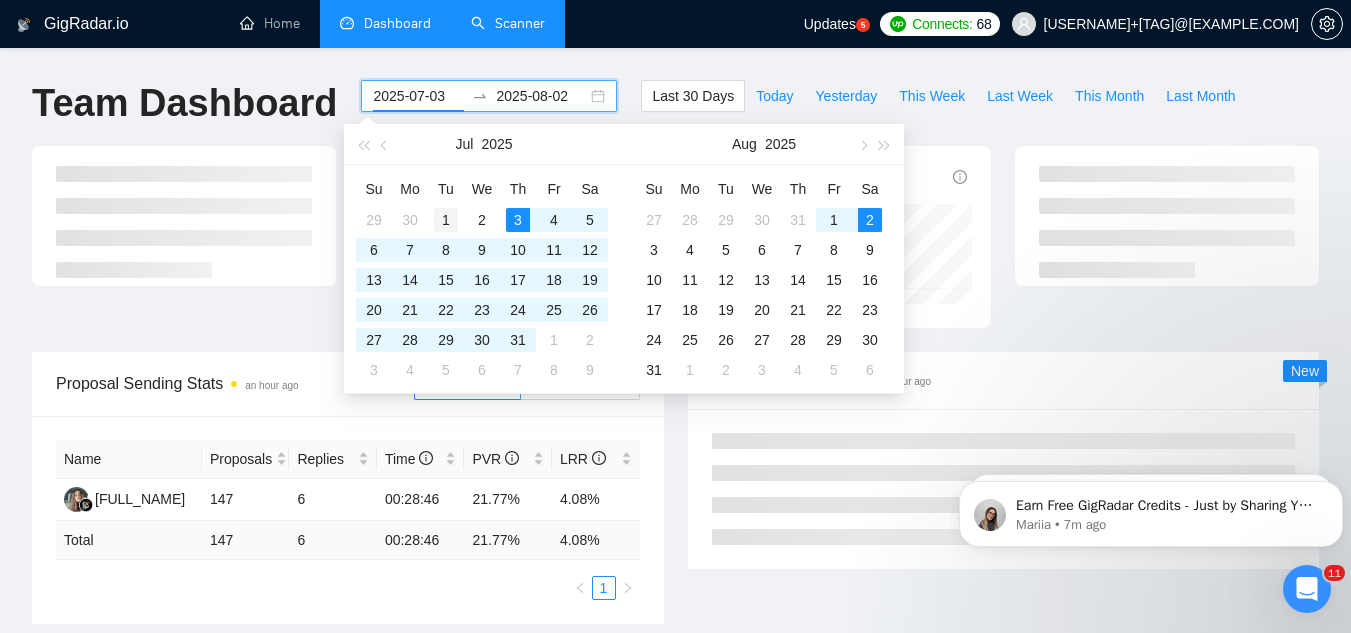 type on "2025-07-01" 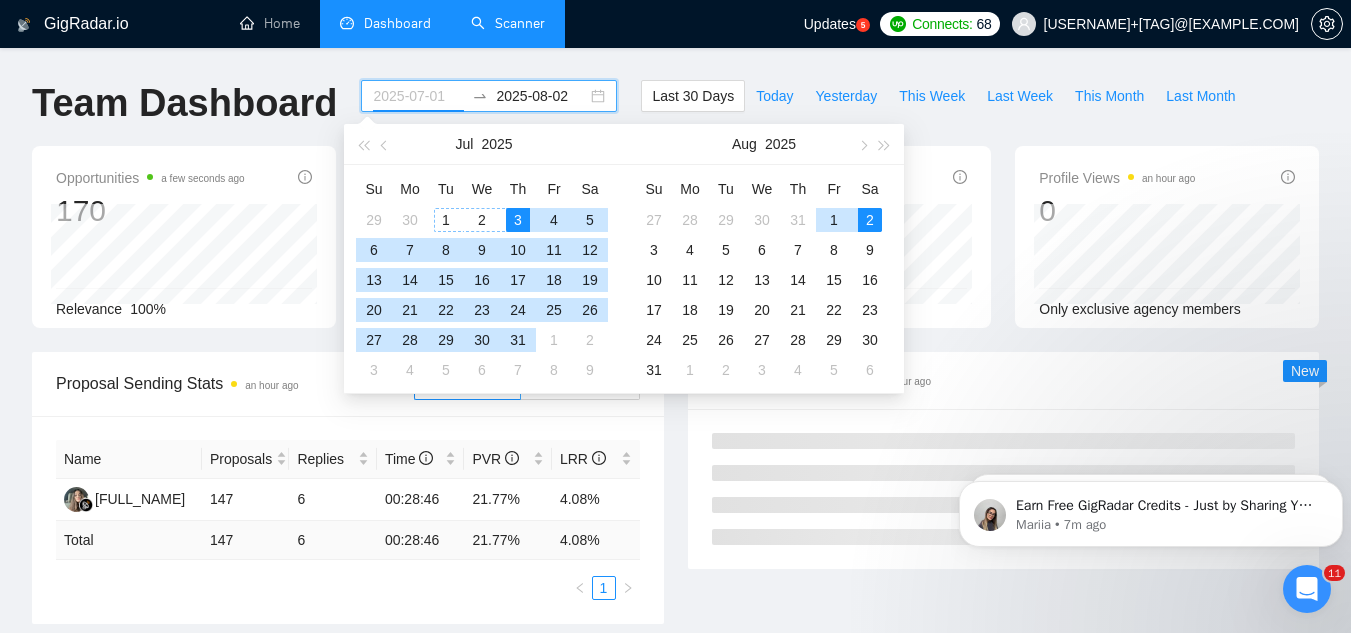 click on "1" at bounding box center (446, 220) 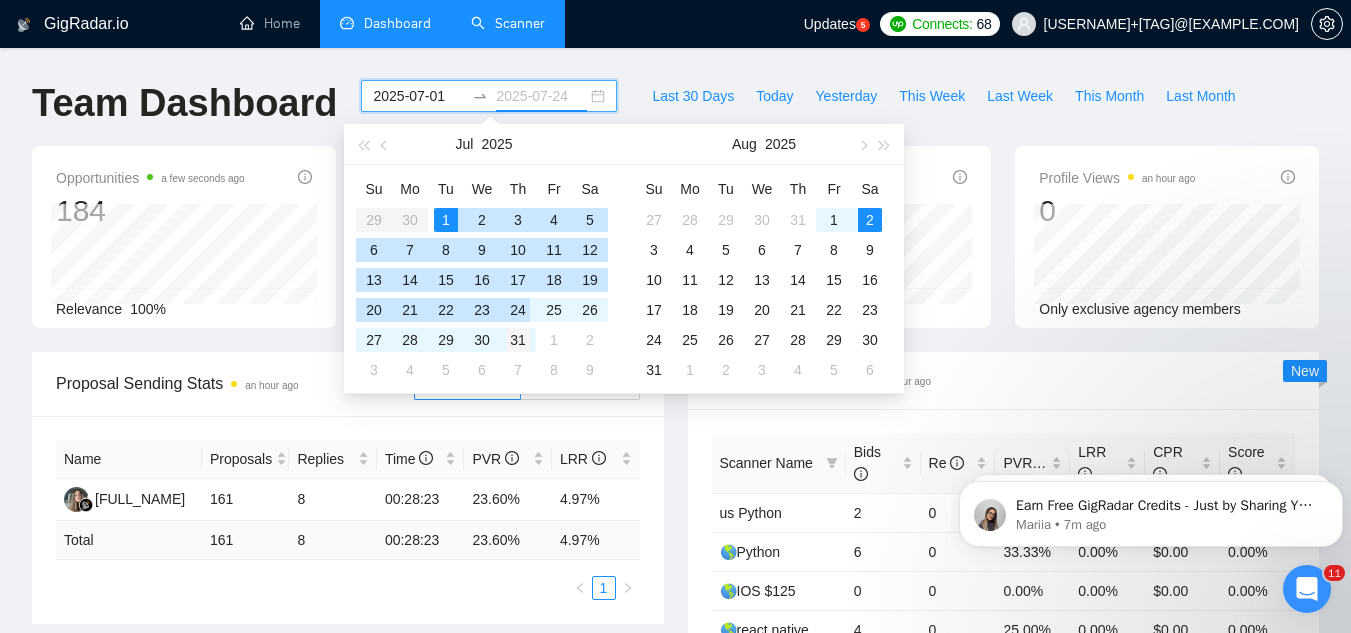 type on "2025-07-31" 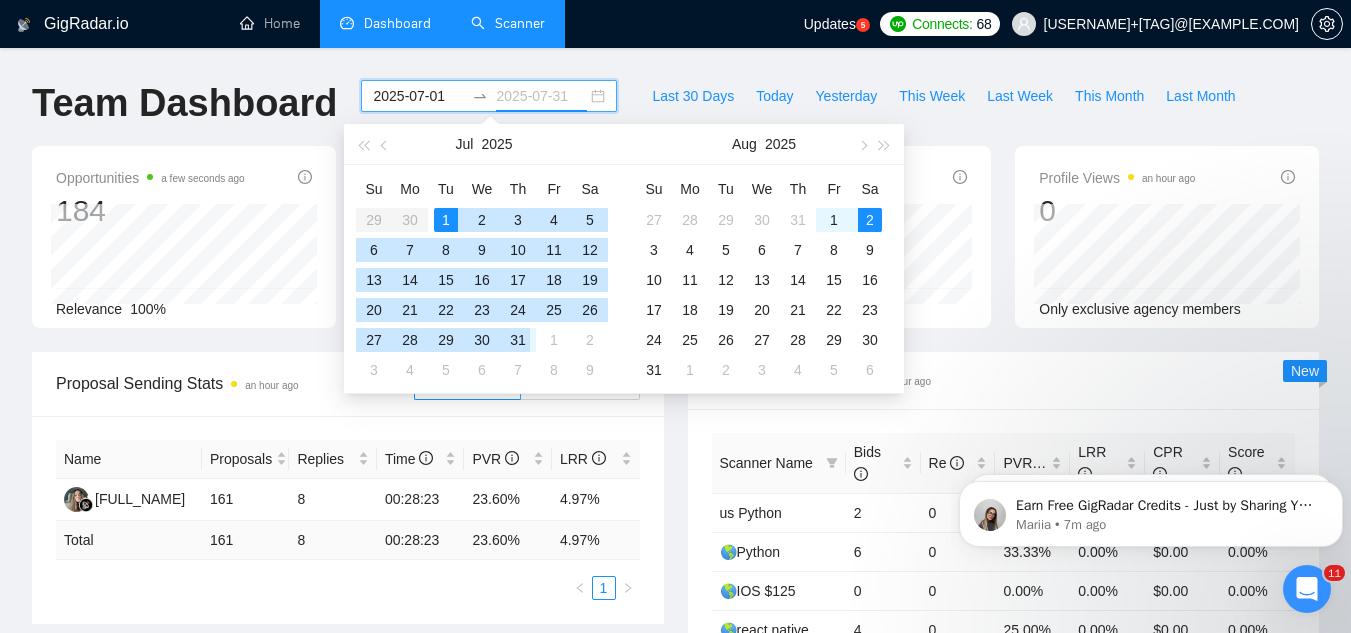 click on "31" at bounding box center (518, 340) 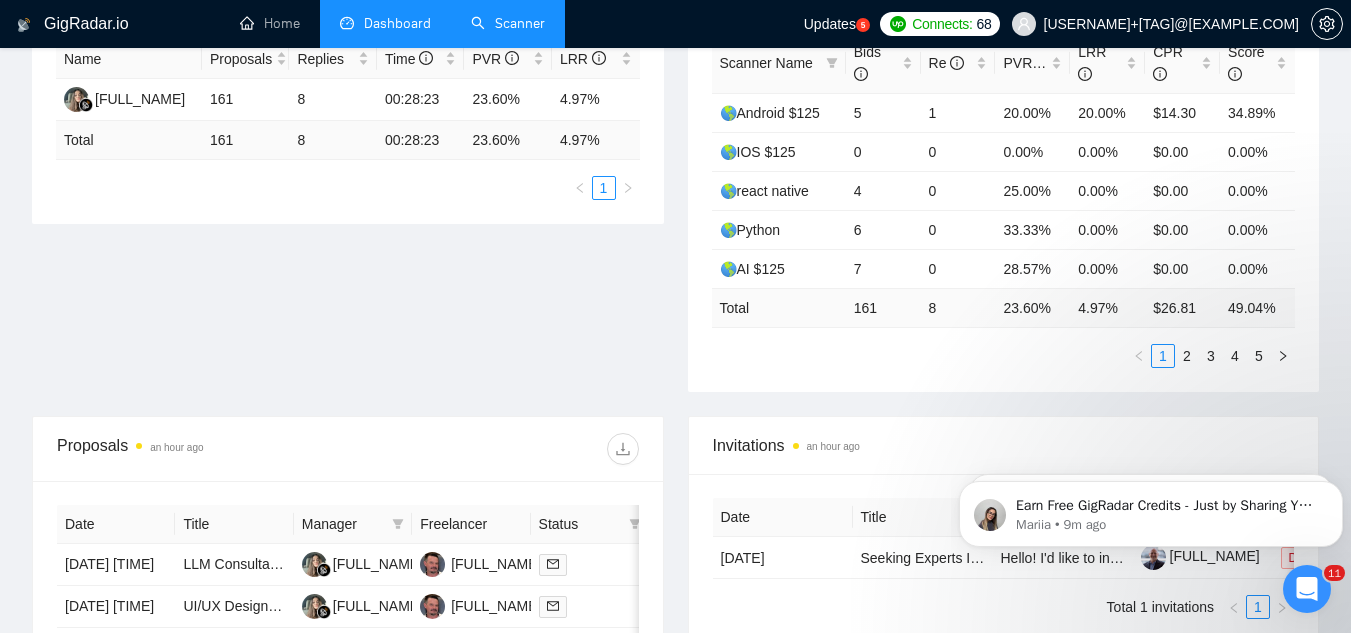scroll, scrollTop: 300, scrollLeft: 0, axis: vertical 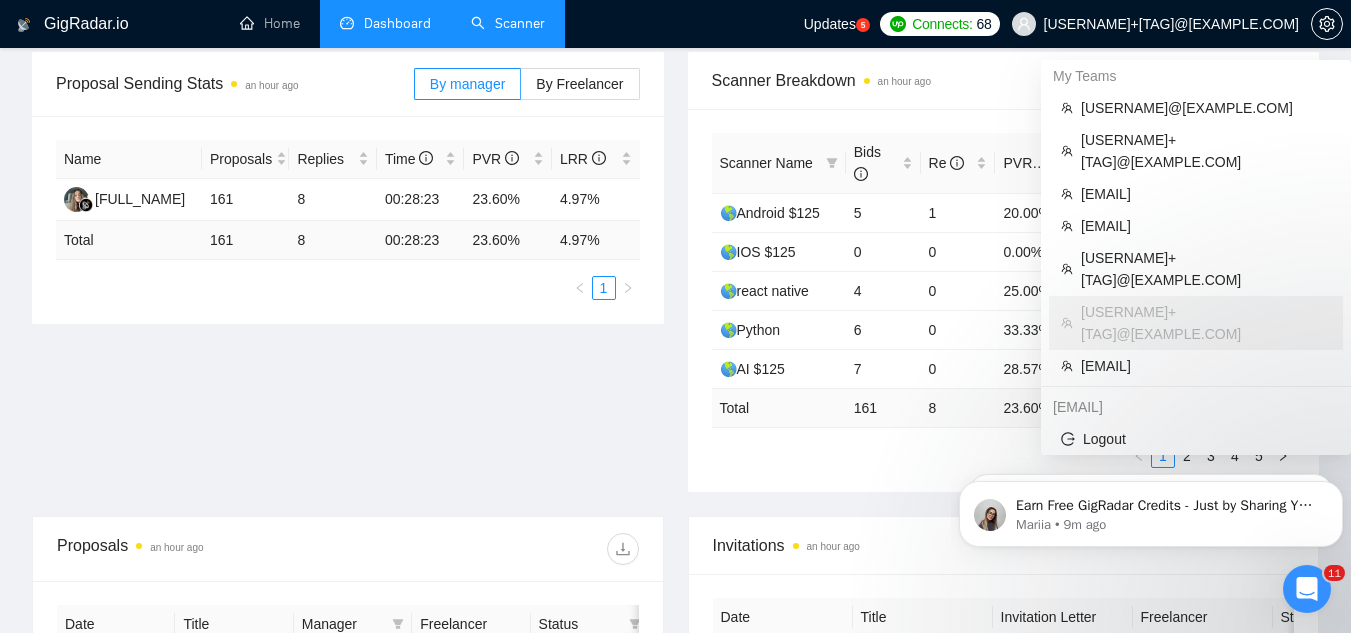 click on "[EMAIL]" at bounding box center (1156, 24) 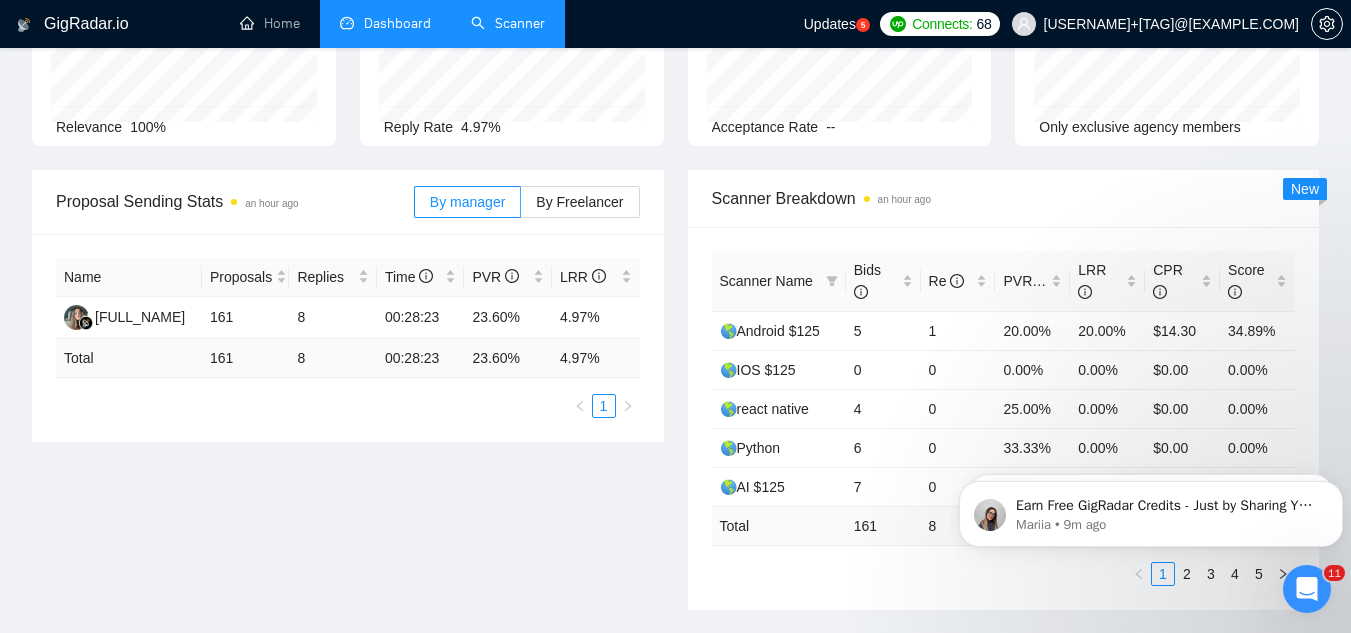 scroll, scrollTop: 0, scrollLeft: 0, axis: both 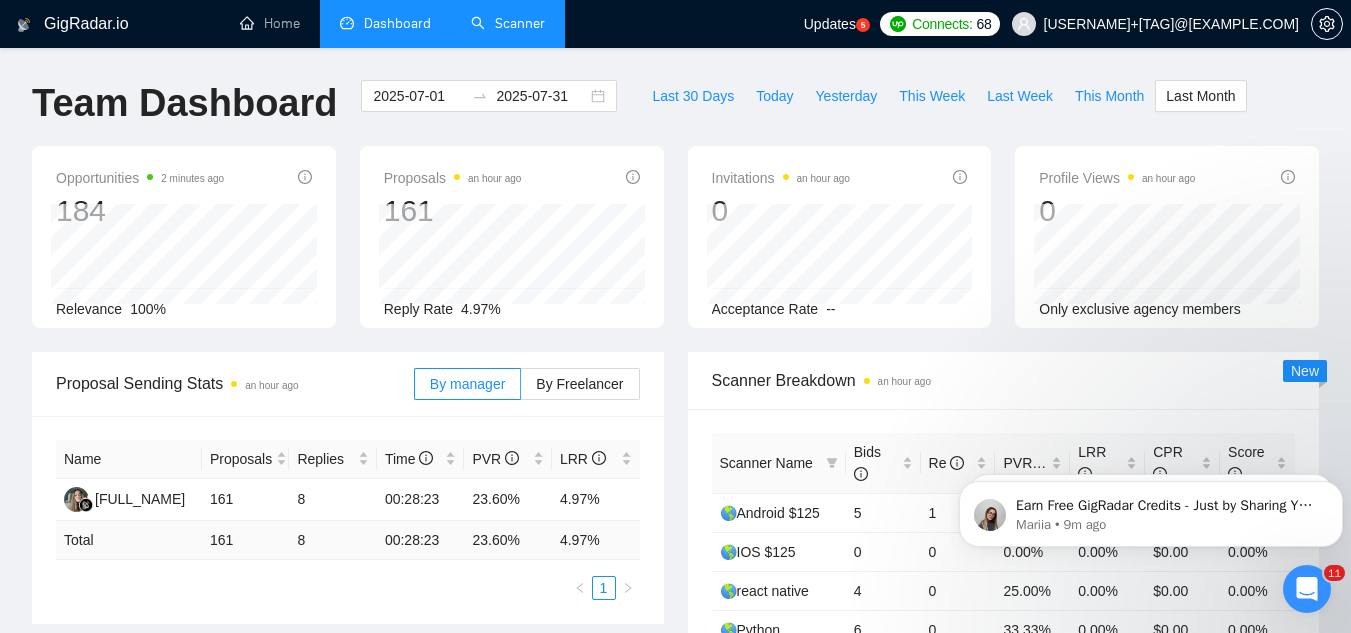 click on "[EMAIL]" at bounding box center [1156, 24] 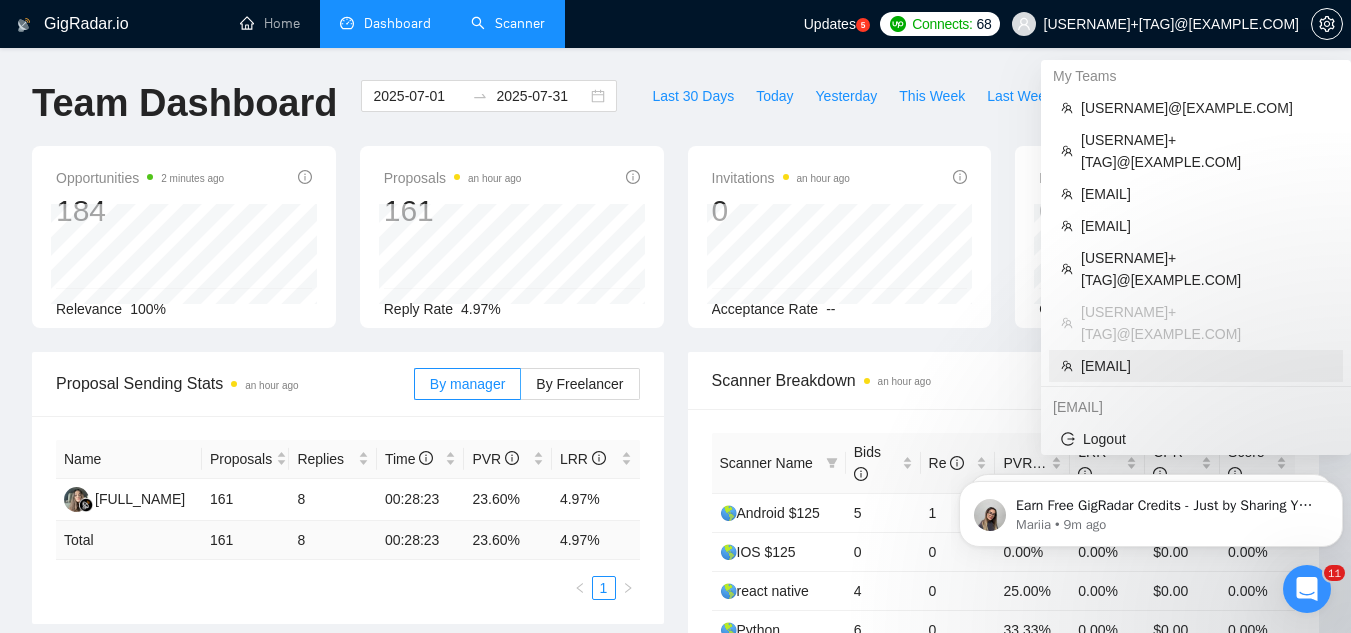 click on "[EMAIL]" at bounding box center [1206, 366] 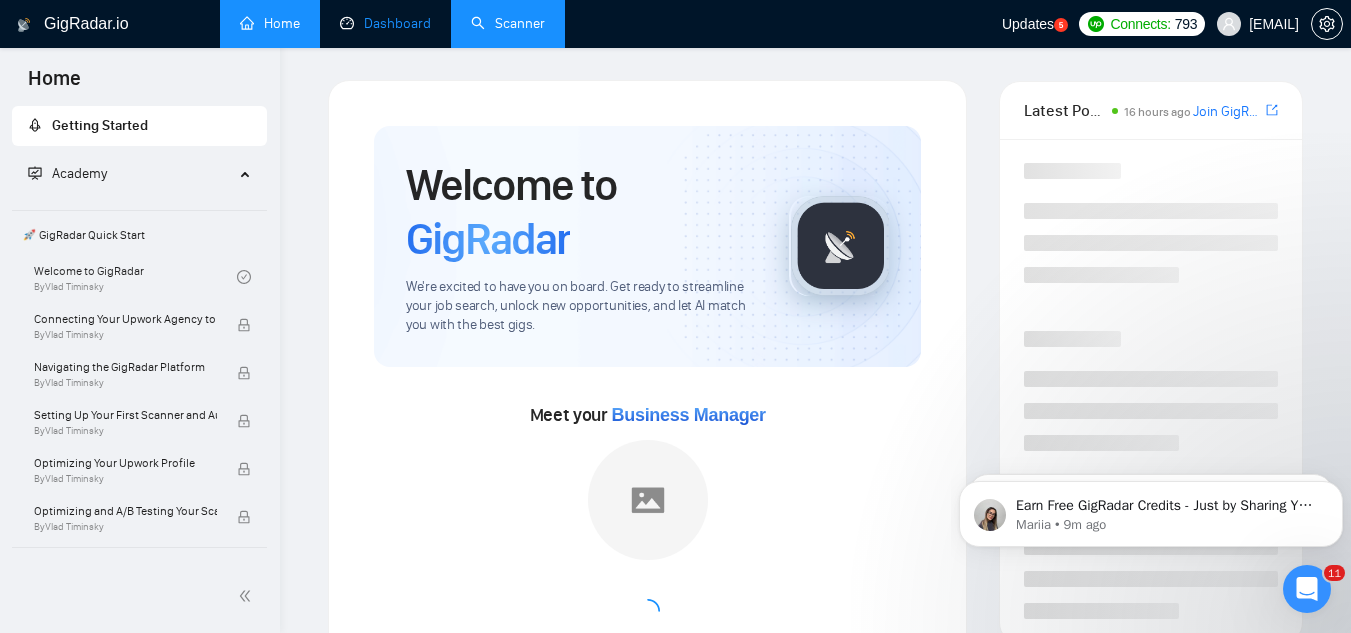 click on "Dashboard" at bounding box center (385, 23) 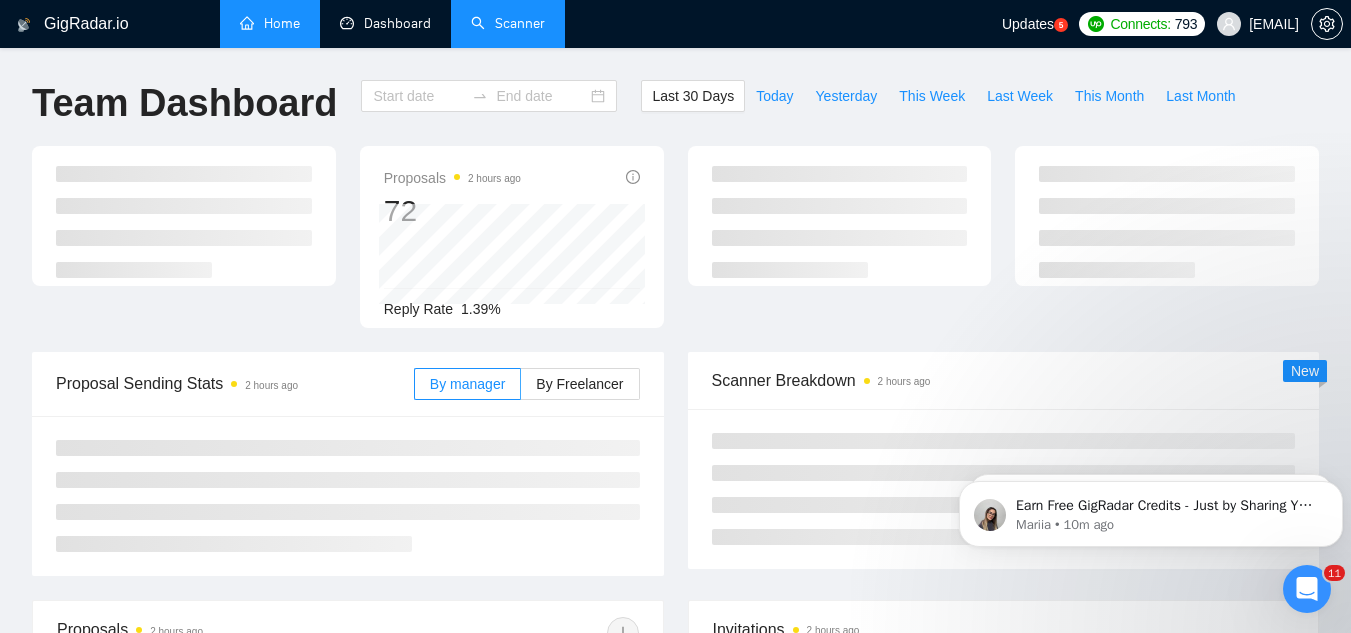 type on "2025-07-03" 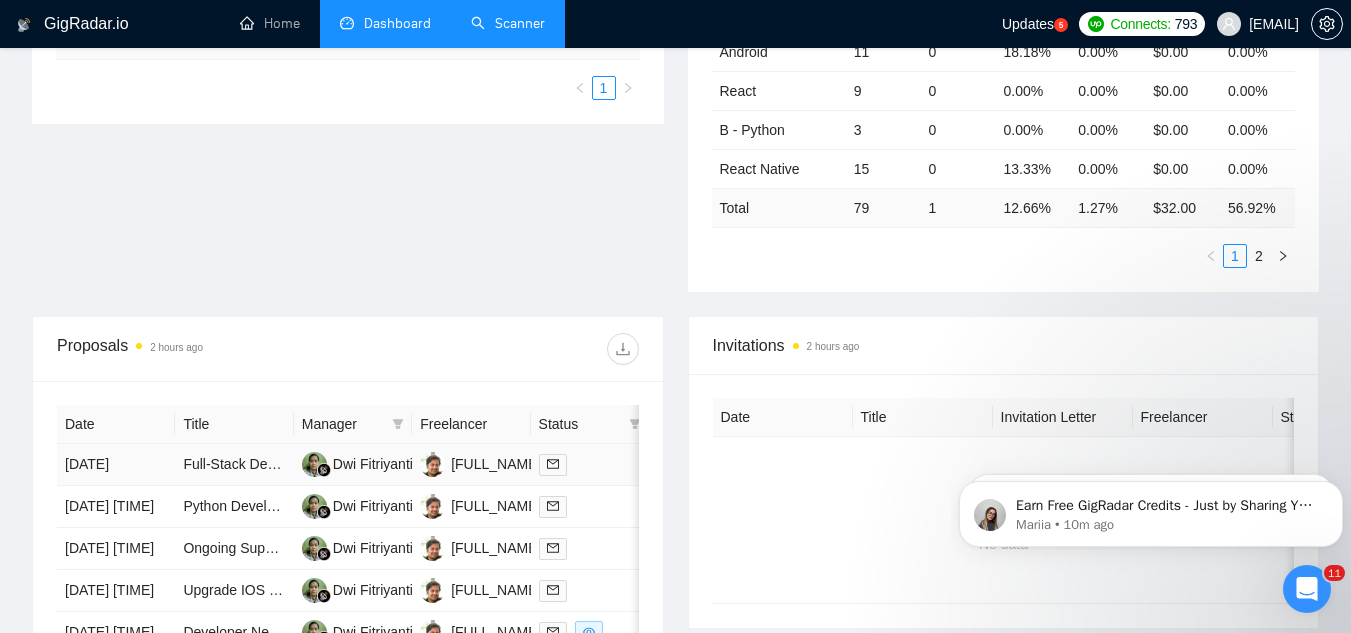 scroll, scrollTop: 800, scrollLeft: 0, axis: vertical 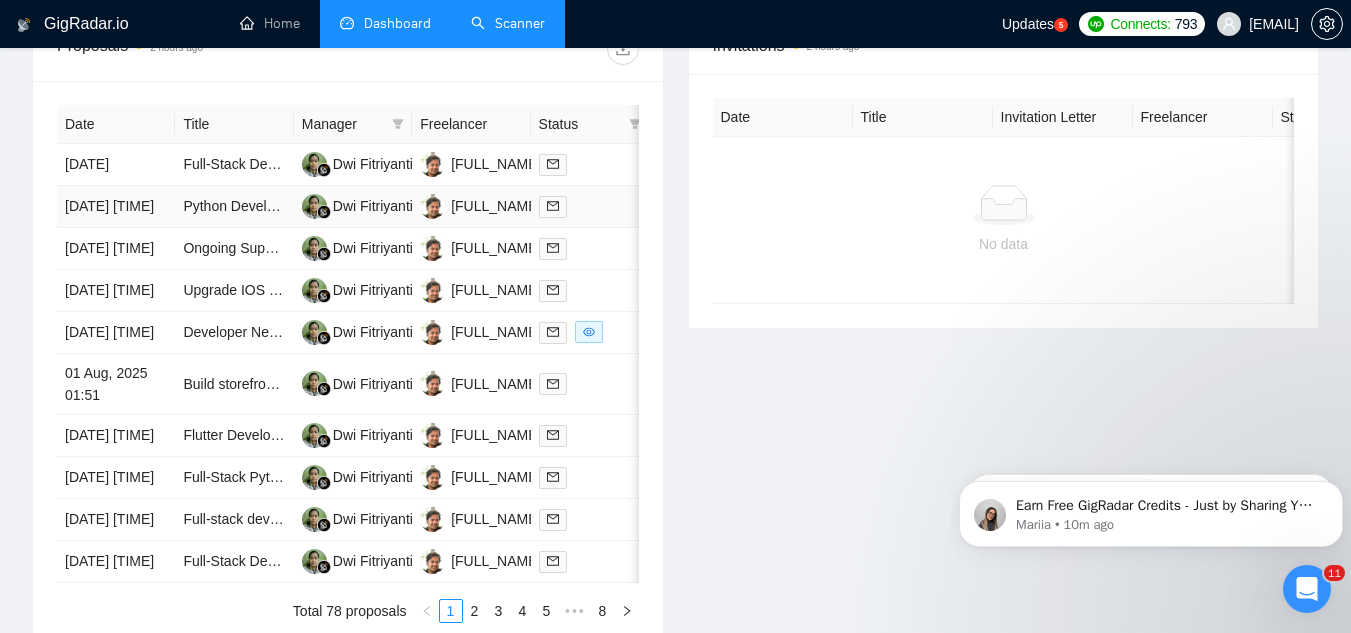 click on "Python Developer for SaaS" at bounding box center [234, 207] 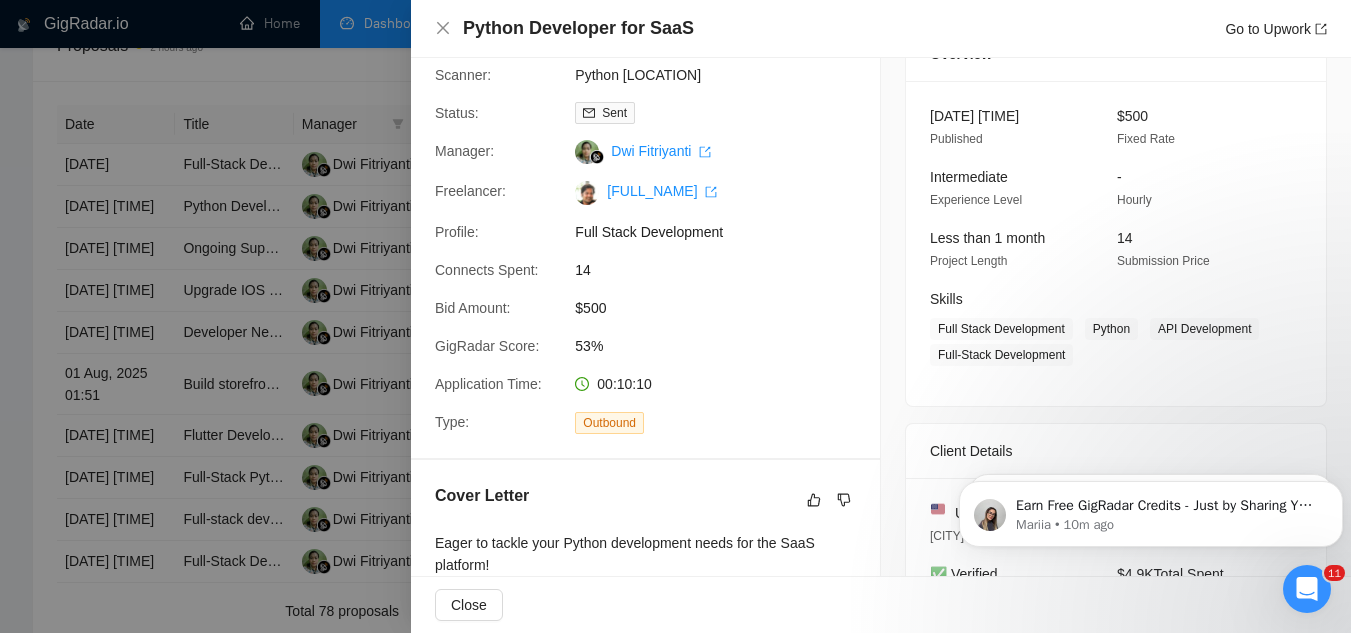 scroll, scrollTop: 0, scrollLeft: 0, axis: both 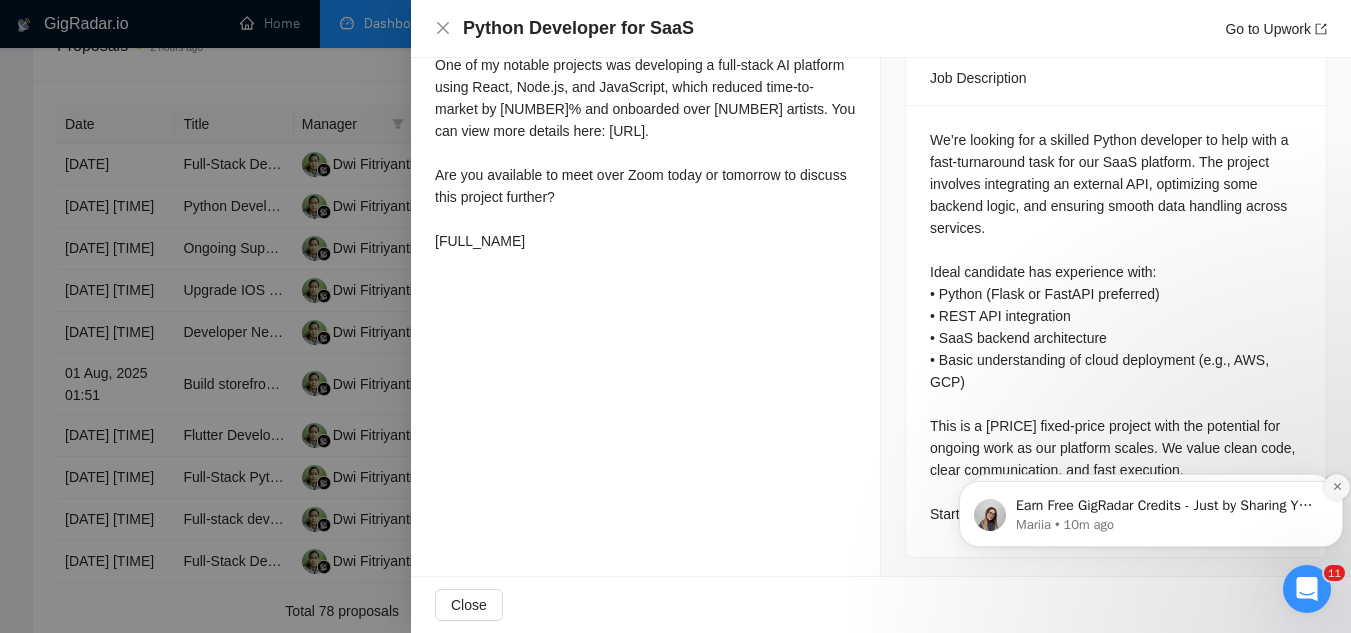 click at bounding box center (1337, 487) 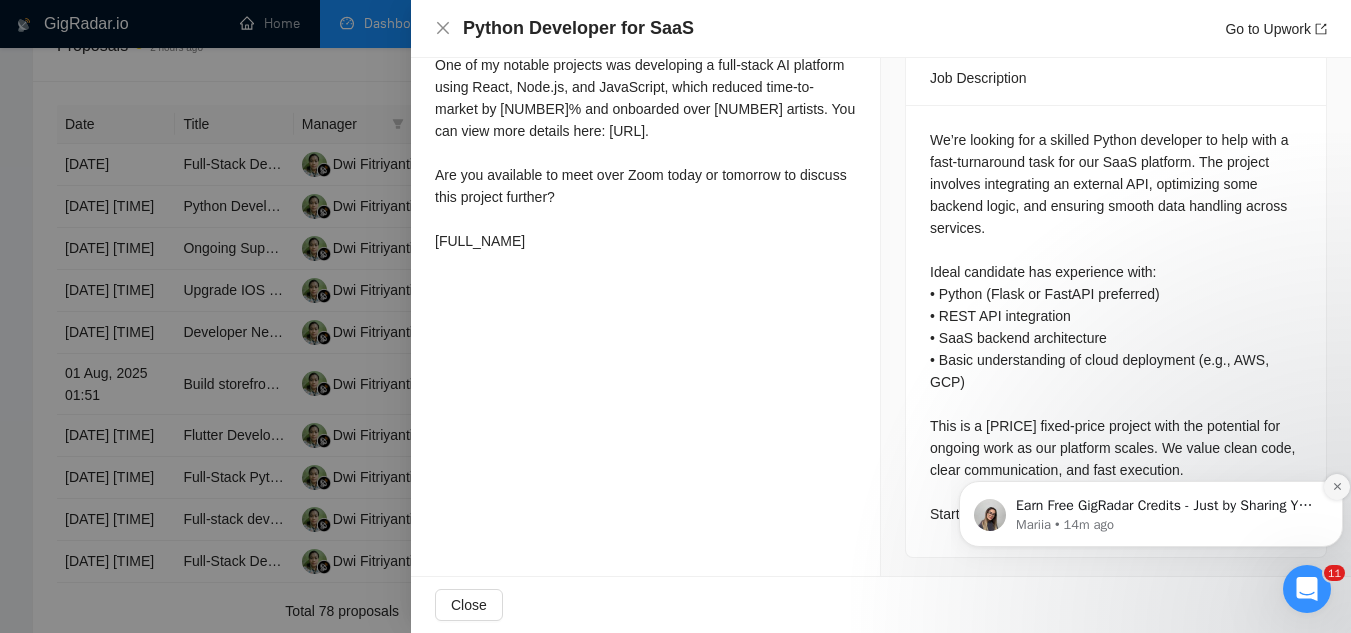 click at bounding box center [1337, 487] 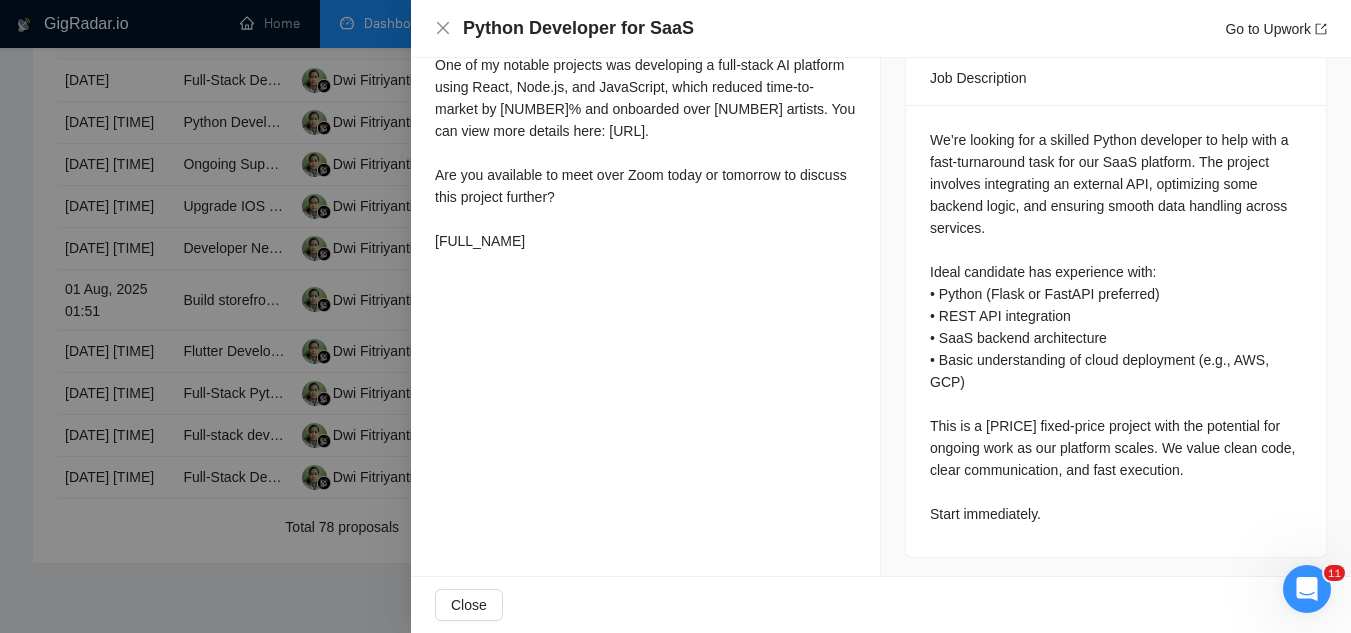 scroll, scrollTop: 1000, scrollLeft: 0, axis: vertical 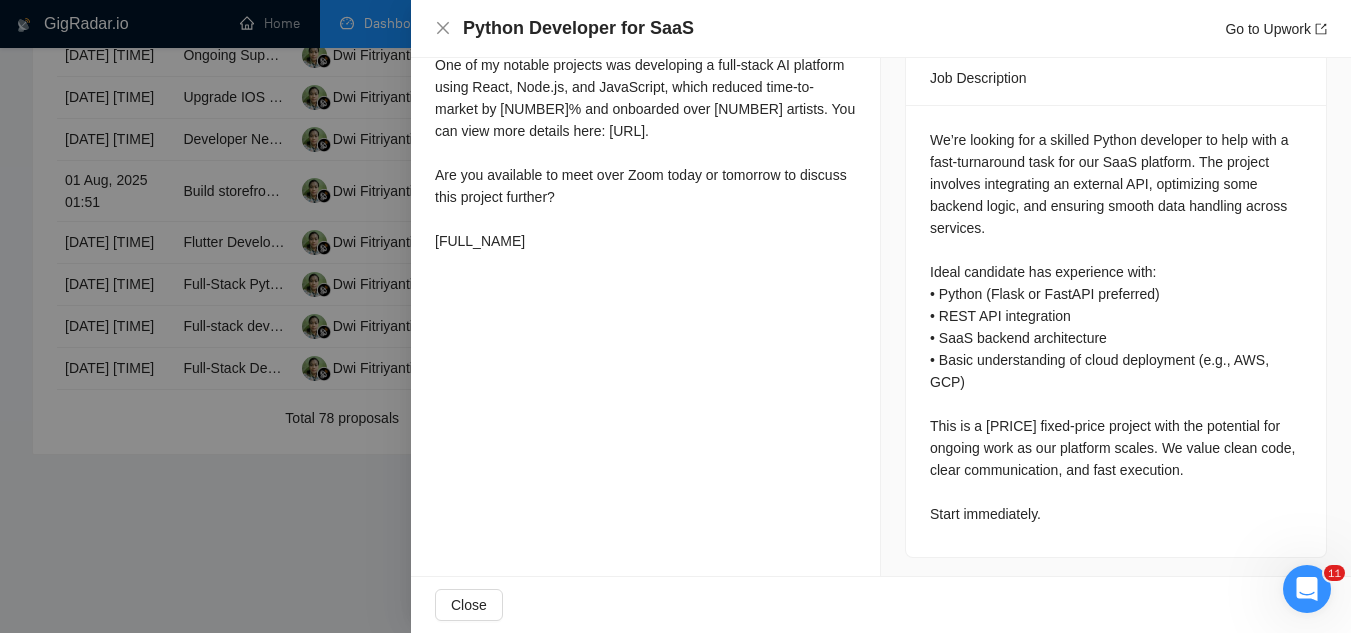 click at bounding box center [675, 316] 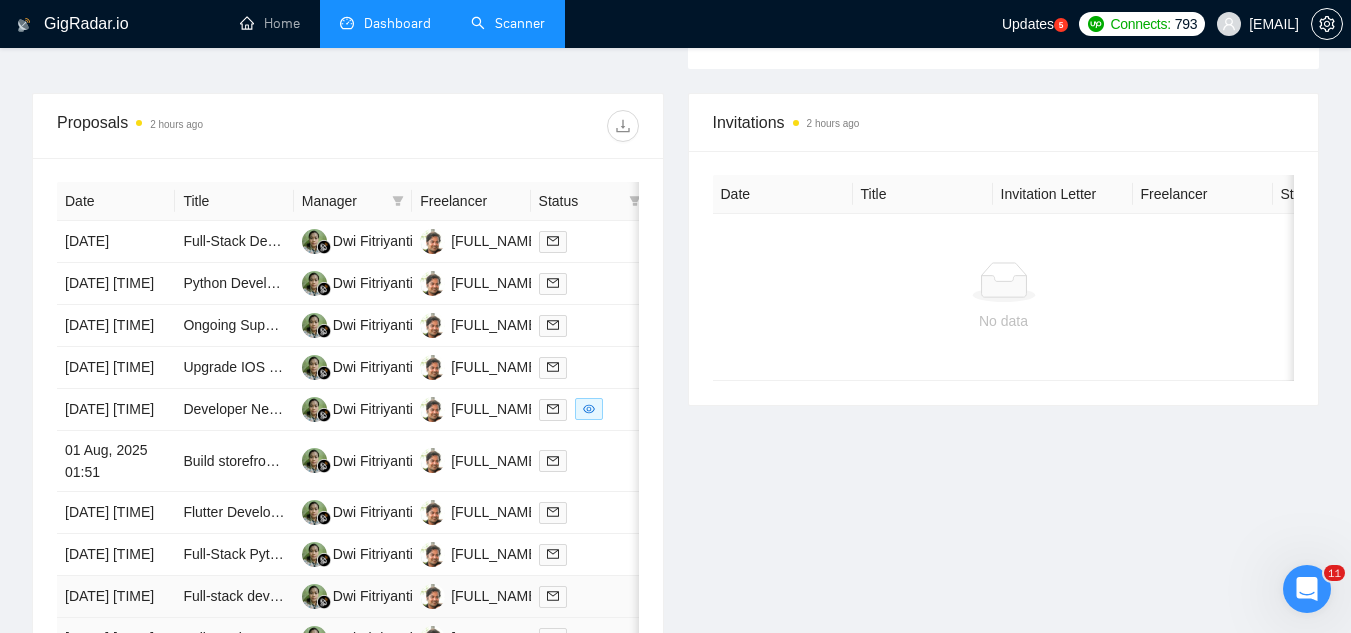 scroll, scrollTop: 700, scrollLeft: 0, axis: vertical 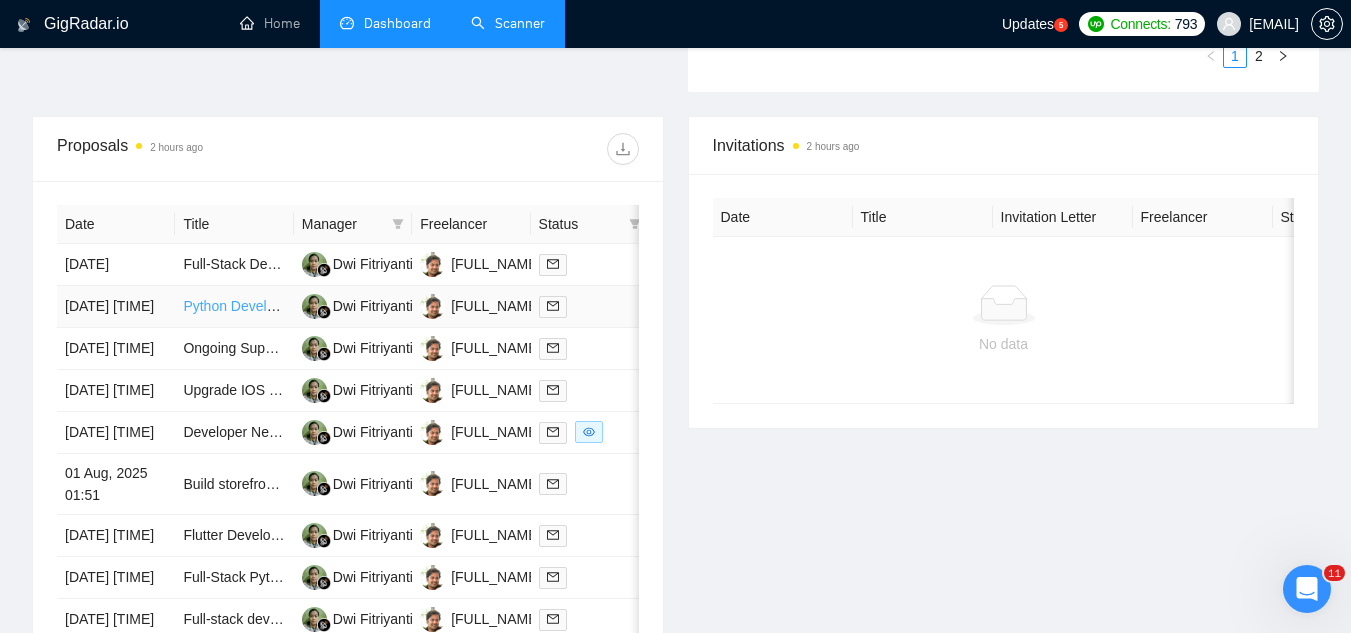 click on "Python Developer for SaaS" at bounding box center [268, 306] 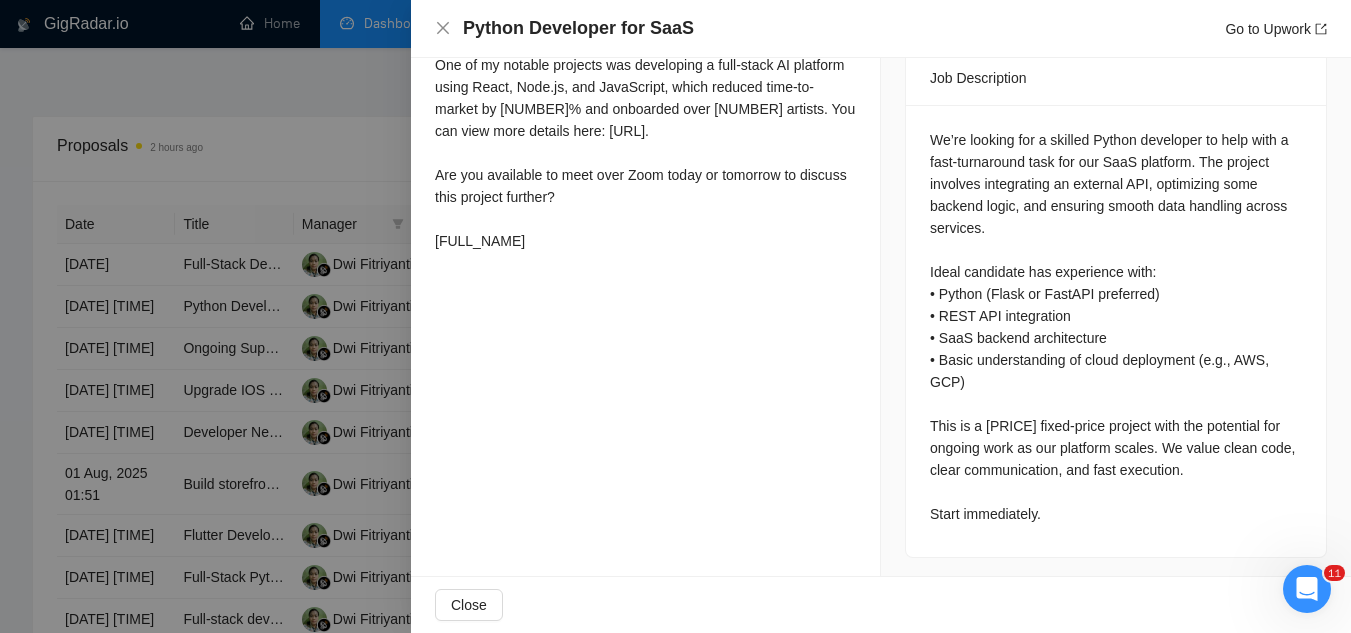 click at bounding box center [675, 316] 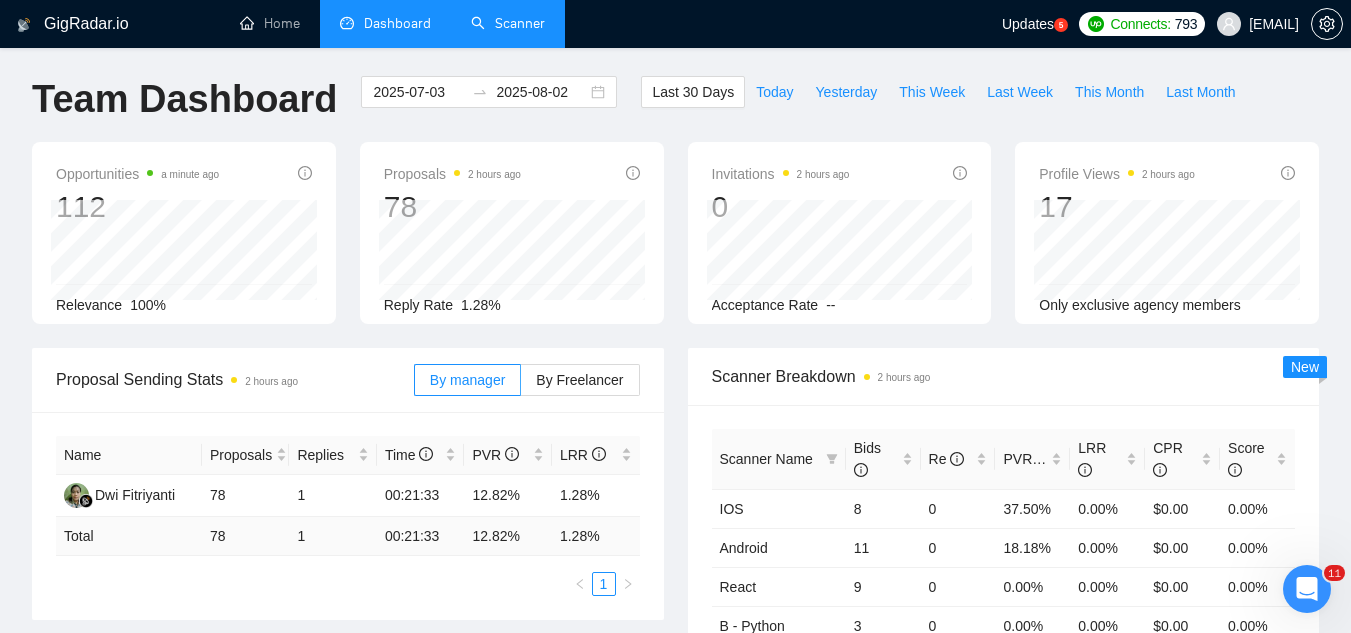 scroll, scrollTop: 0, scrollLeft: 0, axis: both 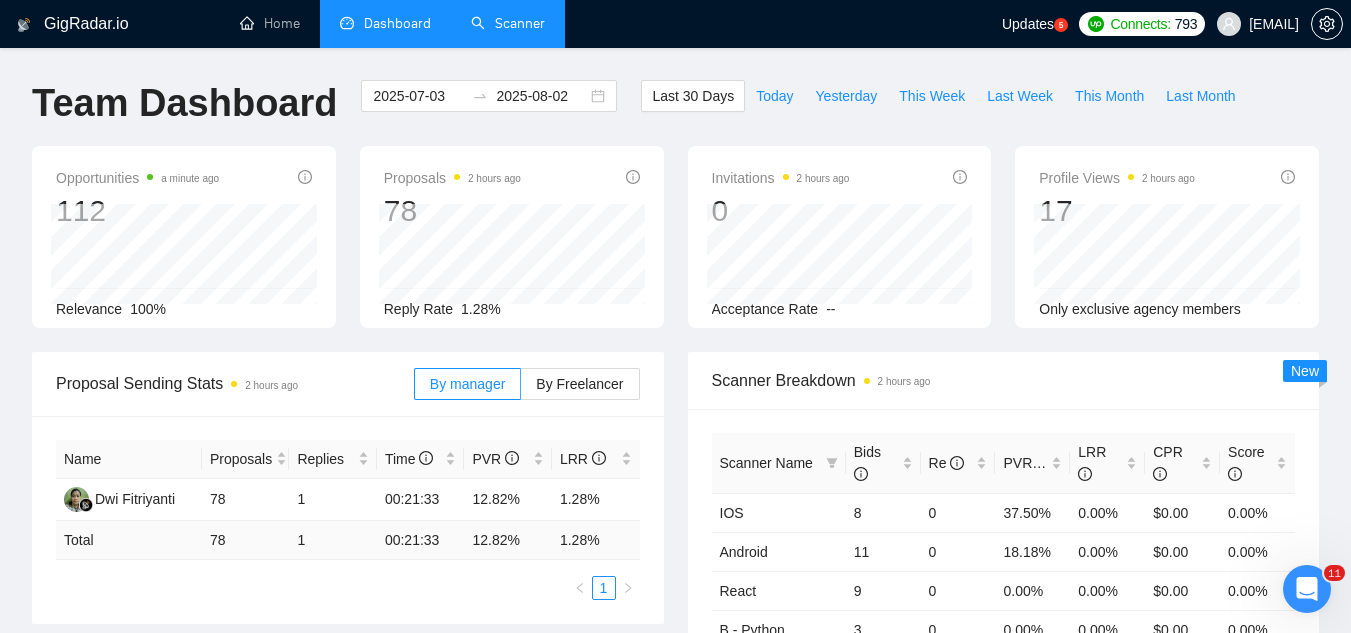 click on "Scanner" at bounding box center [508, 23] 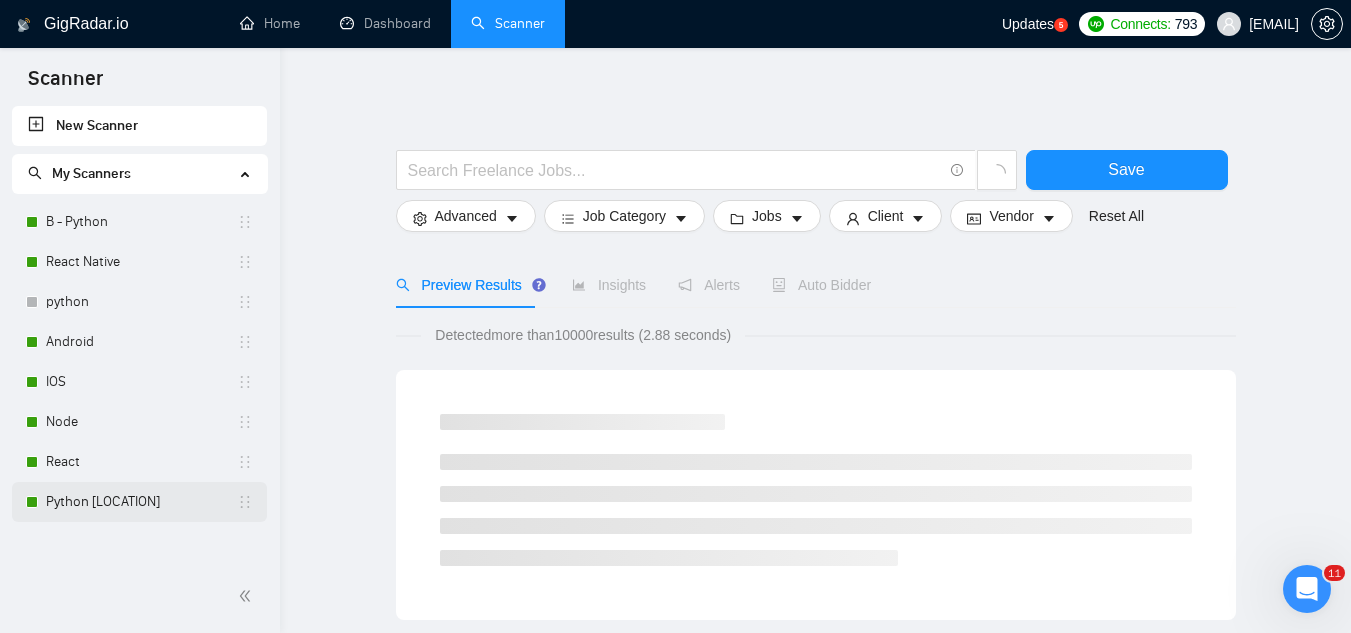 click on "Python [COUNTRY]" at bounding box center [141, 502] 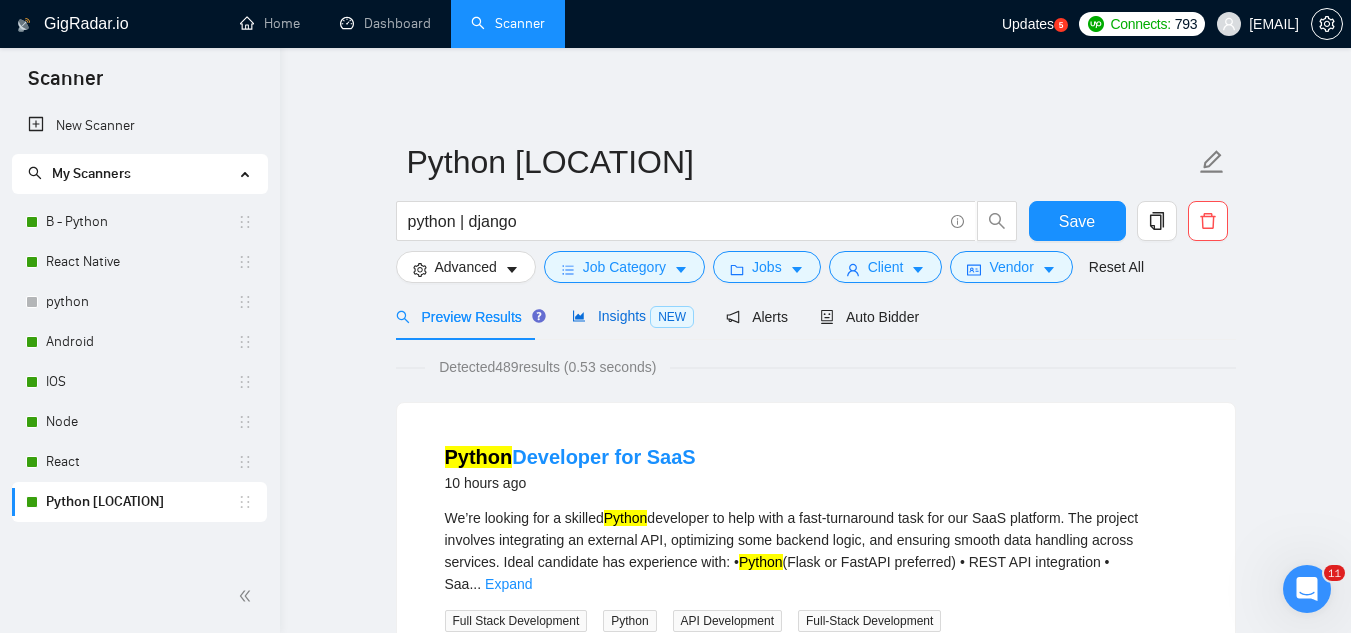 click on "Insights NEW" at bounding box center (633, 316) 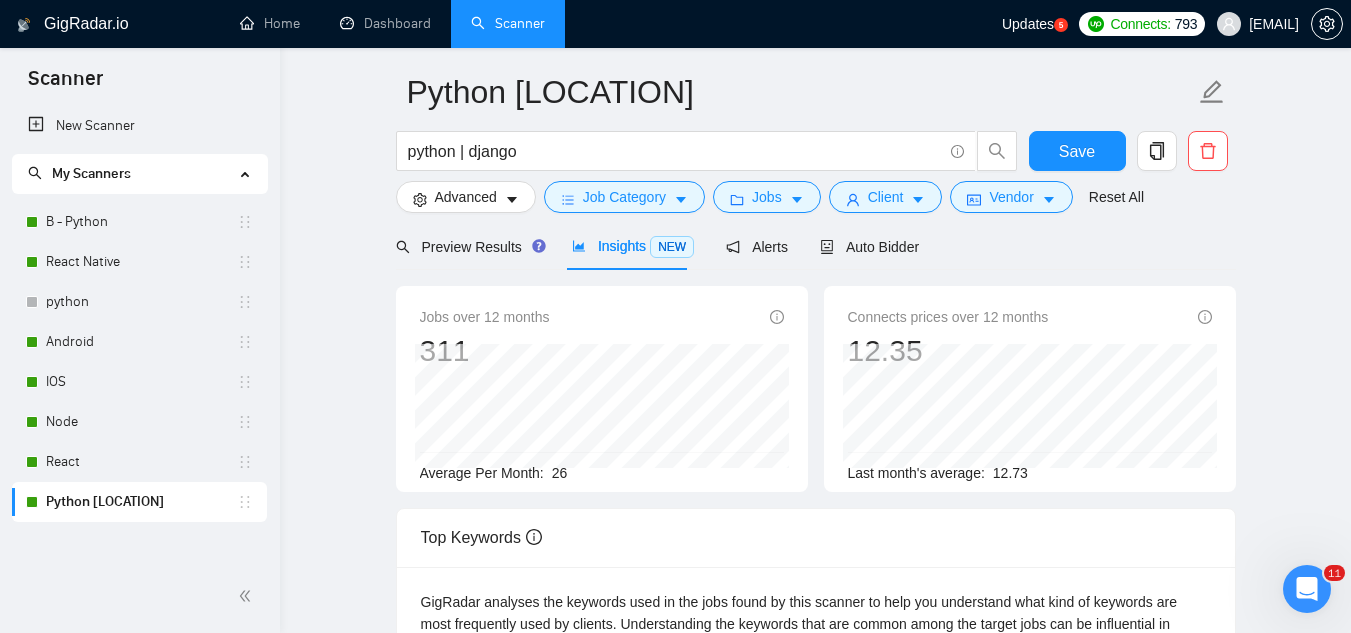 scroll, scrollTop: 0, scrollLeft: 0, axis: both 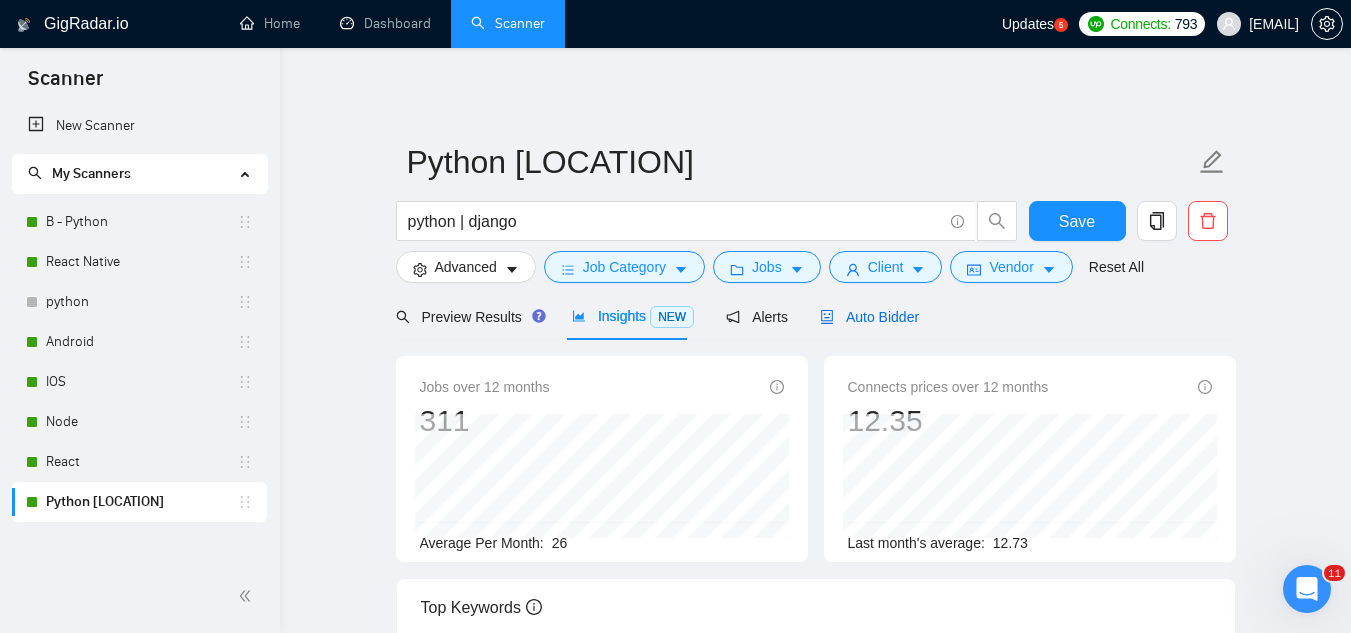 click on "Auto Bidder" at bounding box center (869, 317) 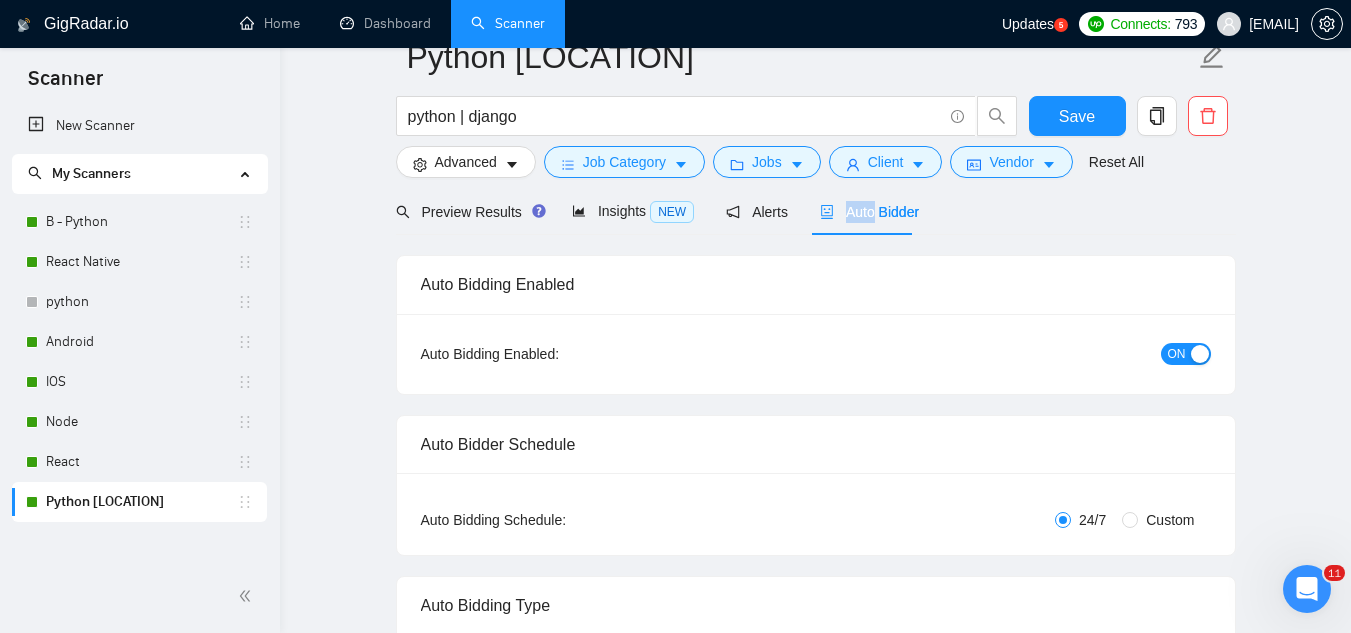 scroll, scrollTop: 0, scrollLeft: 0, axis: both 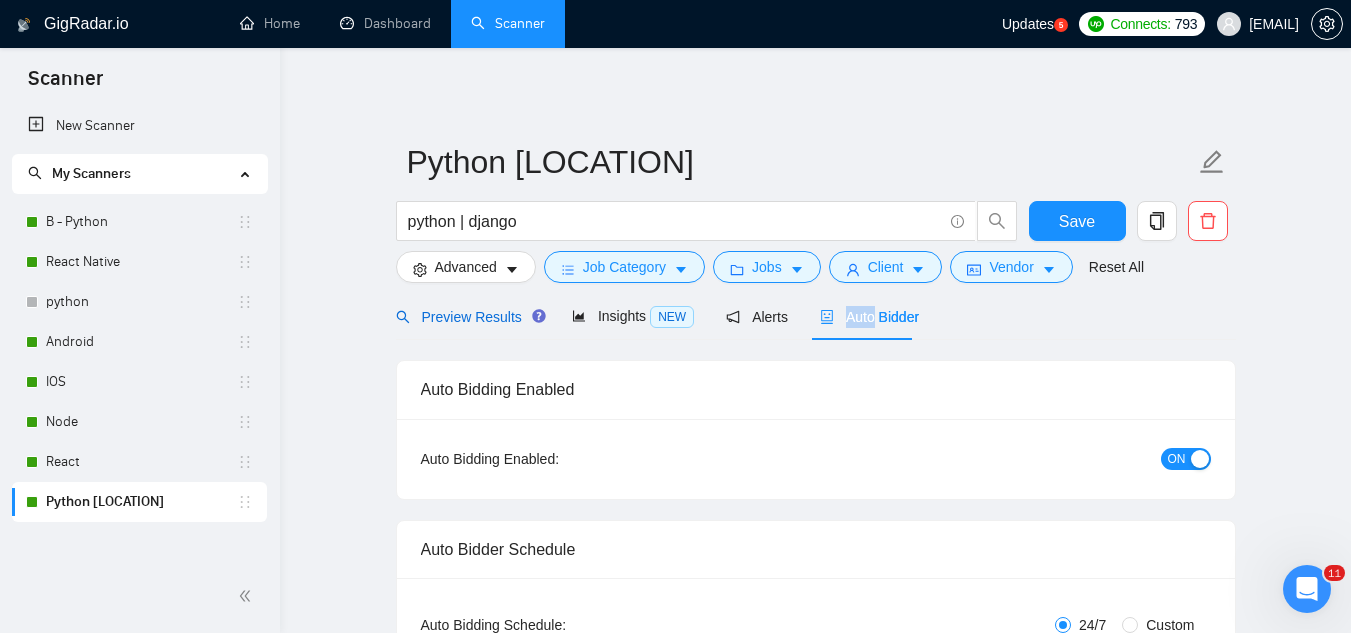 click on "Preview Results" at bounding box center (468, 317) 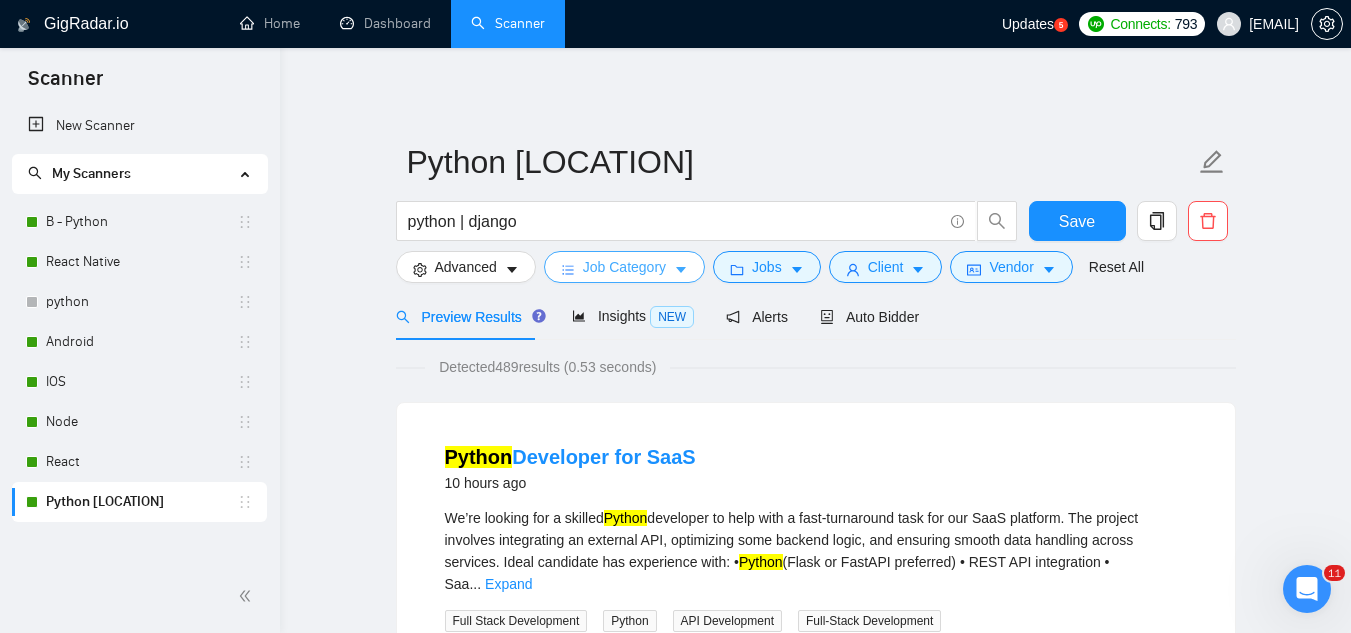 click on "Job Category" at bounding box center [624, 267] 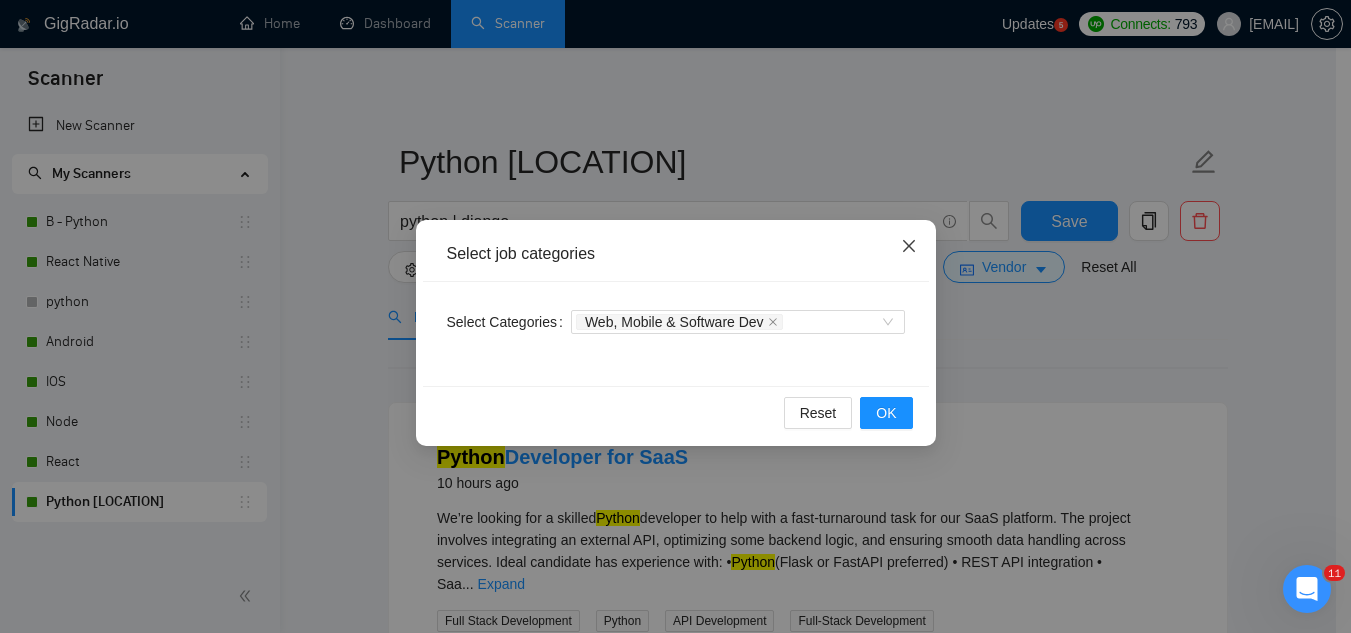click 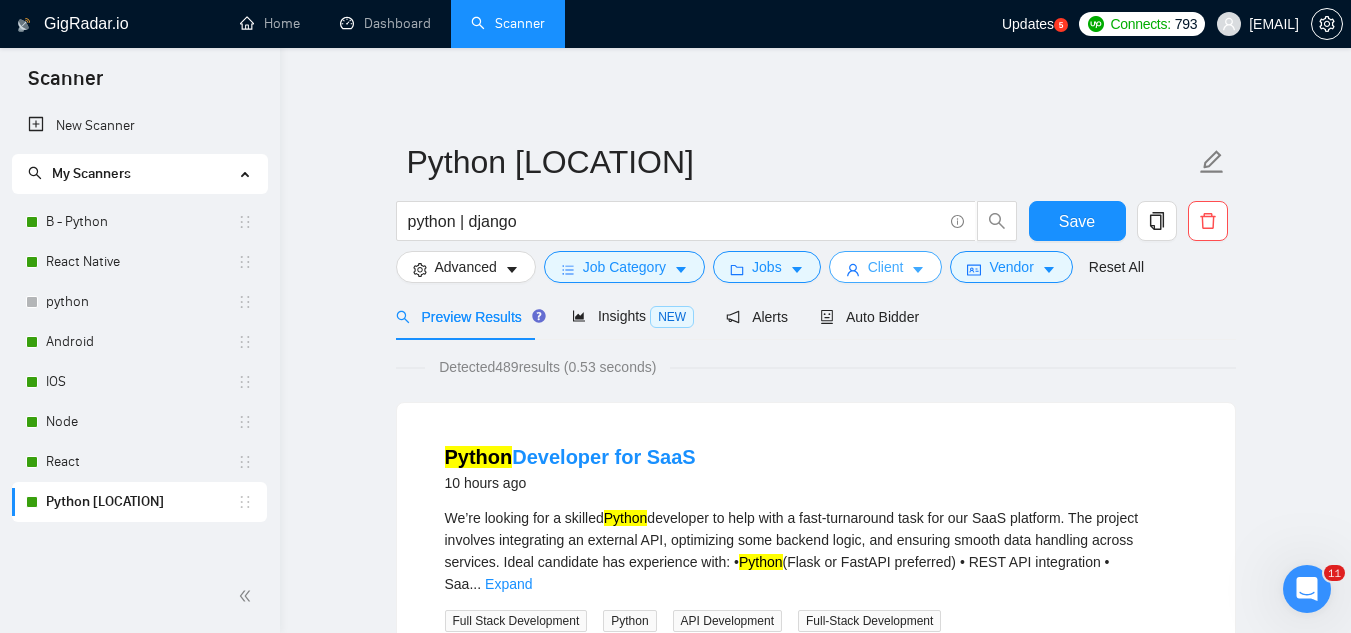 click on "Client" at bounding box center (886, 267) 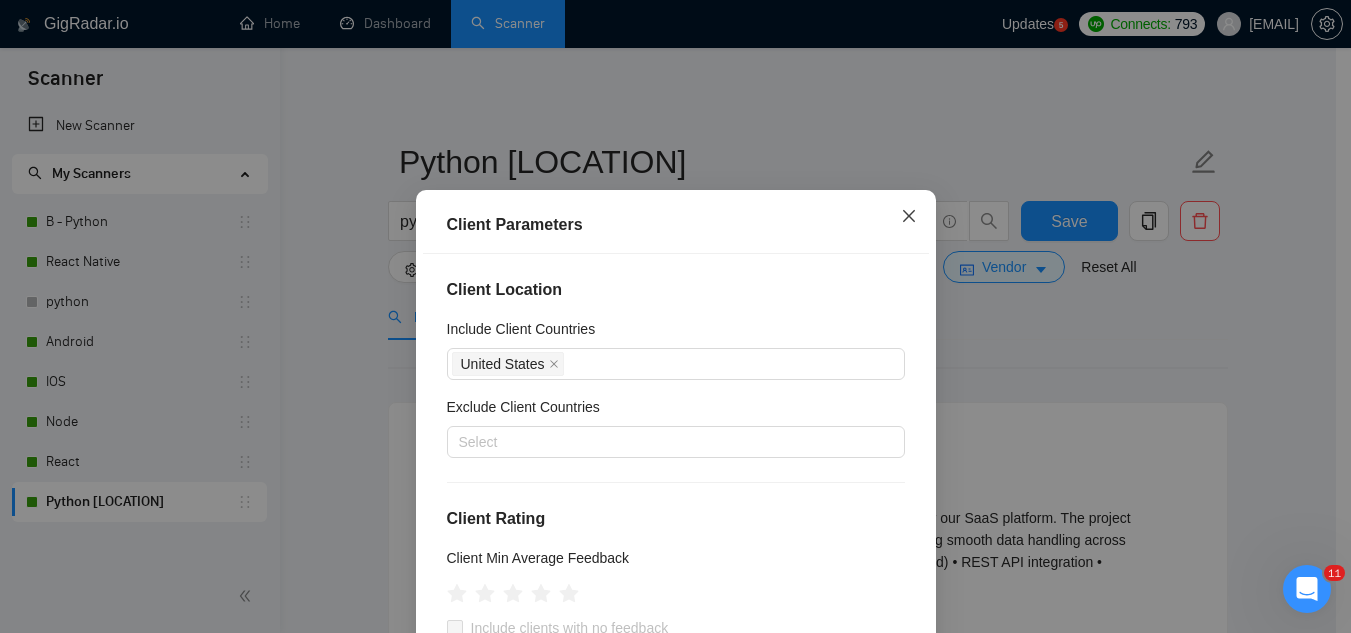 click 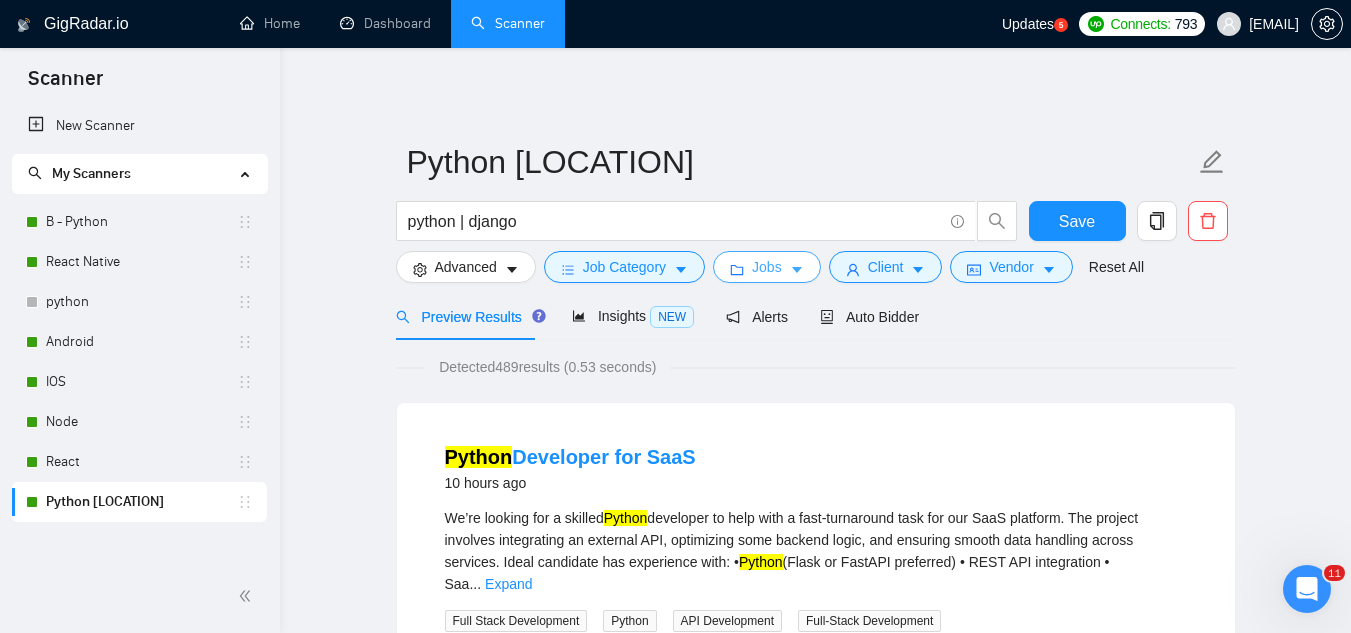 click on "Jobs" at bounding box center (767, 267) 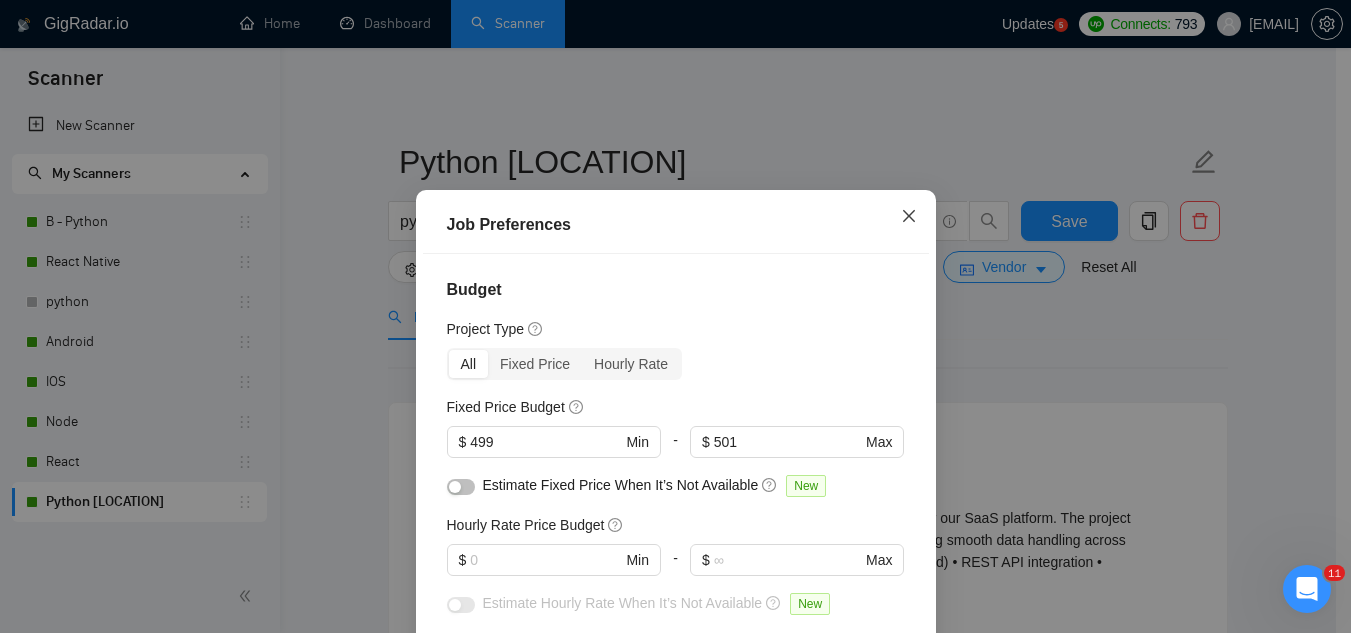 click 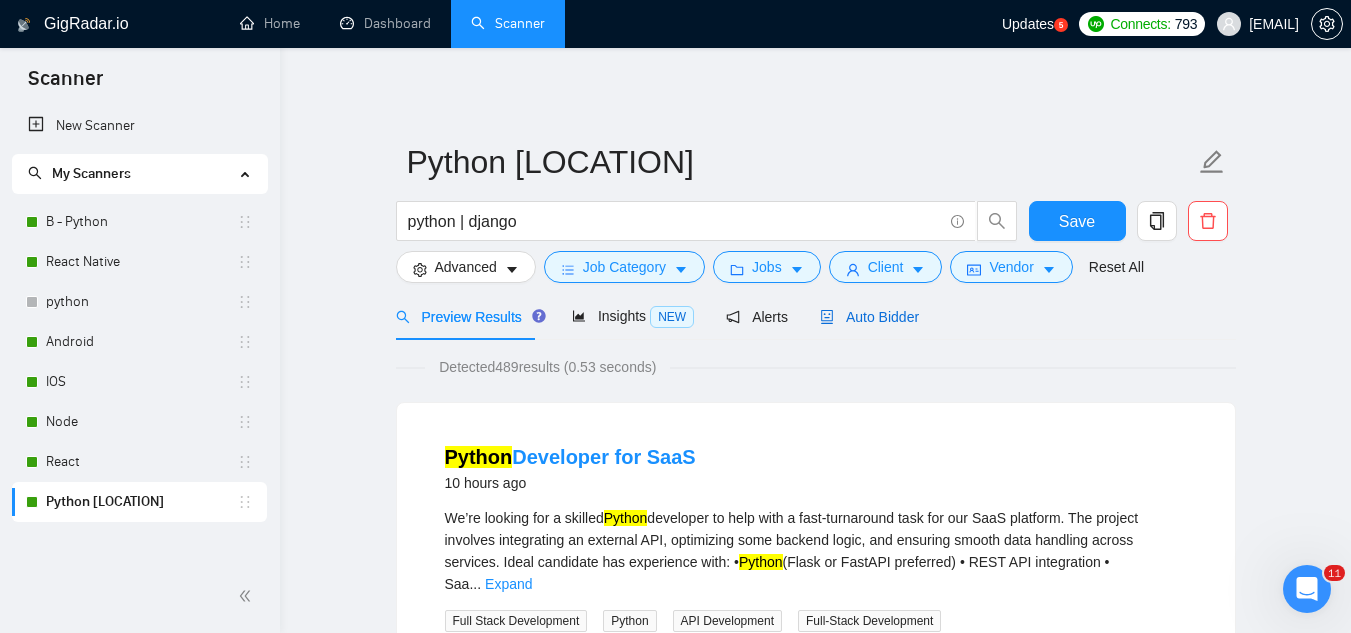 click on "Auto Bidder" at bounding box center (869, 317) 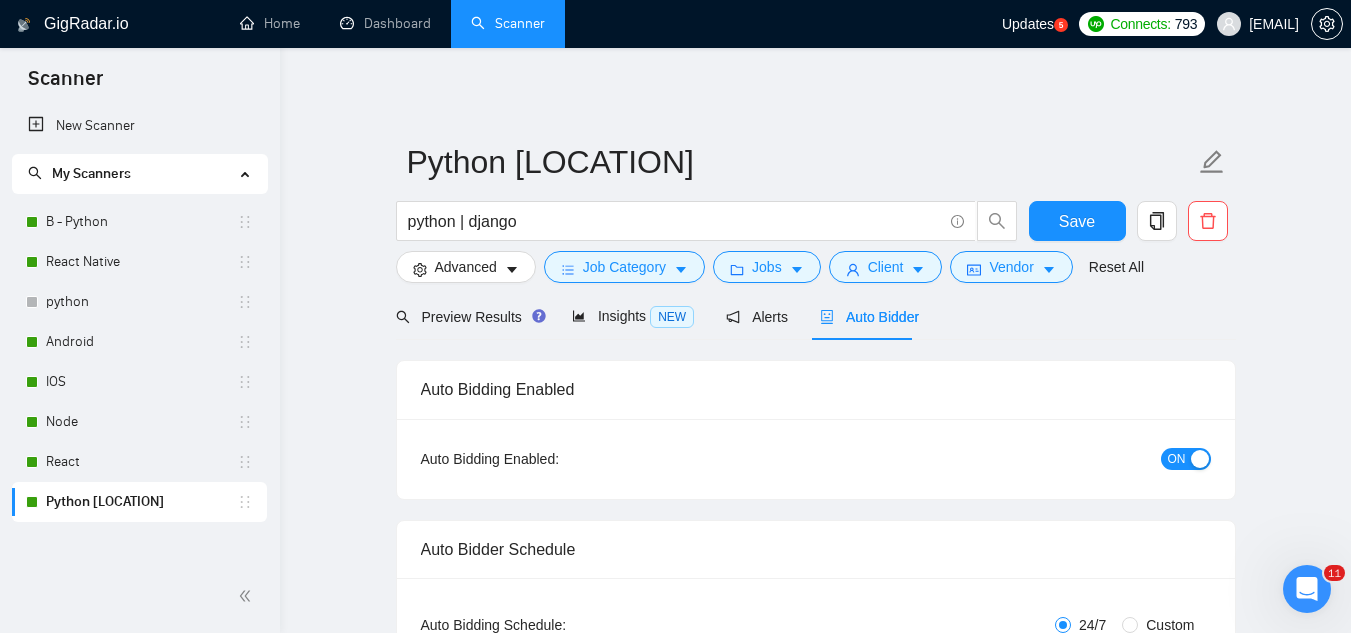 click on "ON" at bounding box center (1177, 459) 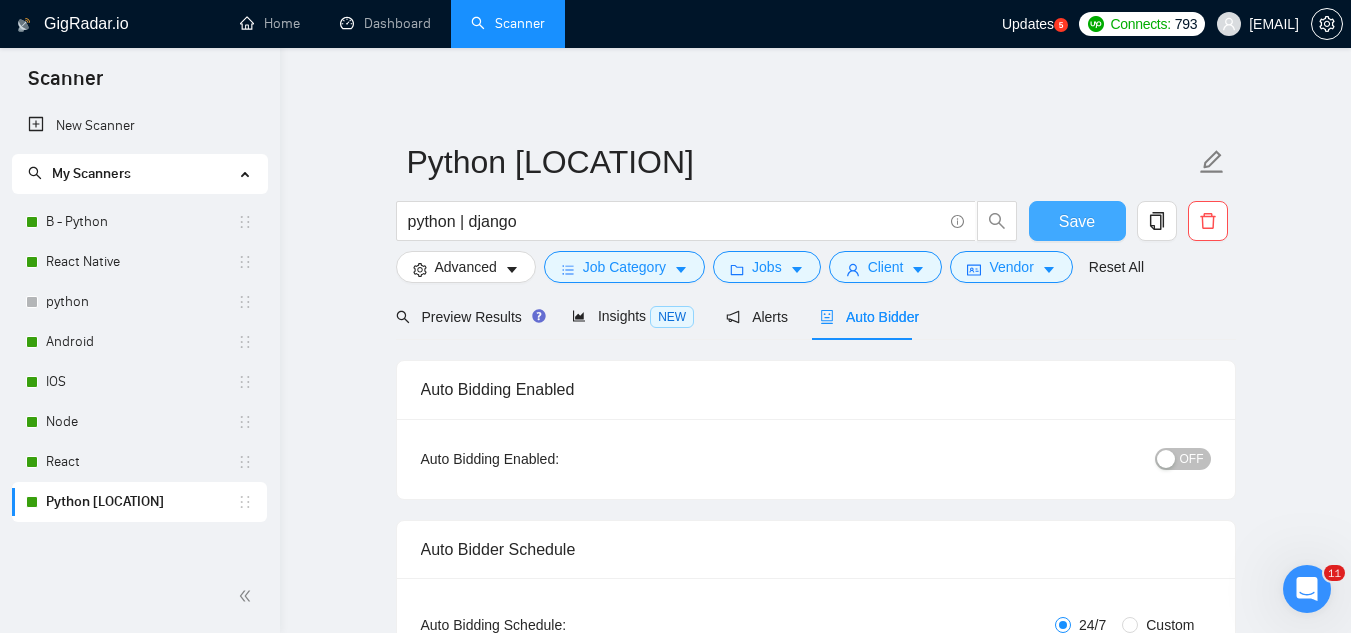 click on "Save" at bounding box center [1077, 221] 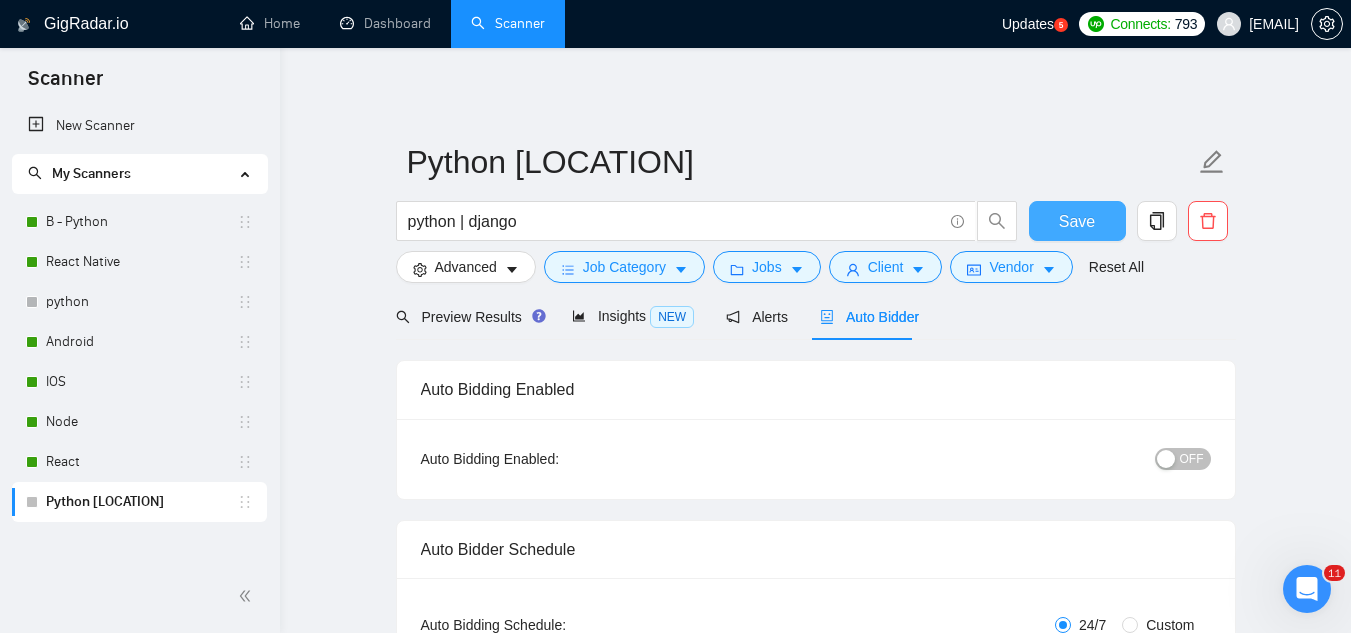 type 